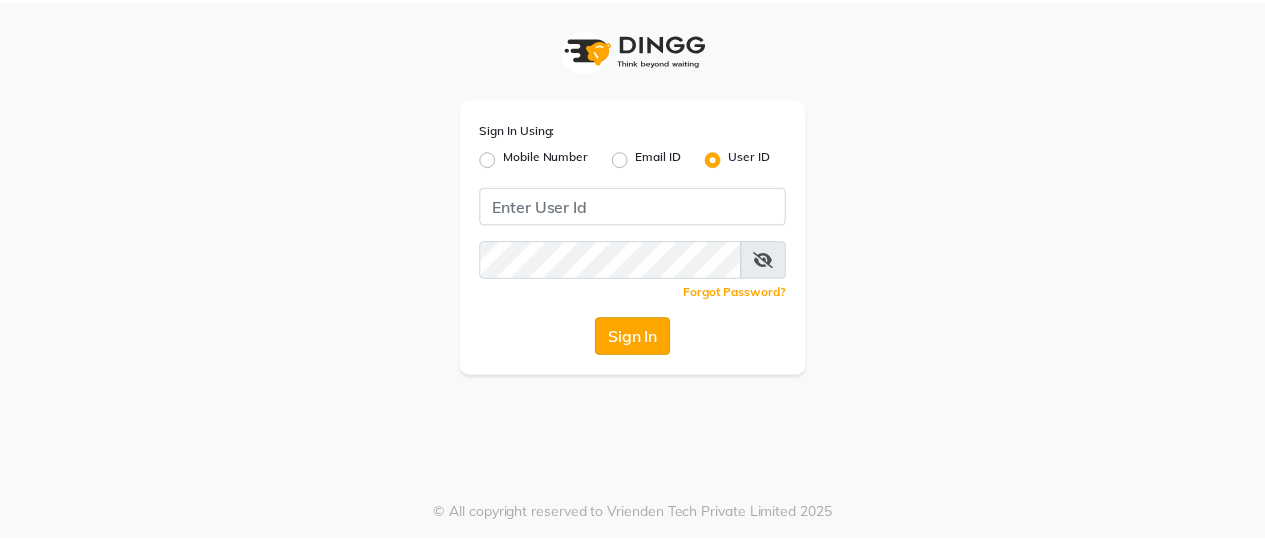 scroll, scrollTop: 0, scrollLeft: 0, axis: both 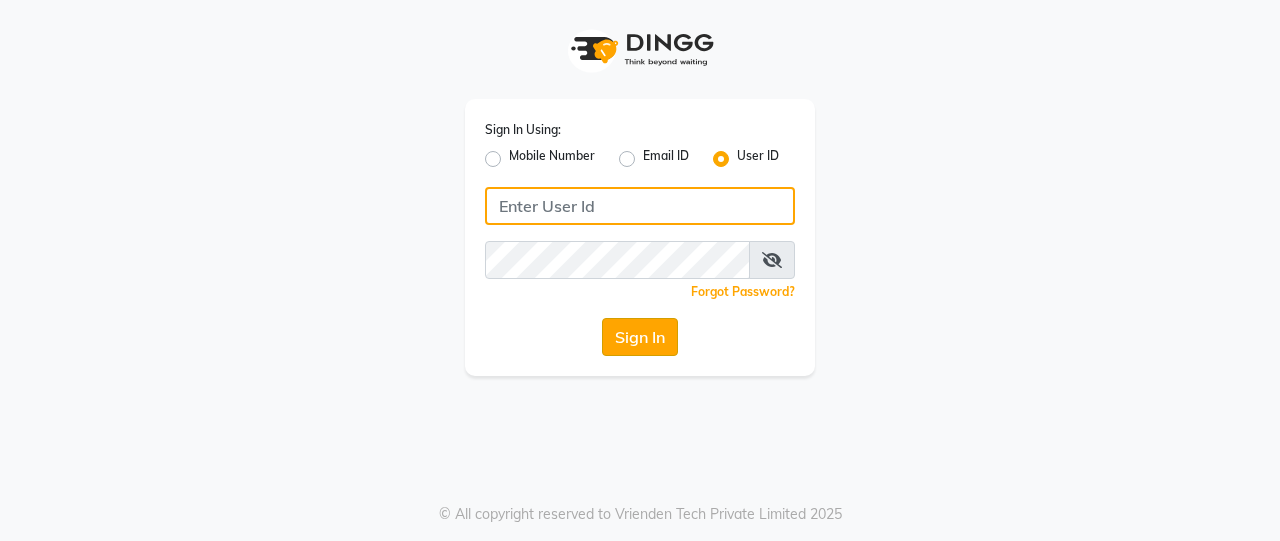 type on "Beauty" 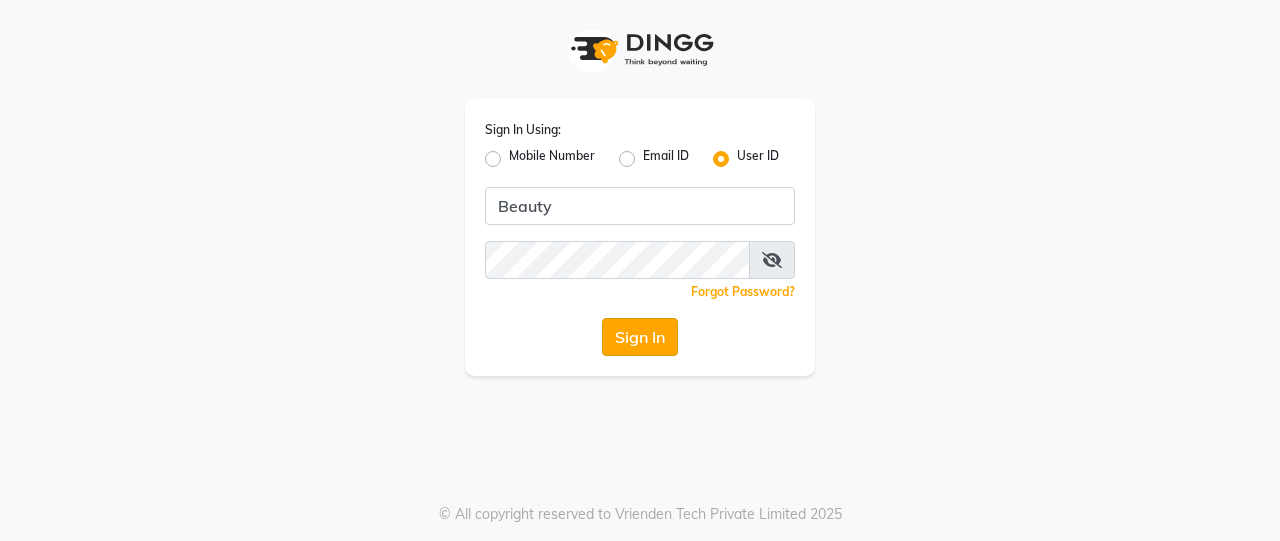 click on "Sign In" 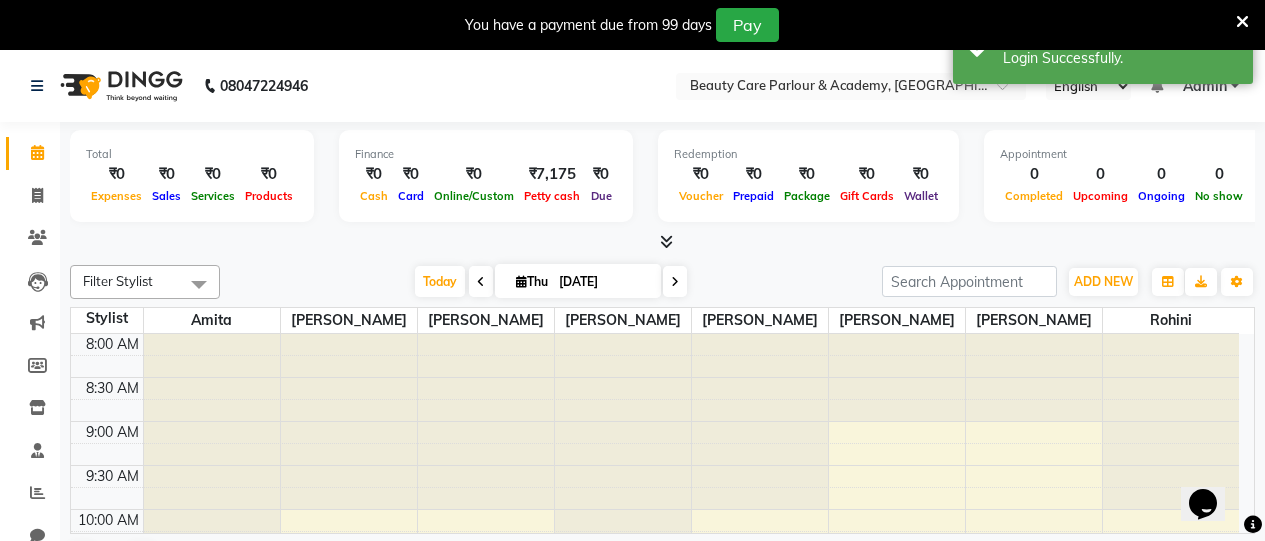 scroll, scrollTop: 0, scrollLeft: 0, axis: both 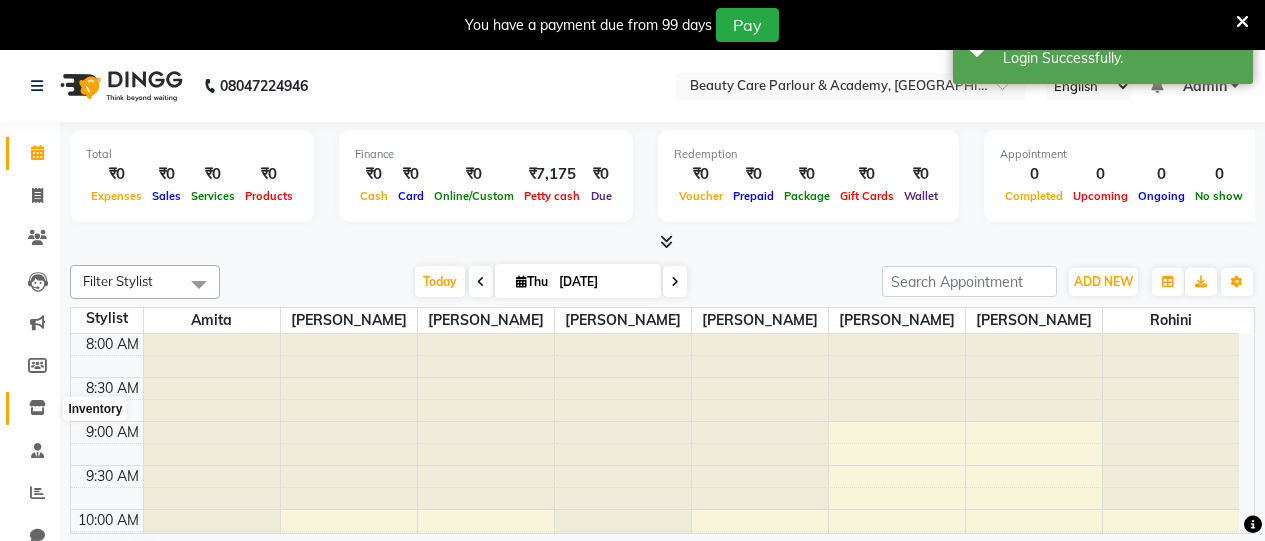 click 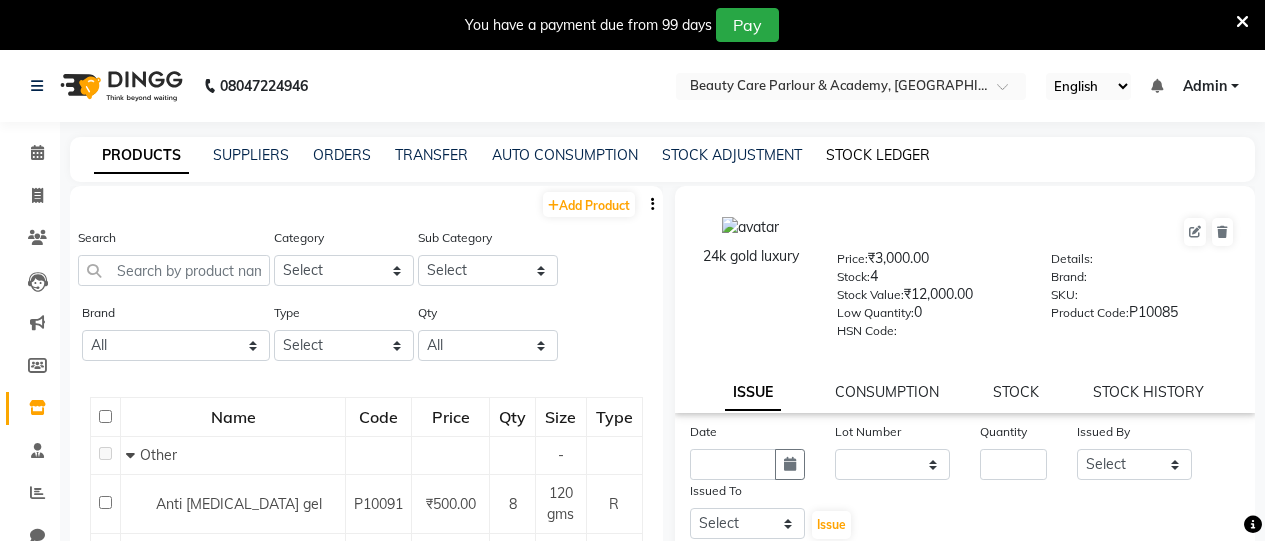 click on "STOCK LEDGER" 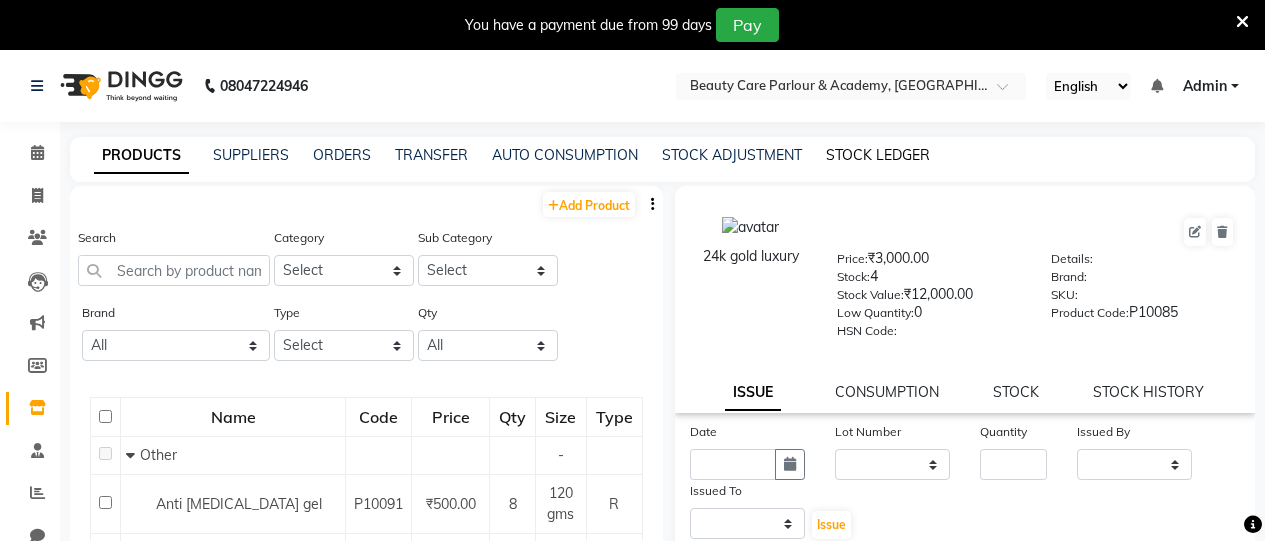 select on "all" 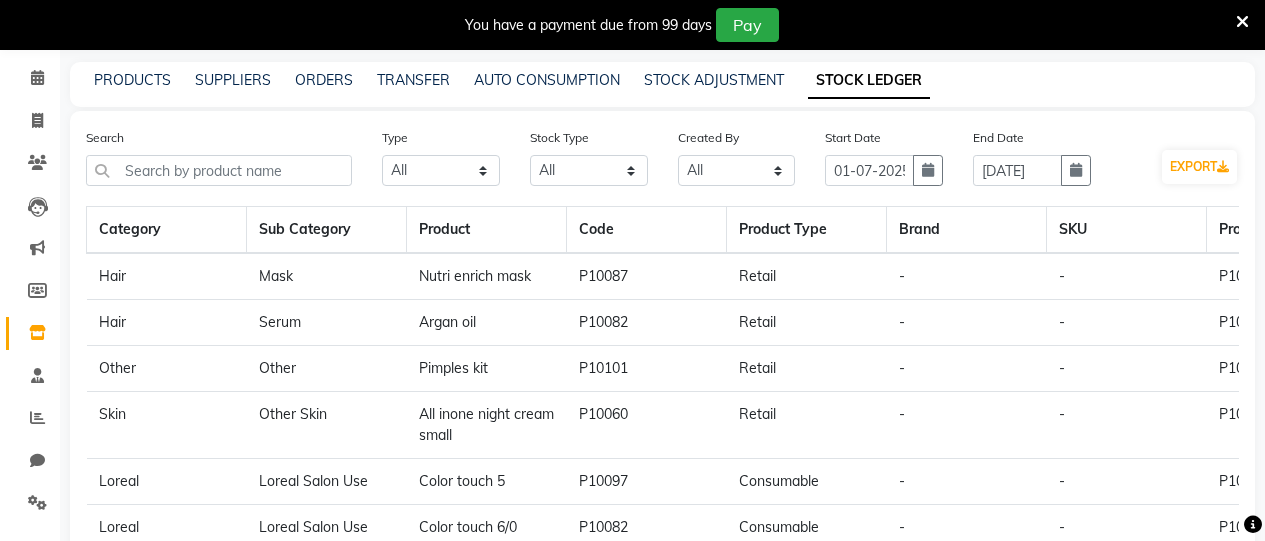 scroll, scrollTop: 76, scrollLeft: 0, axis: vertical 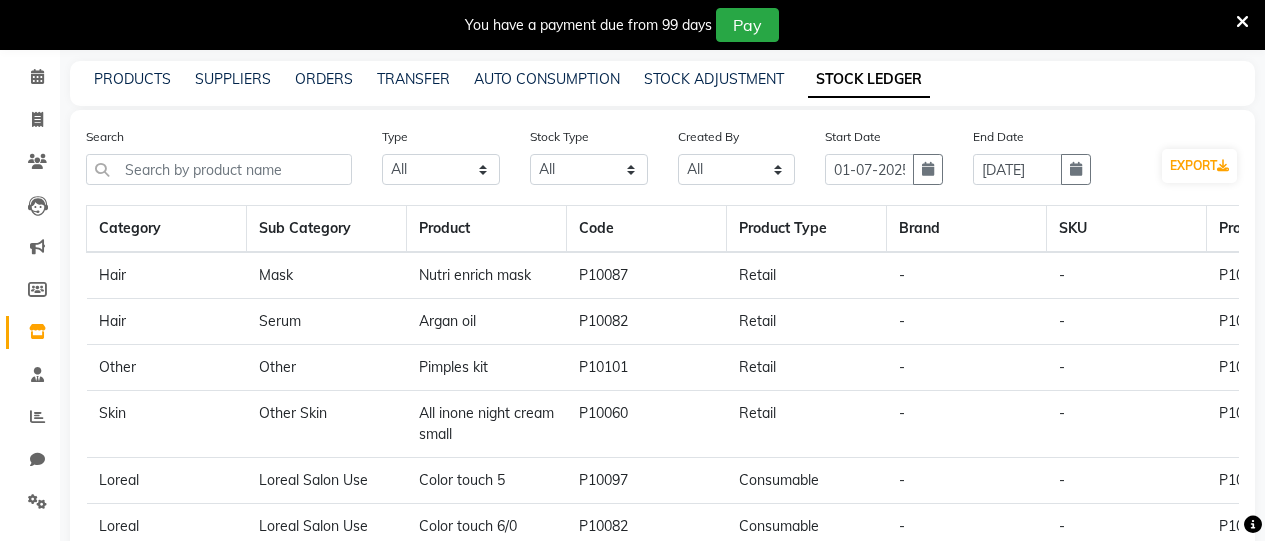 click on "Pimples  kit" 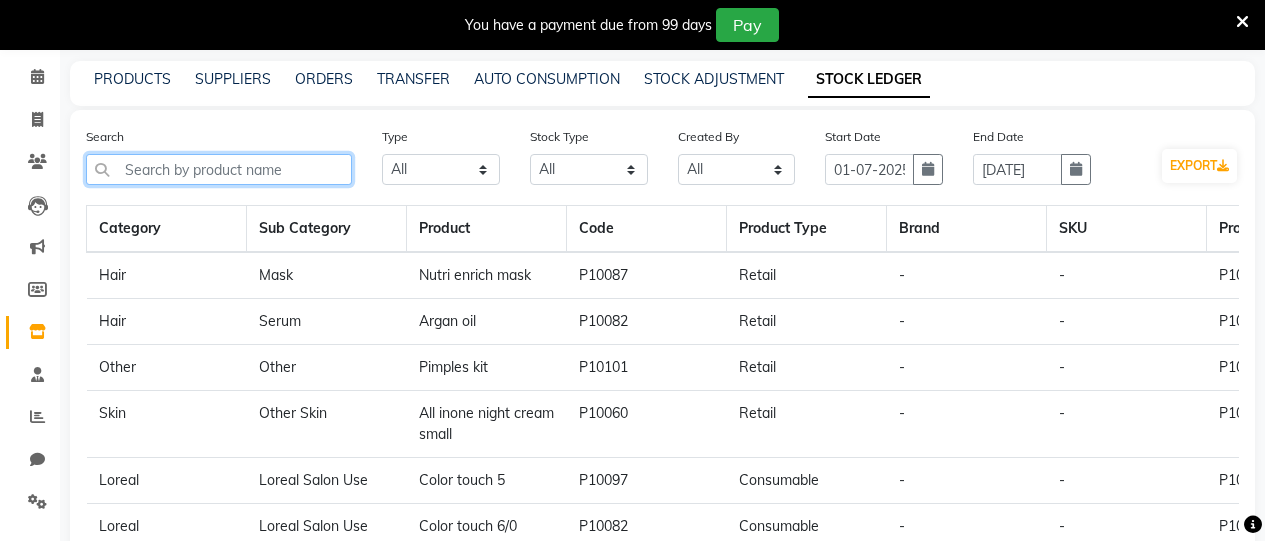 click 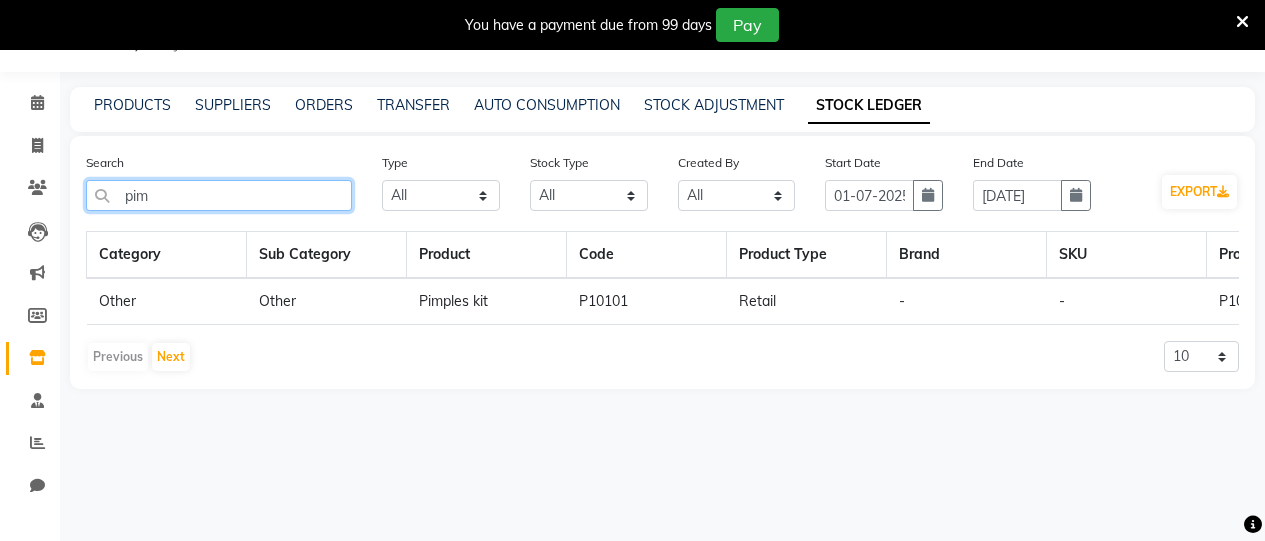 scroll, scrollTop: 50, scrollLeft: 0, axis: vertical 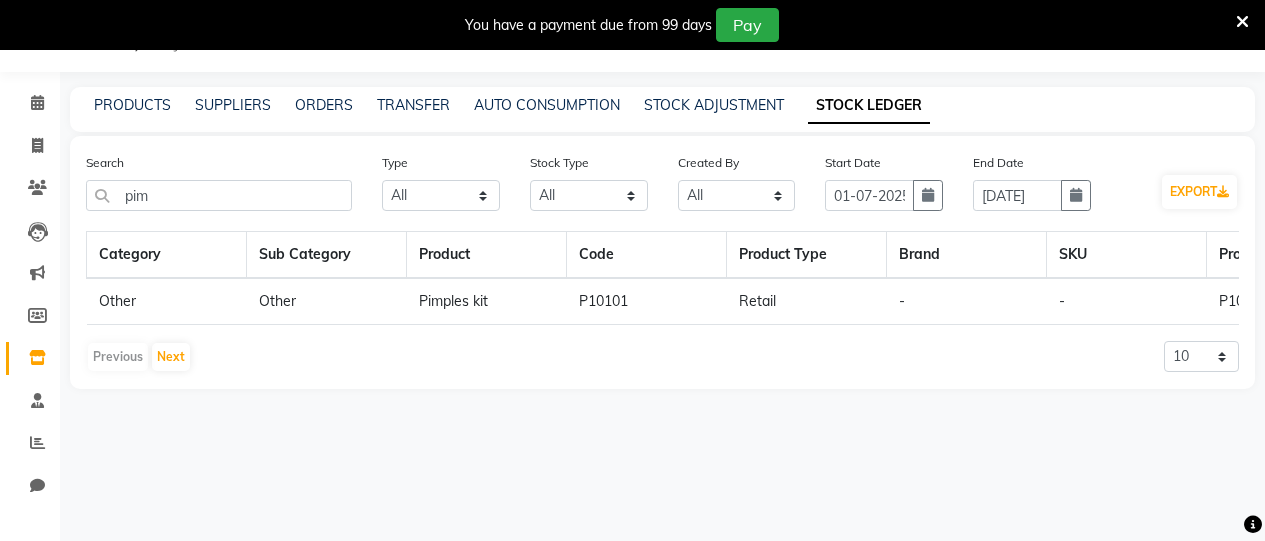 click at bounding box center [1242, 22] 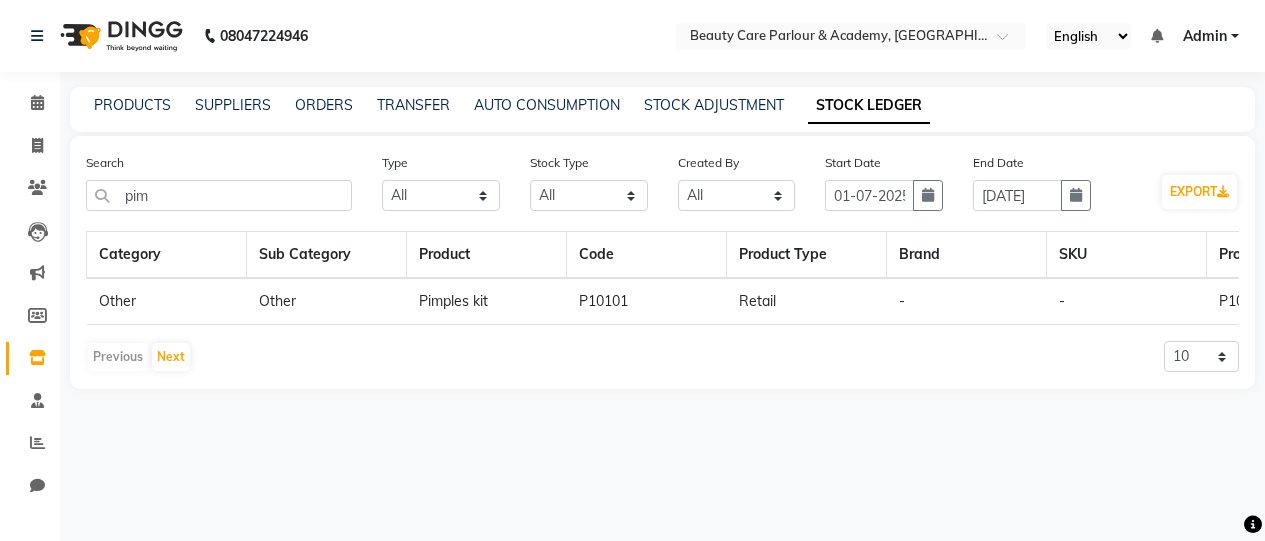 scroll, scrollTop: 0, scrollLeft: 0, axis: both 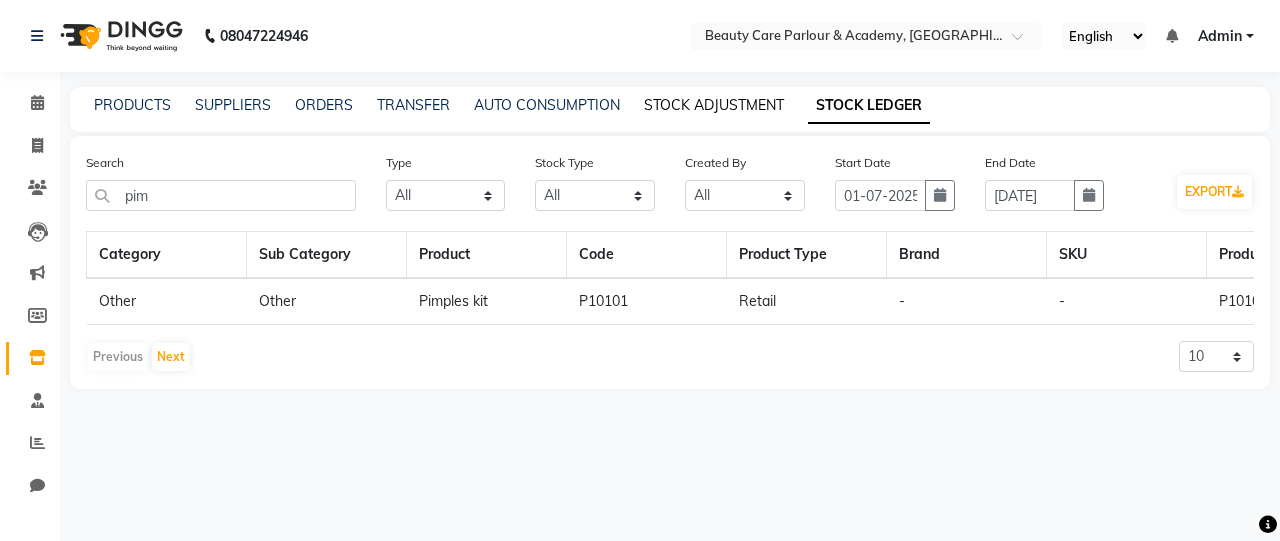 click on "STOCK ADJUSTMENT" 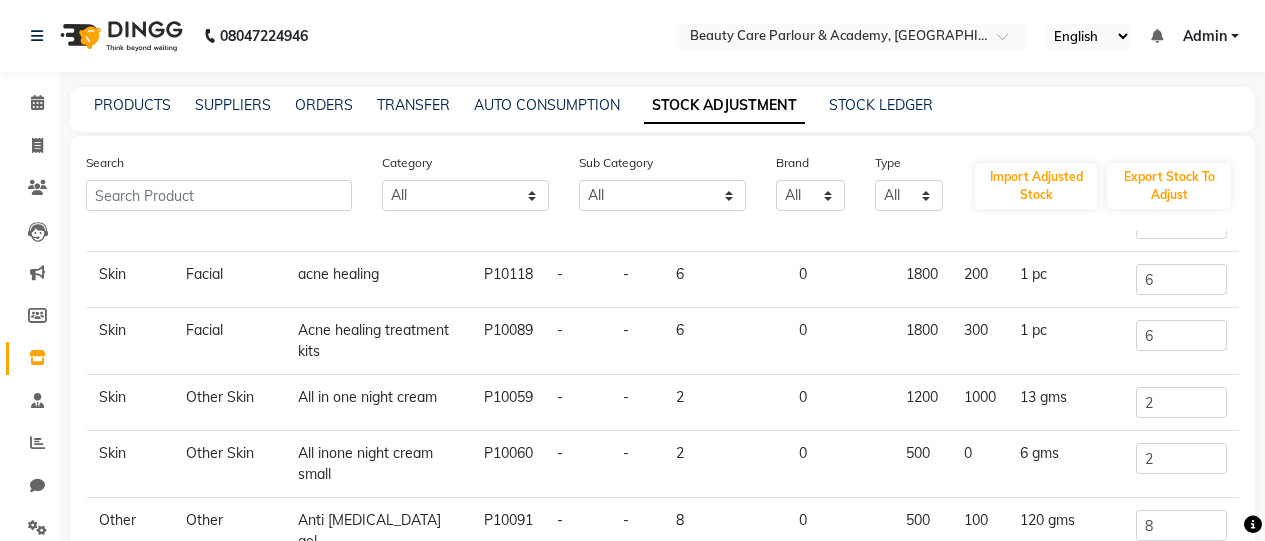 scroll, scrollTop: 107, scrollLeft: 0, axis: vertical 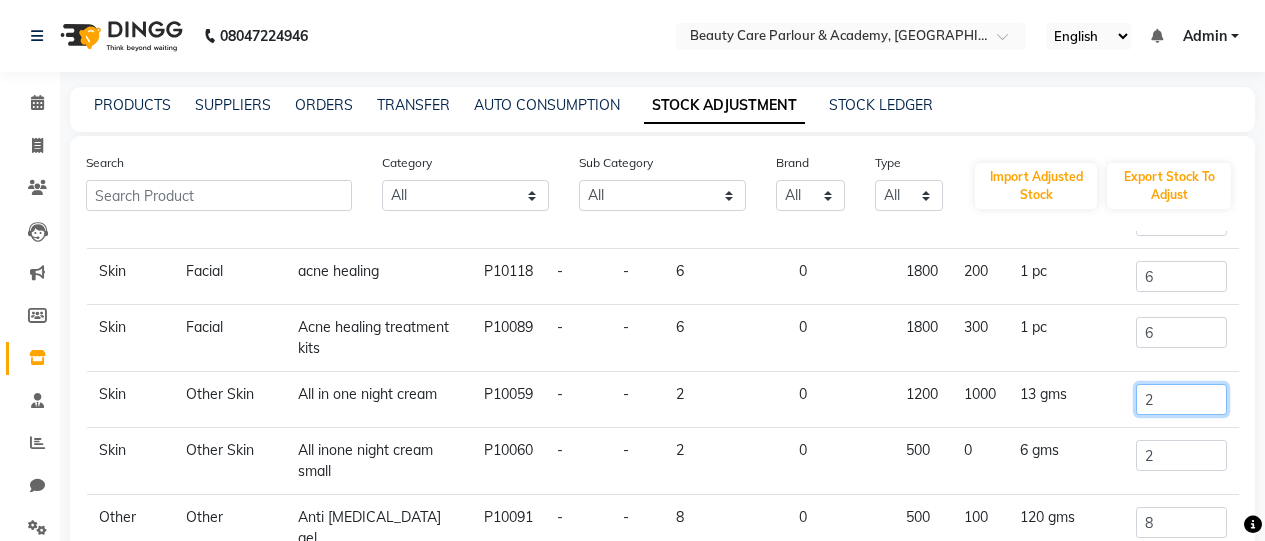 click on "2" 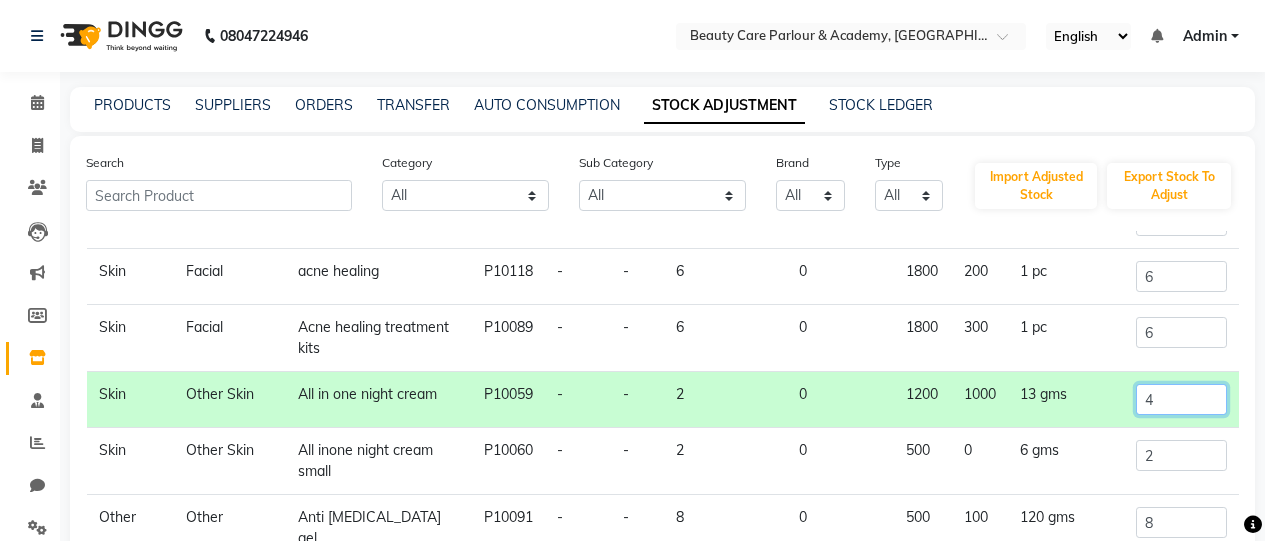 scroll, scrollTop: 167, scrollLeft: 0, axis: vertical 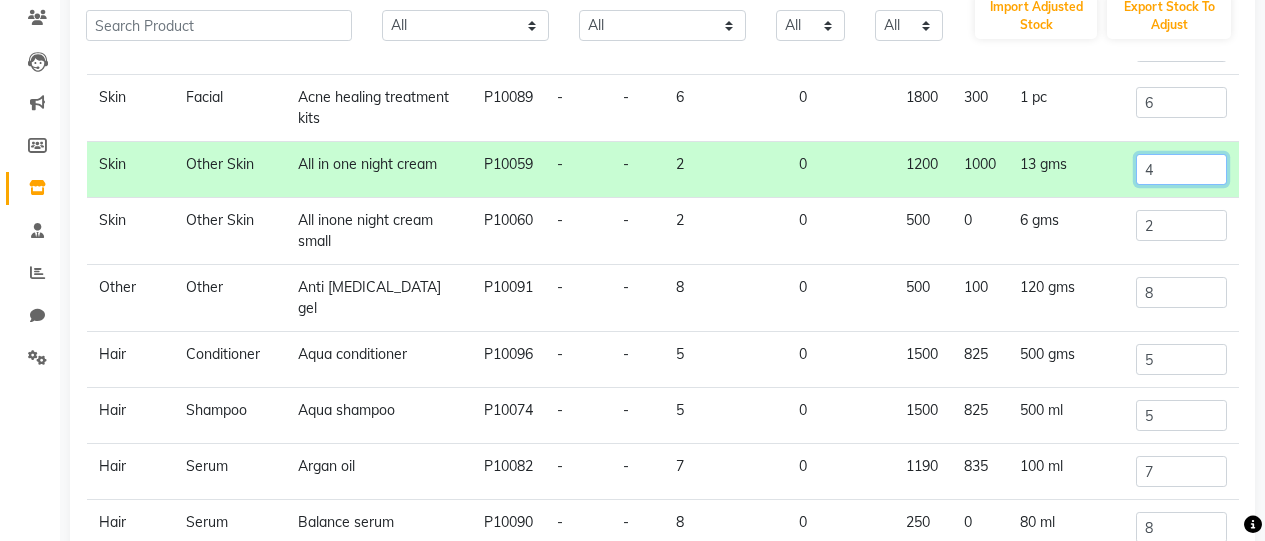 type on "4" 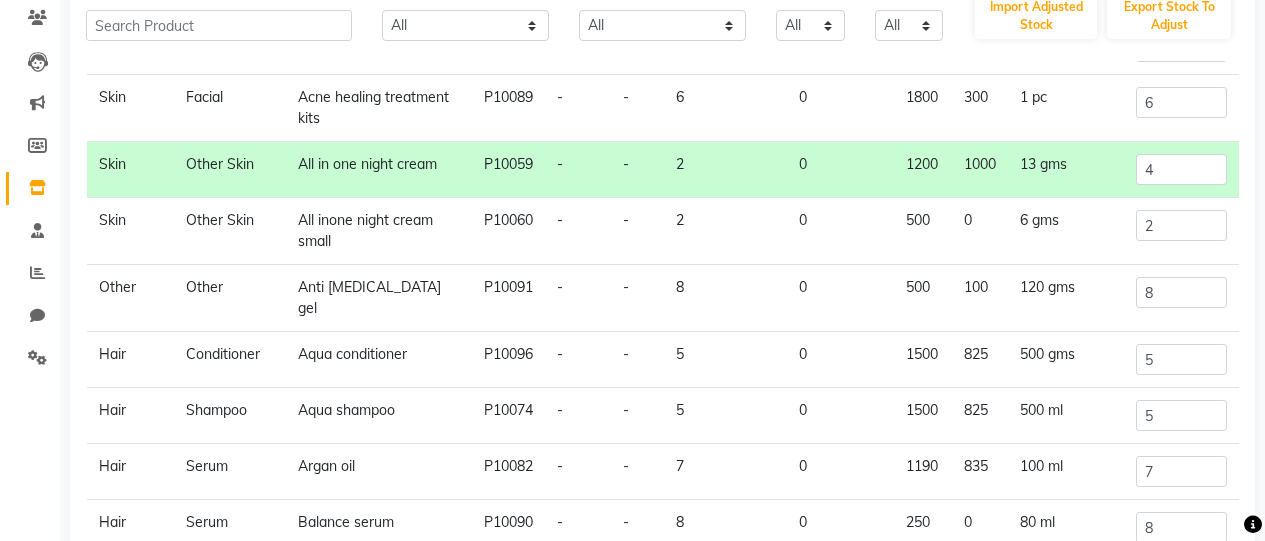 click on "P10060" 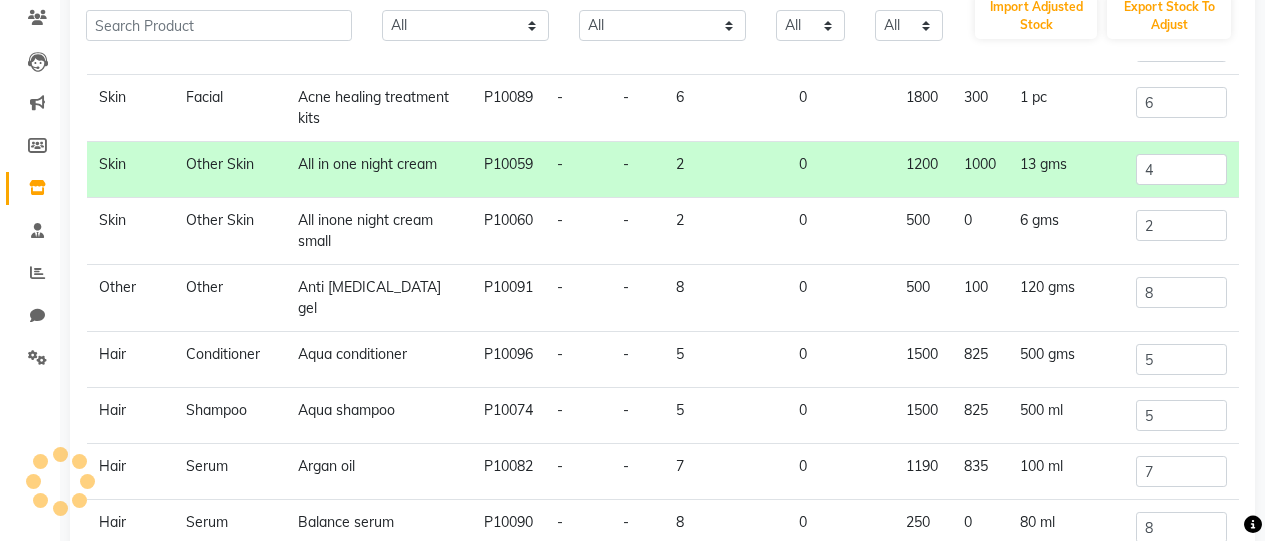 click on "All inone night cream small" 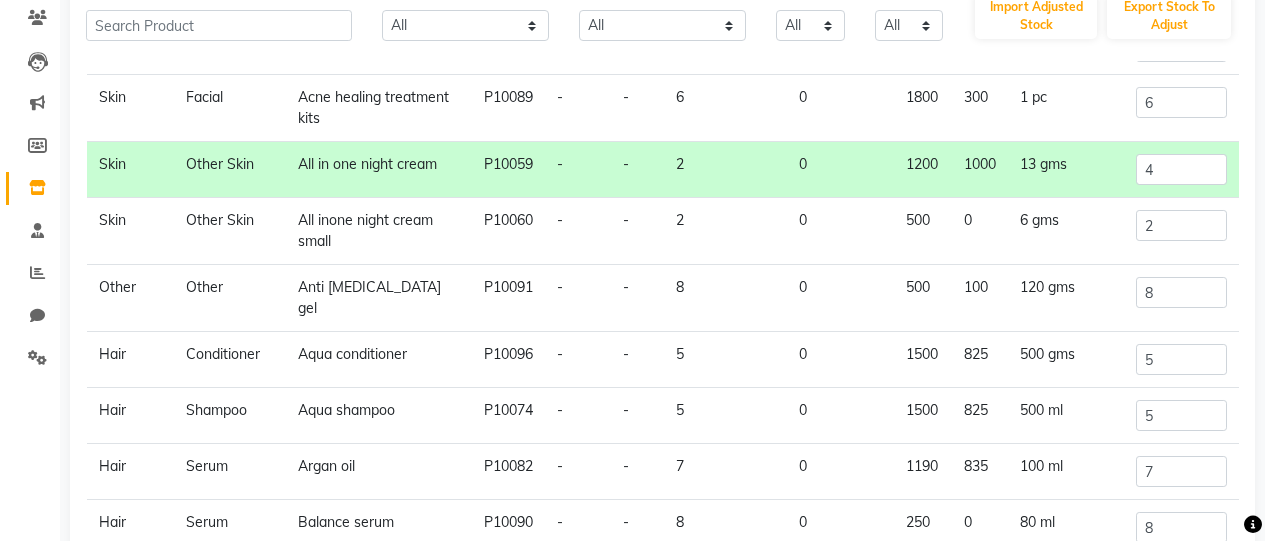 click on "Other Skin" 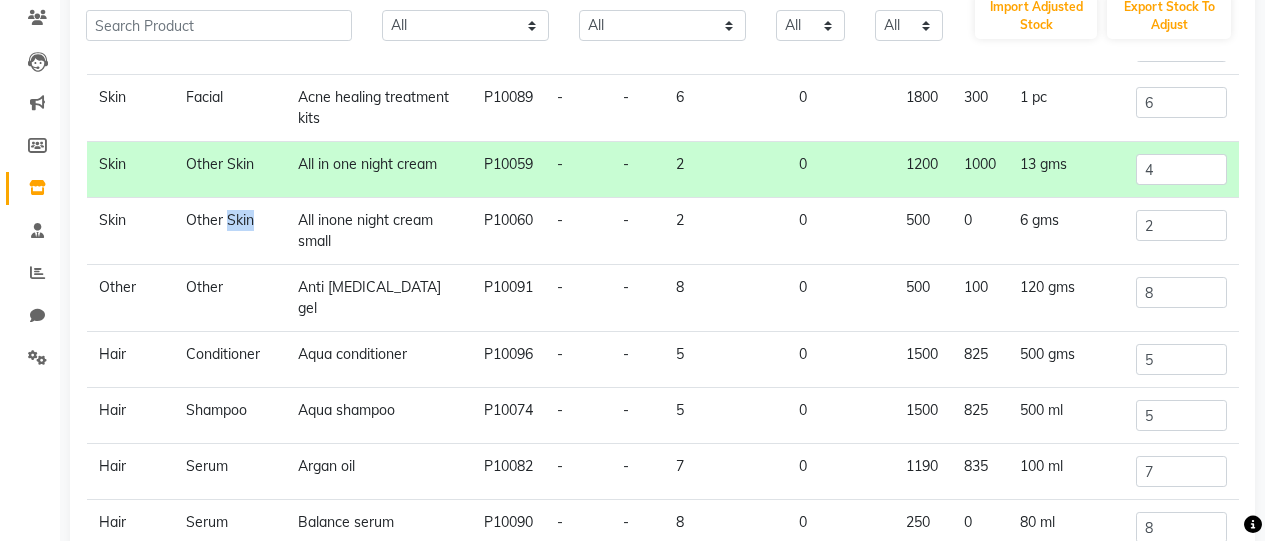 click on "Other Skin" 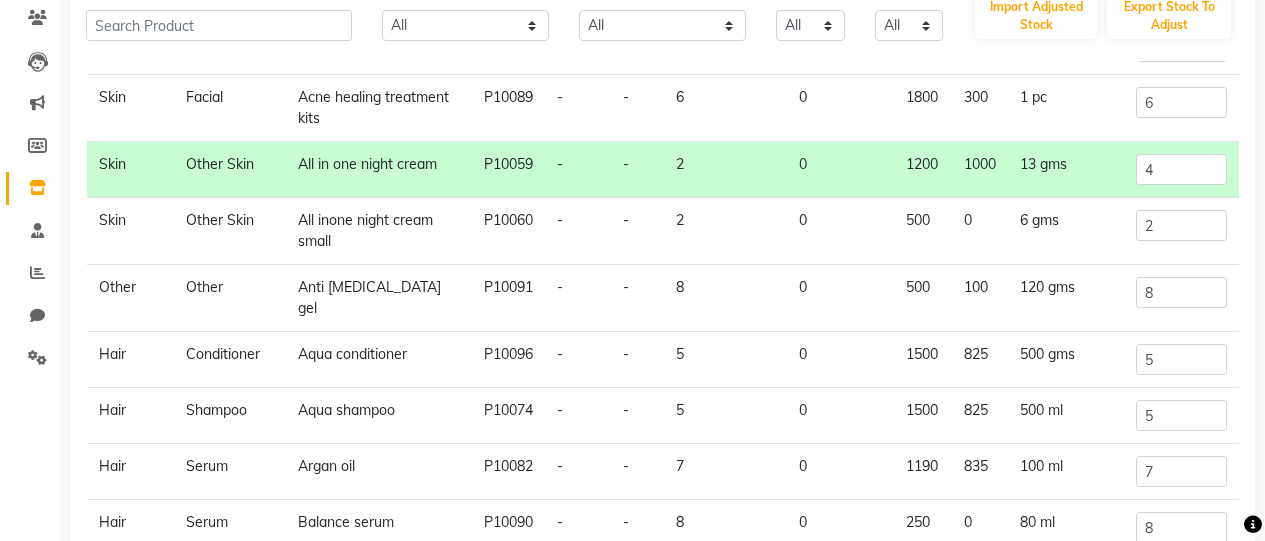 click on "Skin" 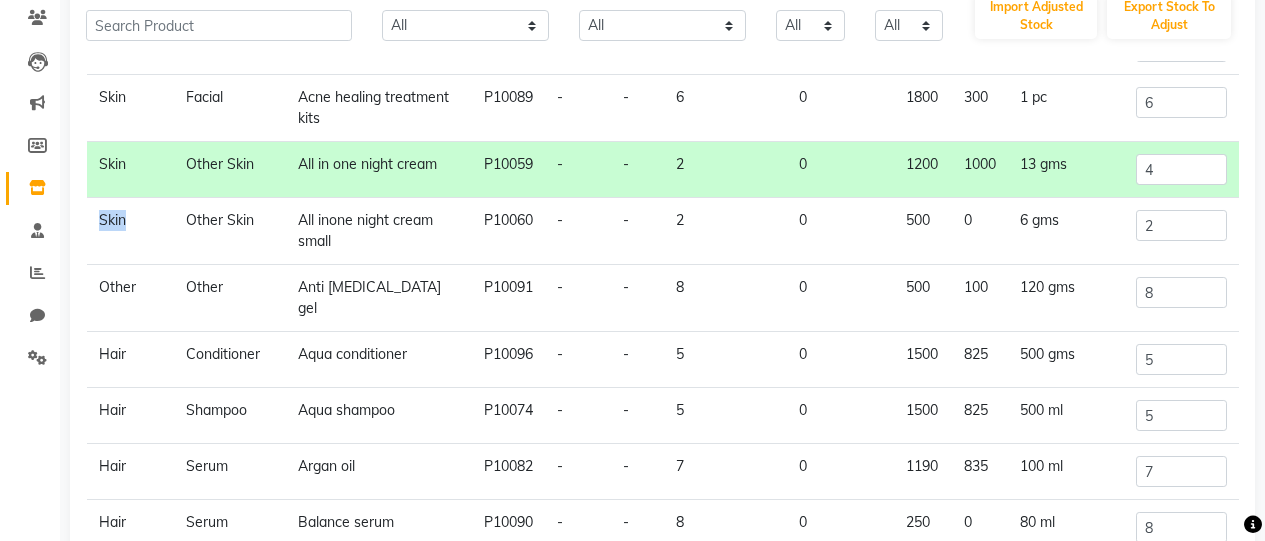 click on "Skin" 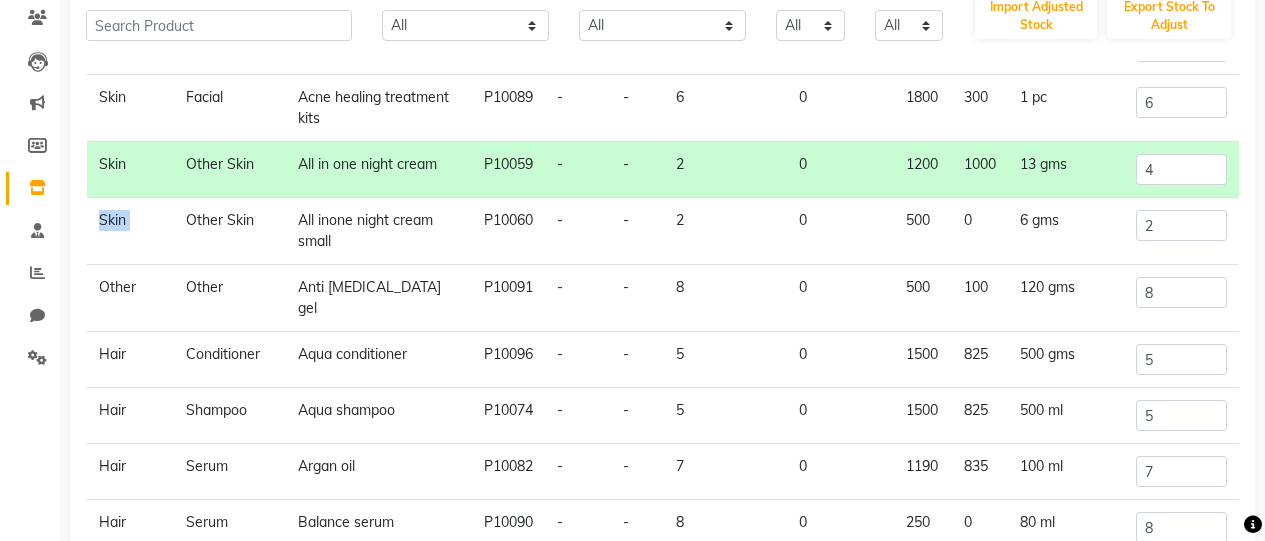 click on "Skin" 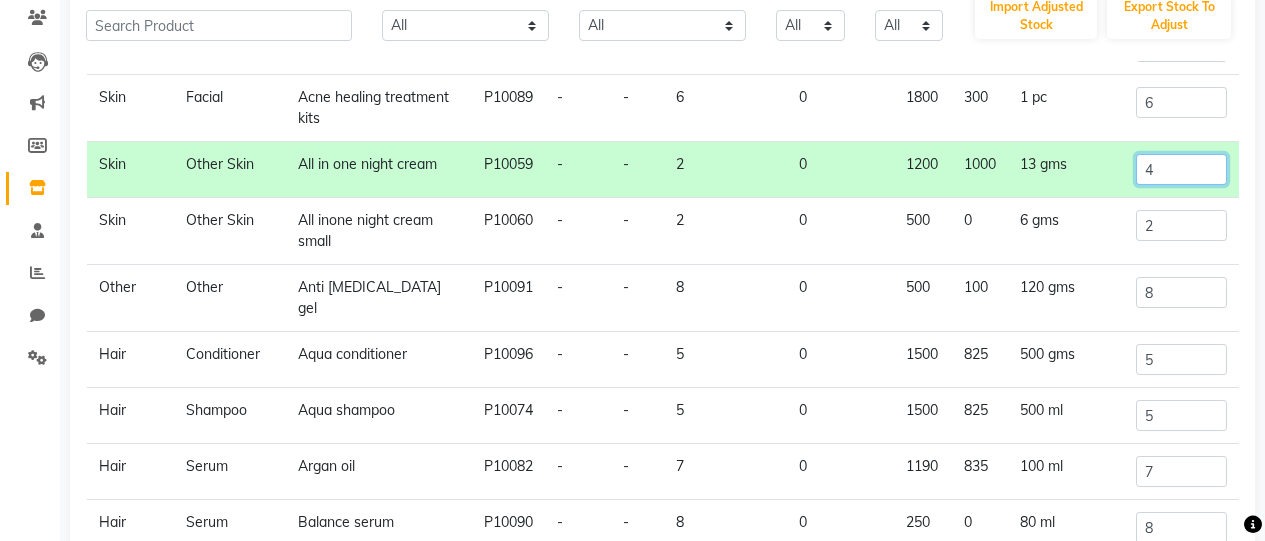drag, startPoint x: 1164, startPoint y: 165, endPoint x: 828, endPoint y: 182, distance: 336.42978 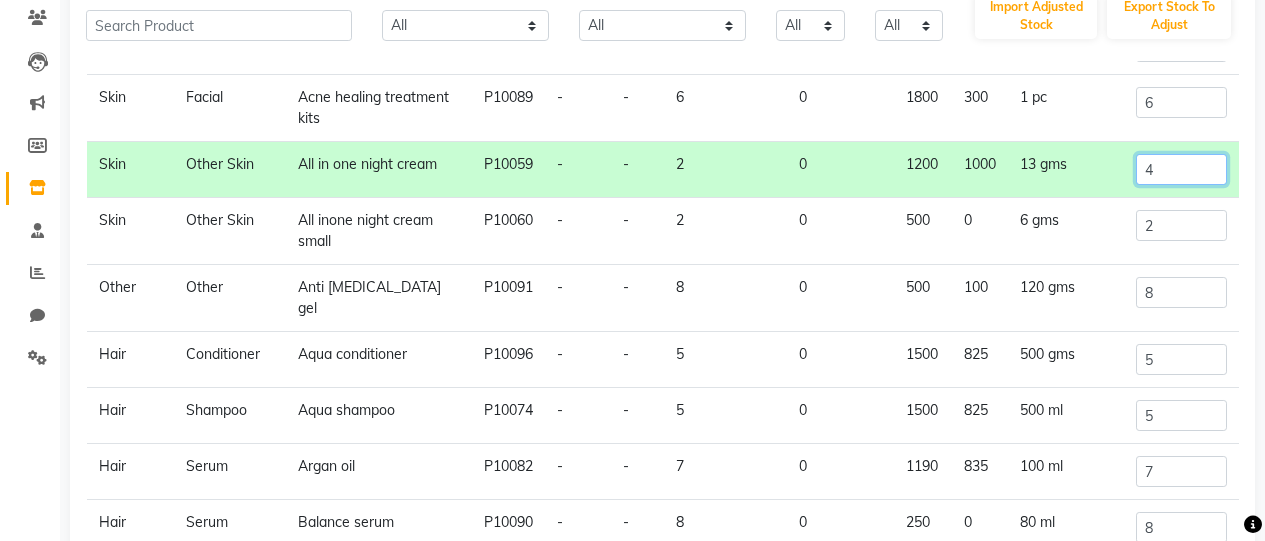 scroll, scrollTop: 167, scrollLeft: 0, axis: vertical 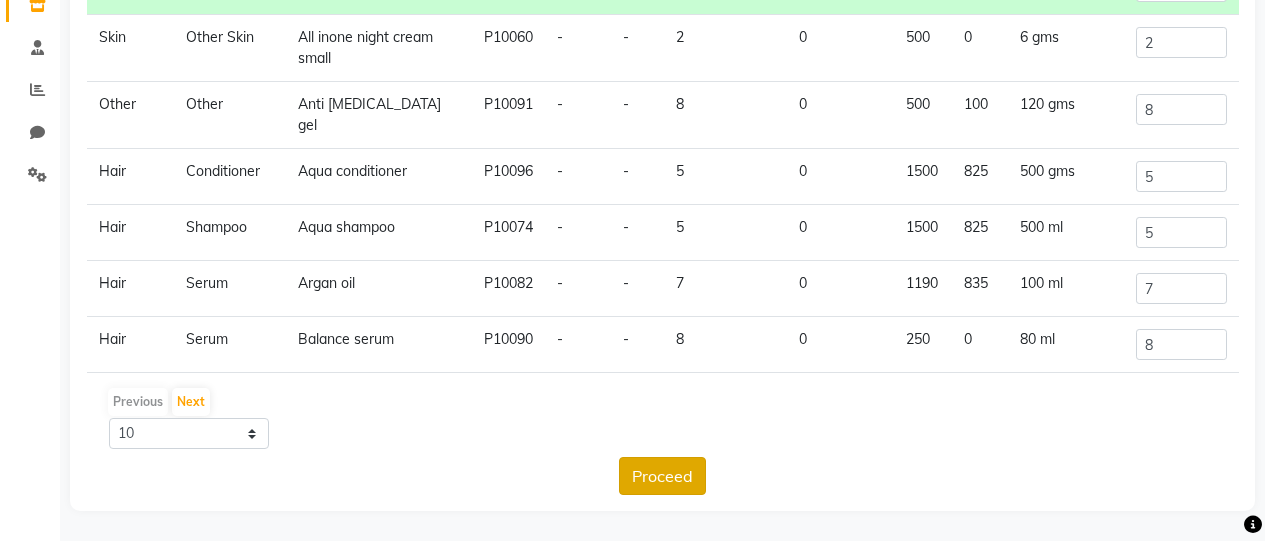 click on "Proceed" 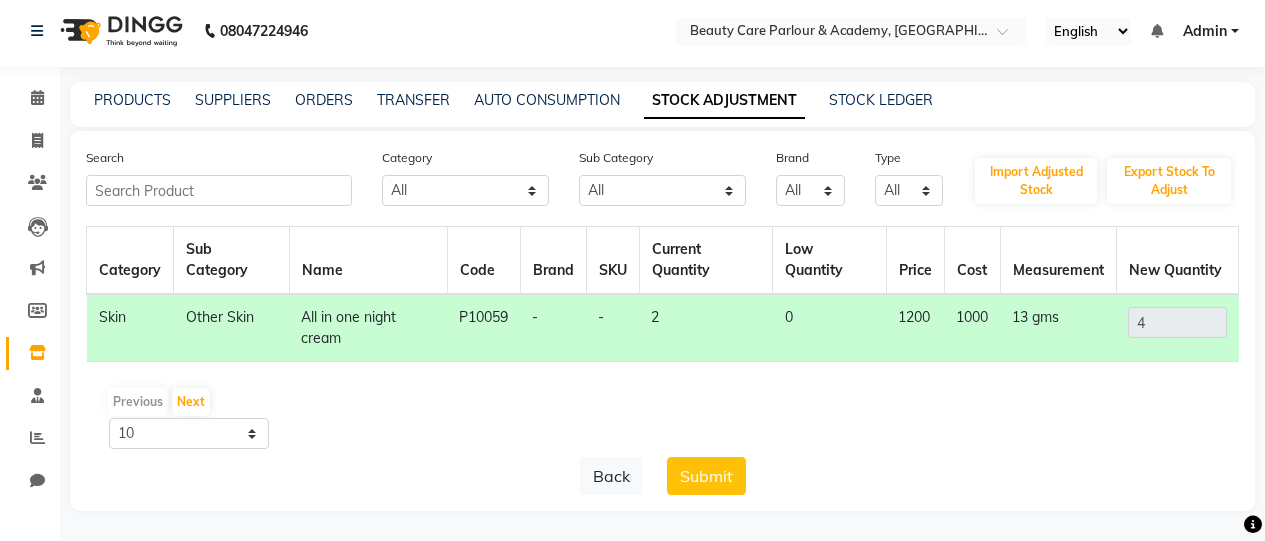click on "Submit" 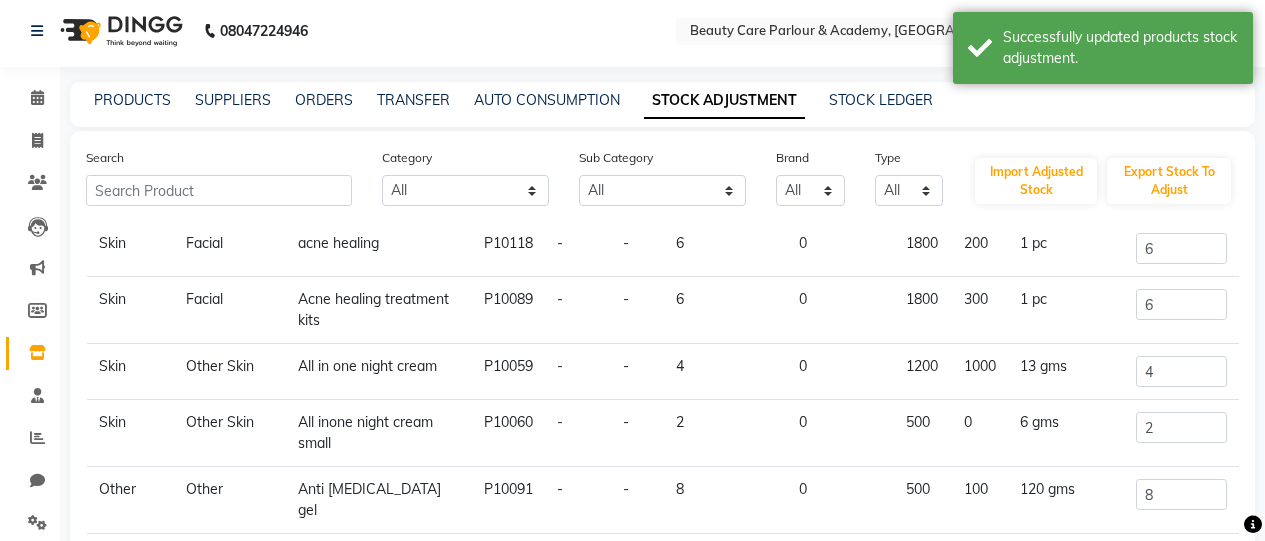 scroll, scrollTop: 138, scrollLeft: 0, axis: vertical 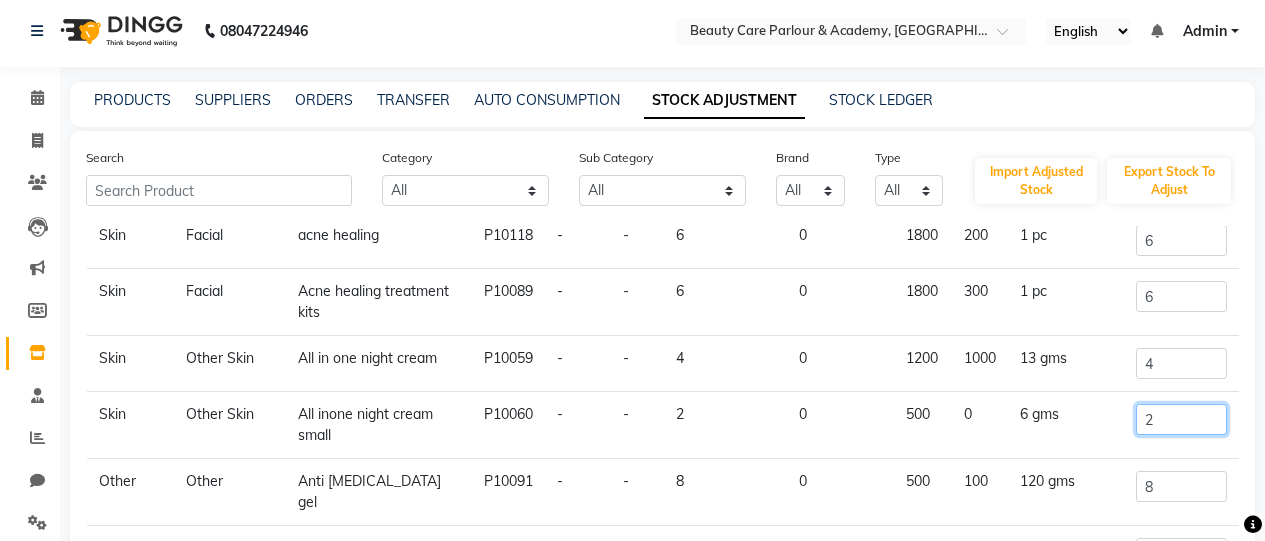click on "2" 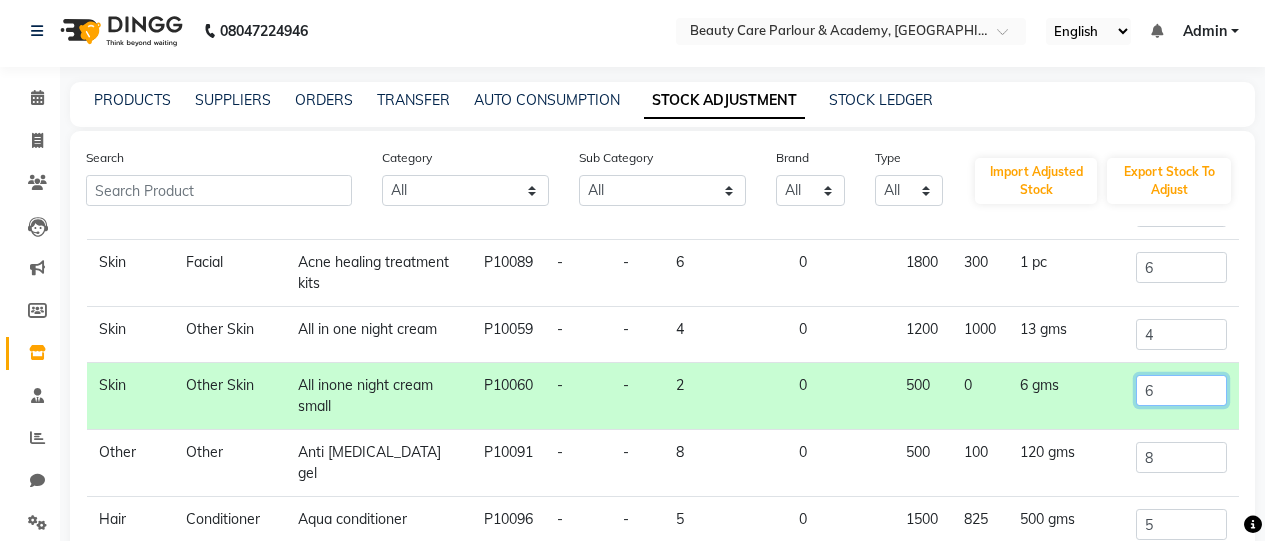 scroll, scrollTop: 167, scrollLeft: 0, axis: vertical 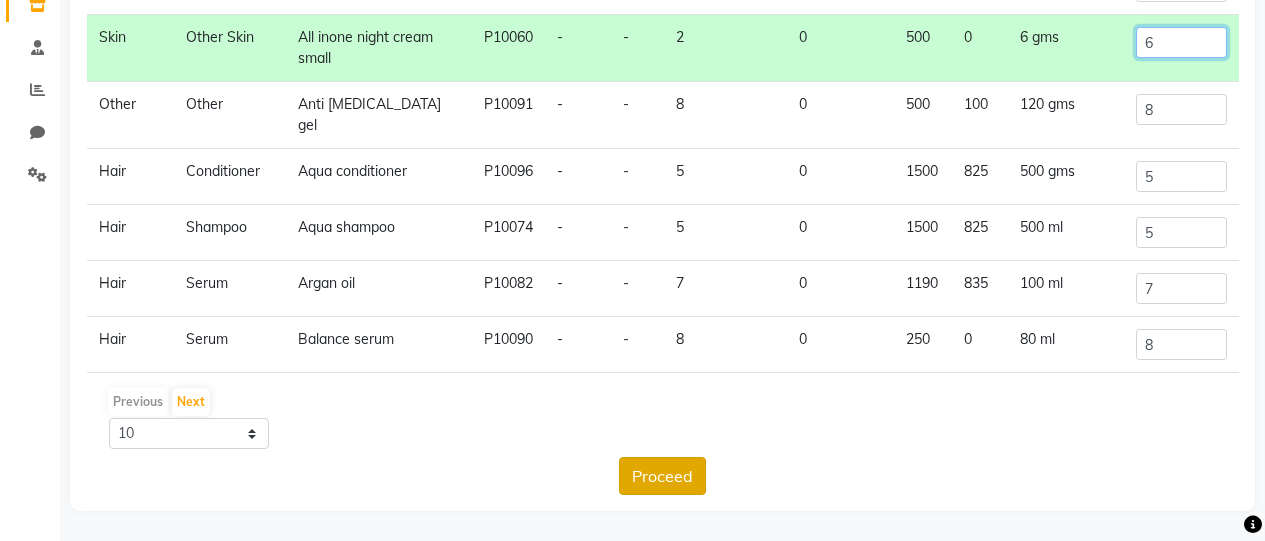 type on "6" 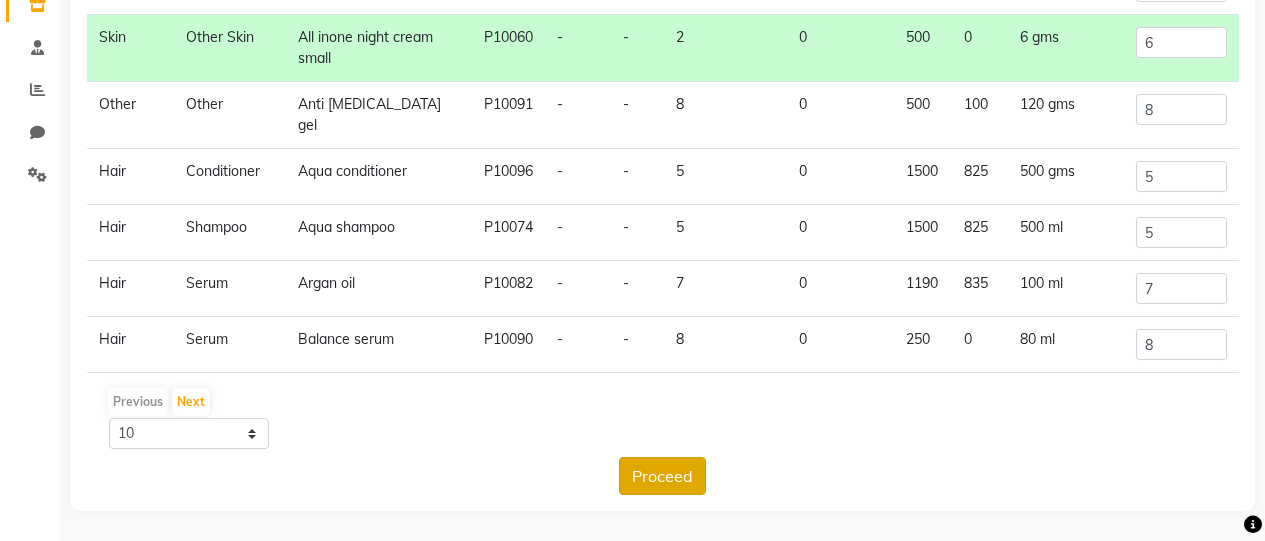 click on "Proceed" 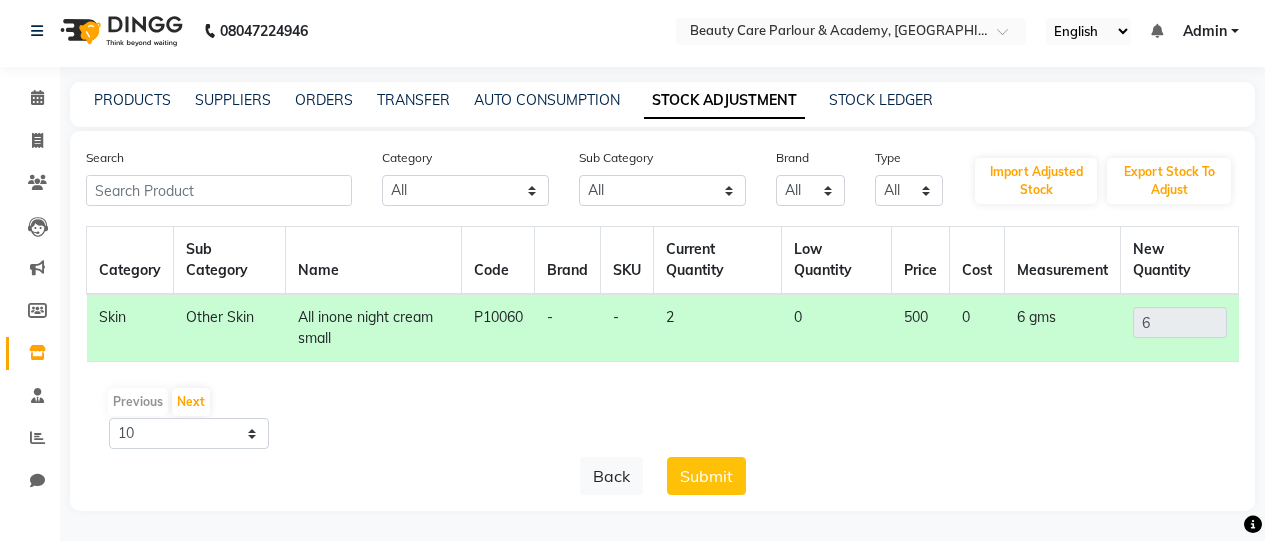 scroll, scrollTop: 5, scrollLeft: 0, axis: vertical 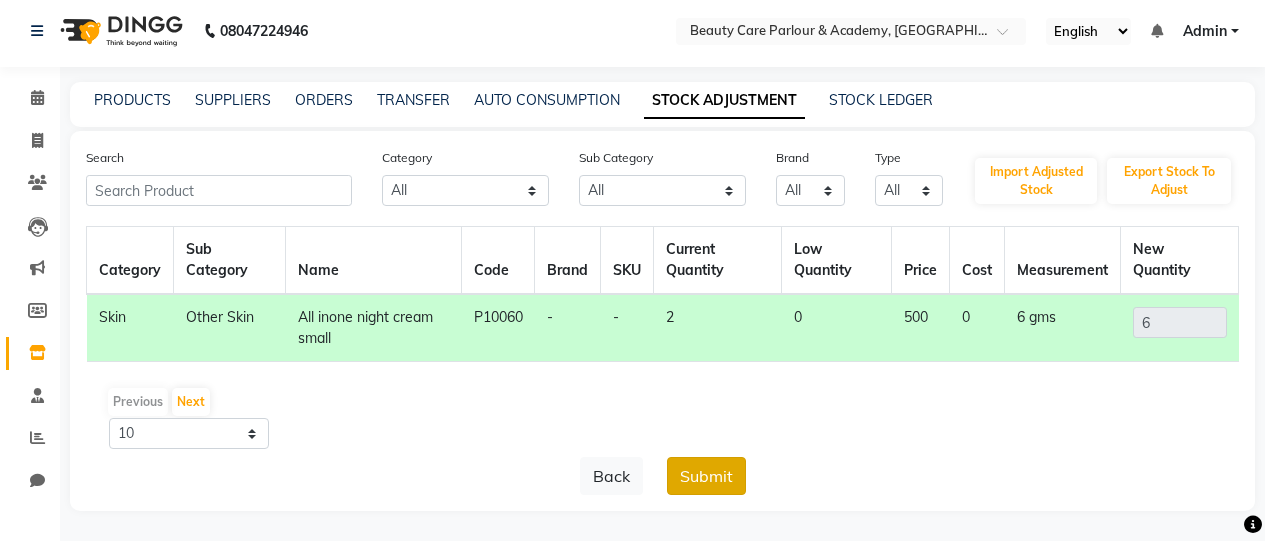 click on "Submit" 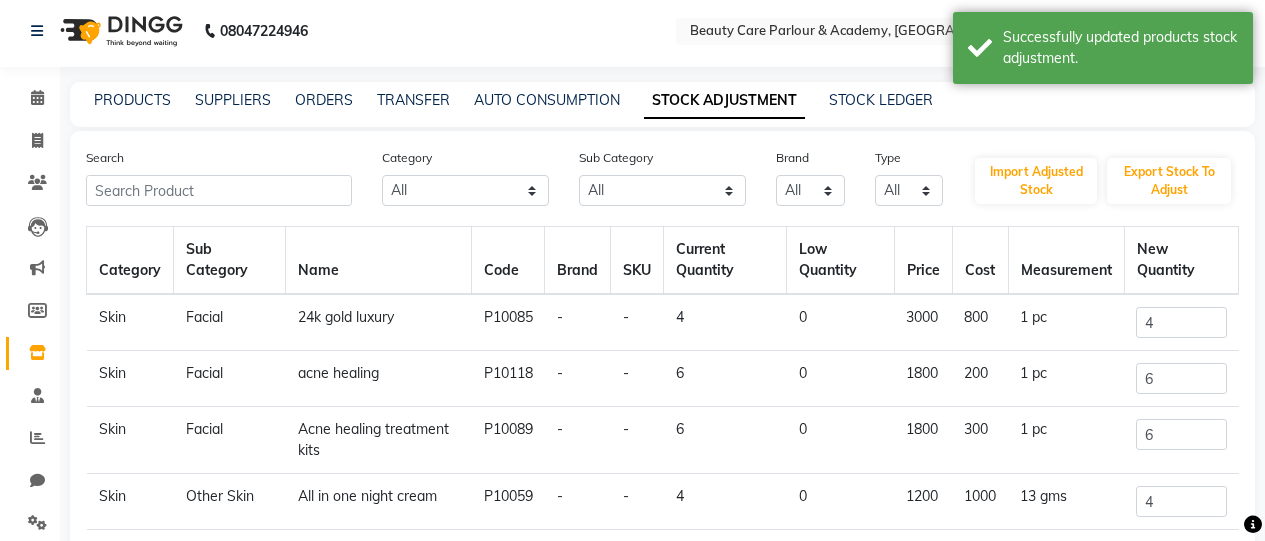 scroll, scrollTop: 167, scrollLeft: 0, axis: vertical 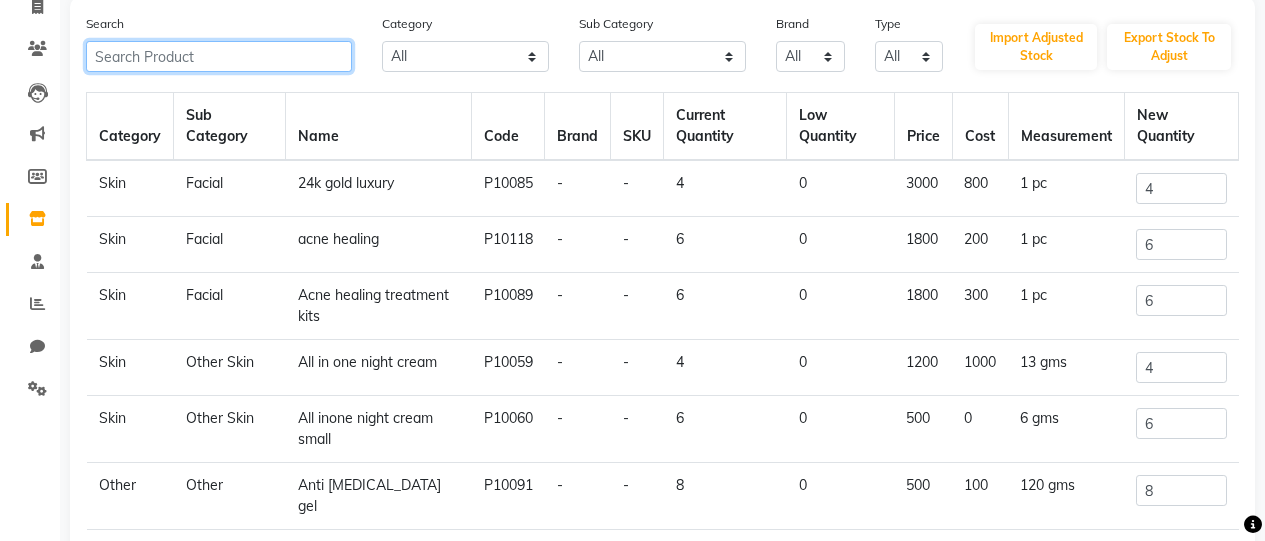 click 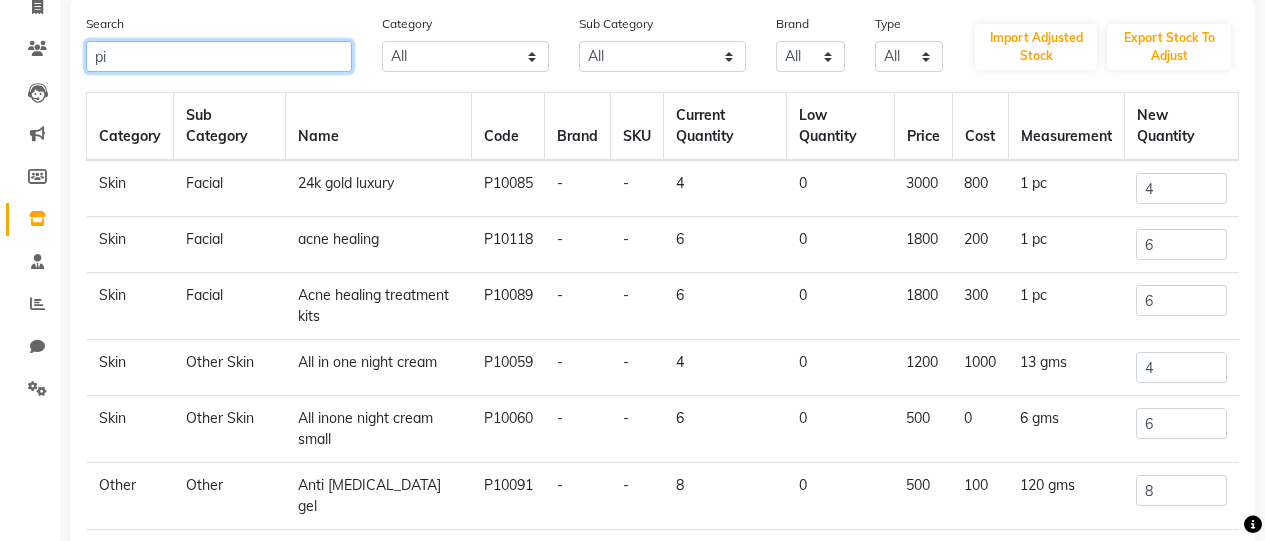 scroll, scrollTop: 0, scrollLeft: 0, axis: both 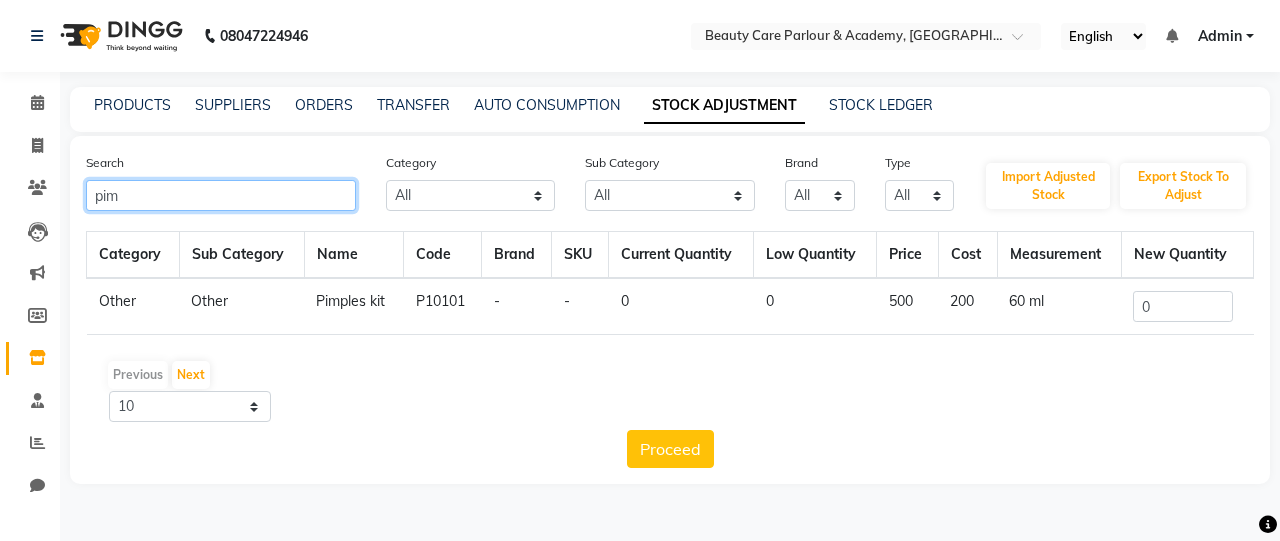 type on "pim" 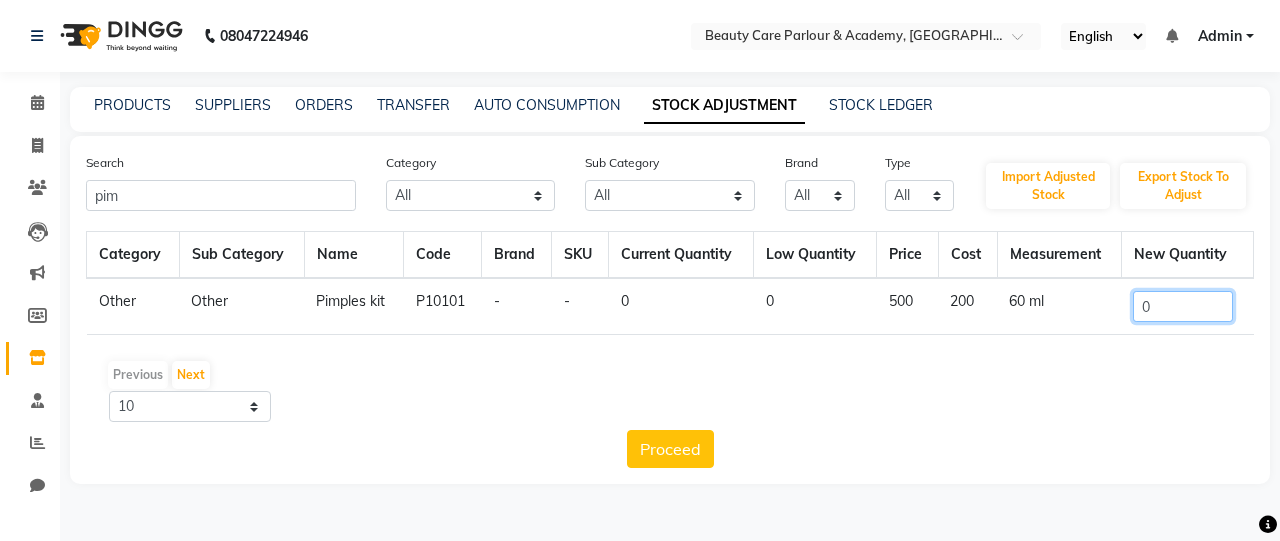 click on "0" 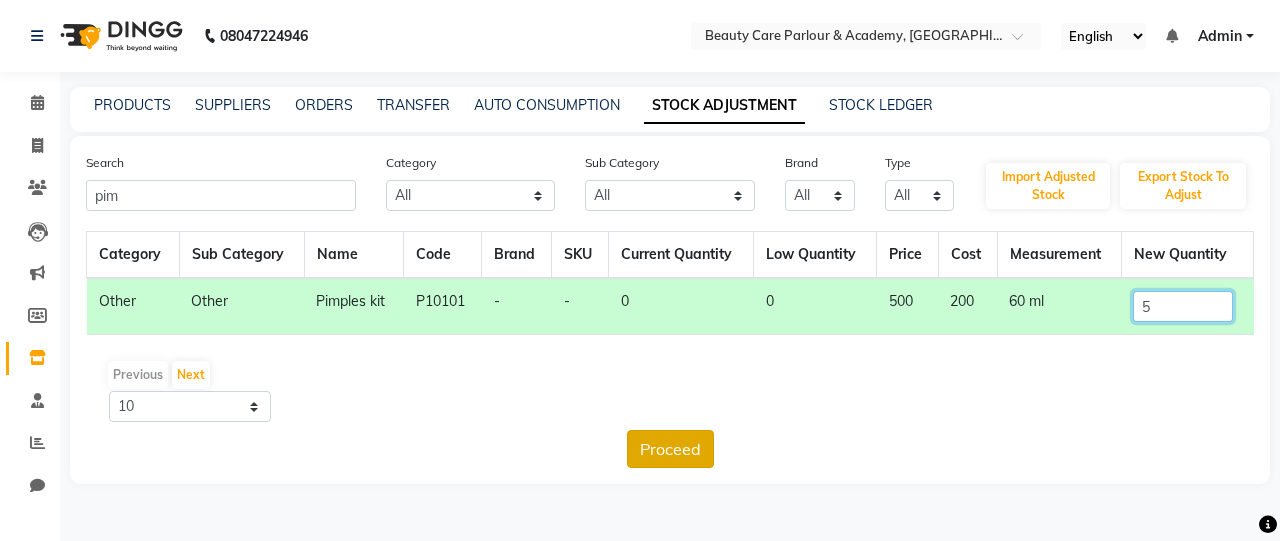 type on "5" 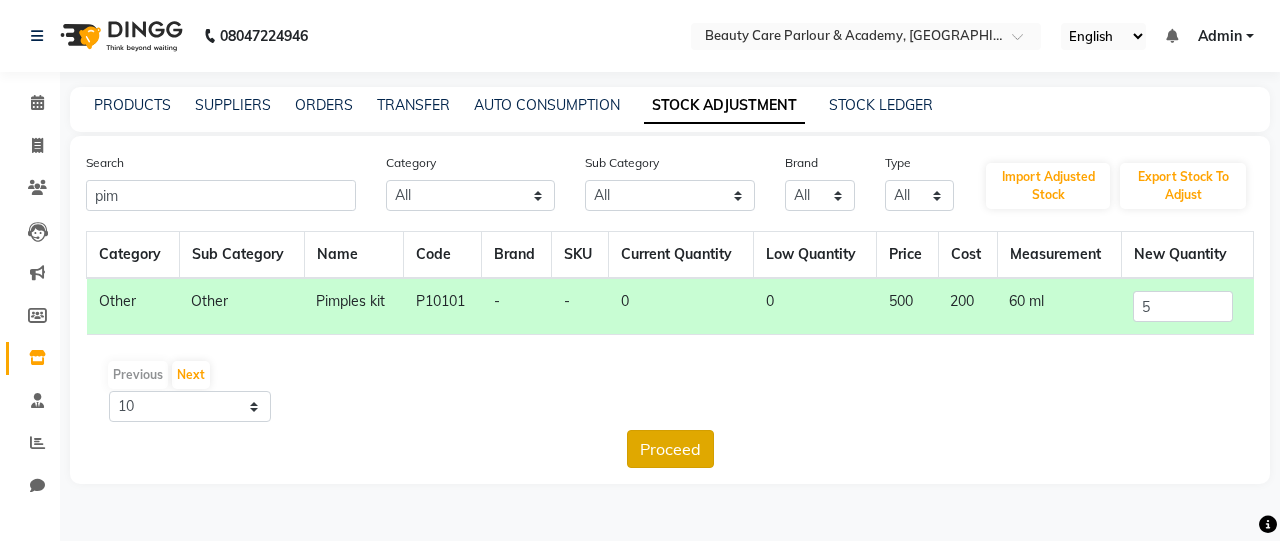 click on "Proceed" 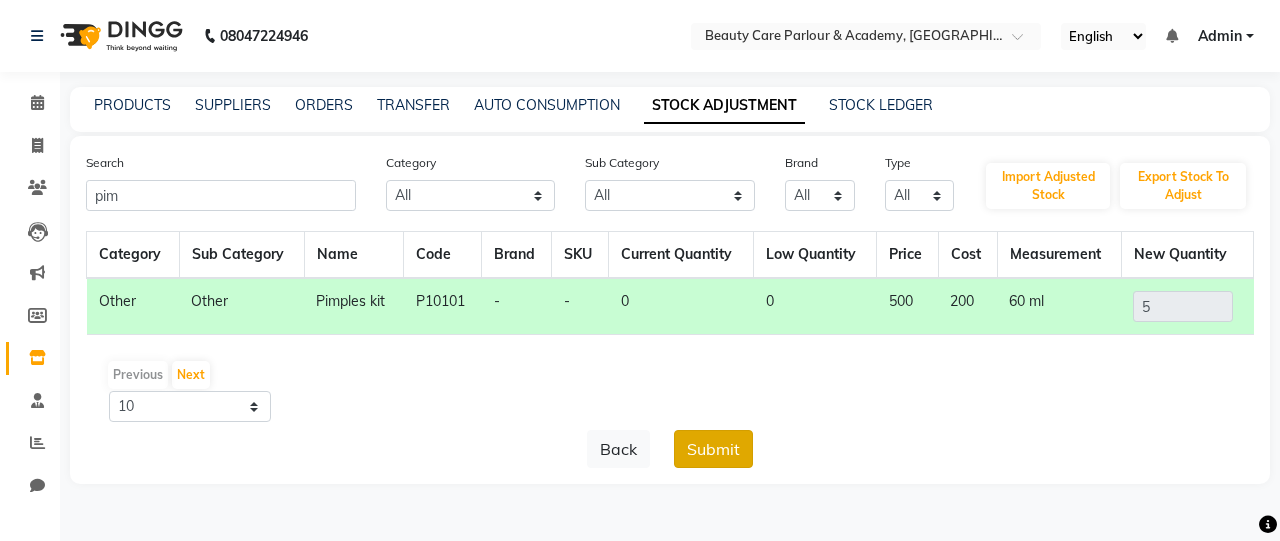 click on "Submit" 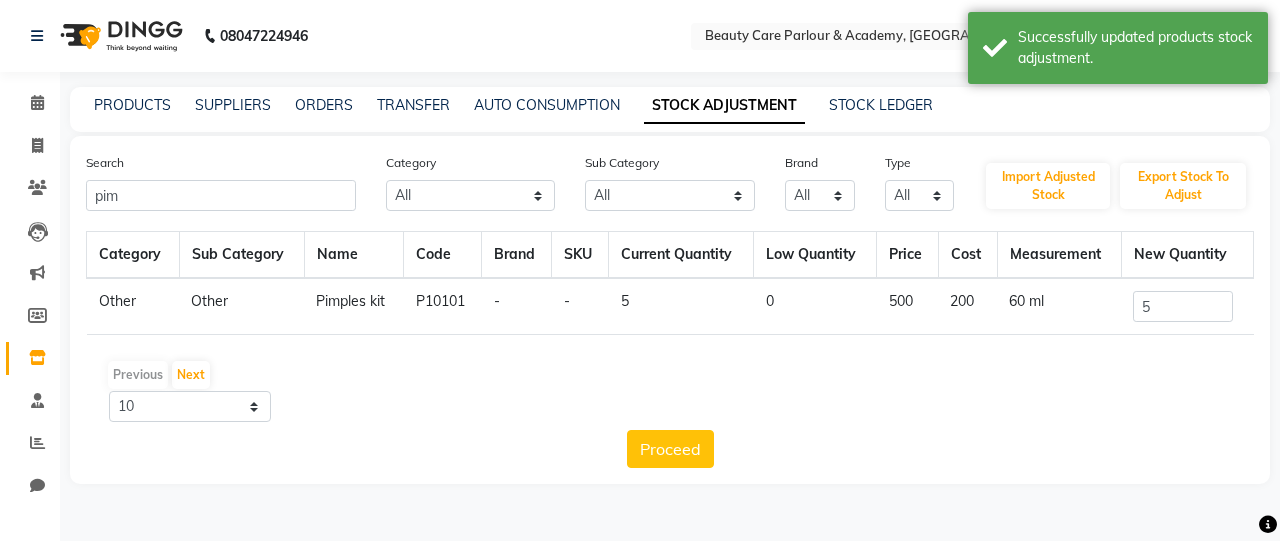 select on "all" 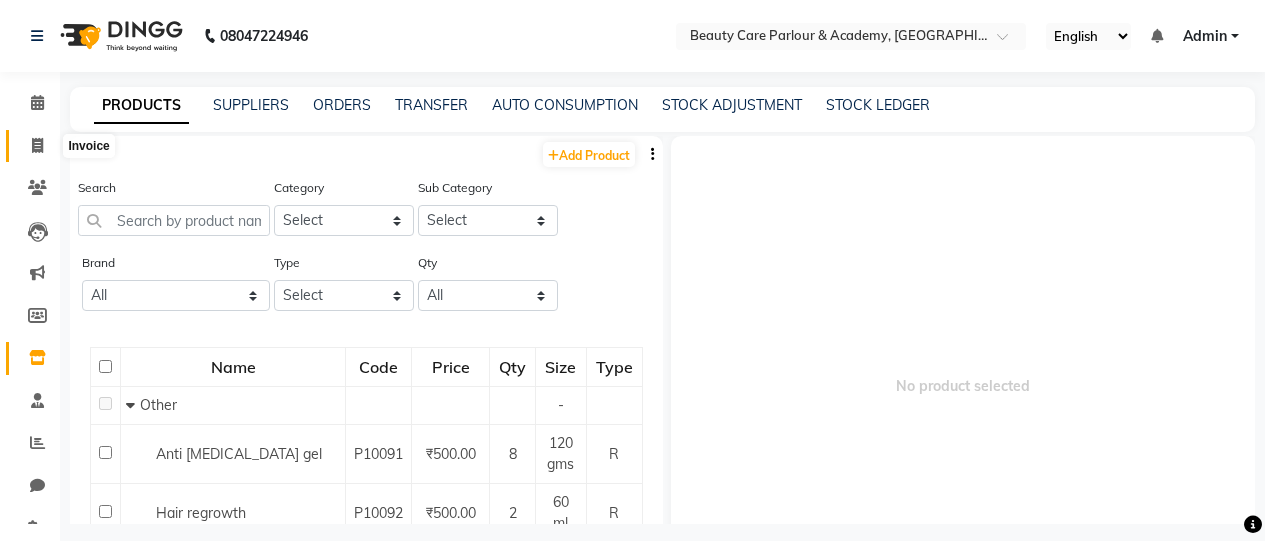 click 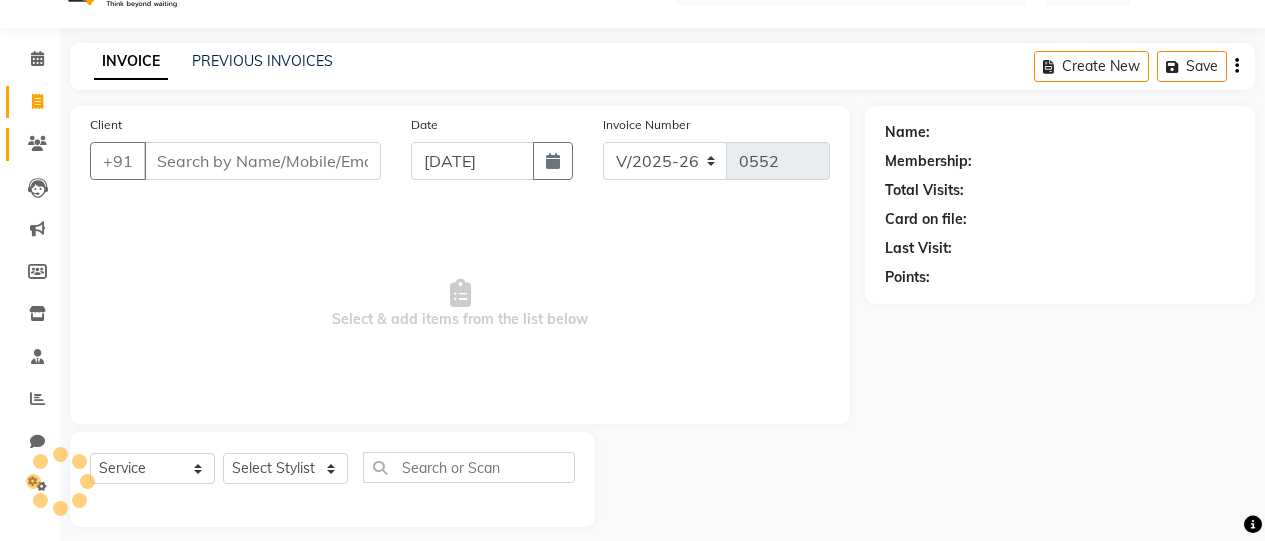 scroll, scrollTop: 60, scrollLeft: 0, axis: vertical 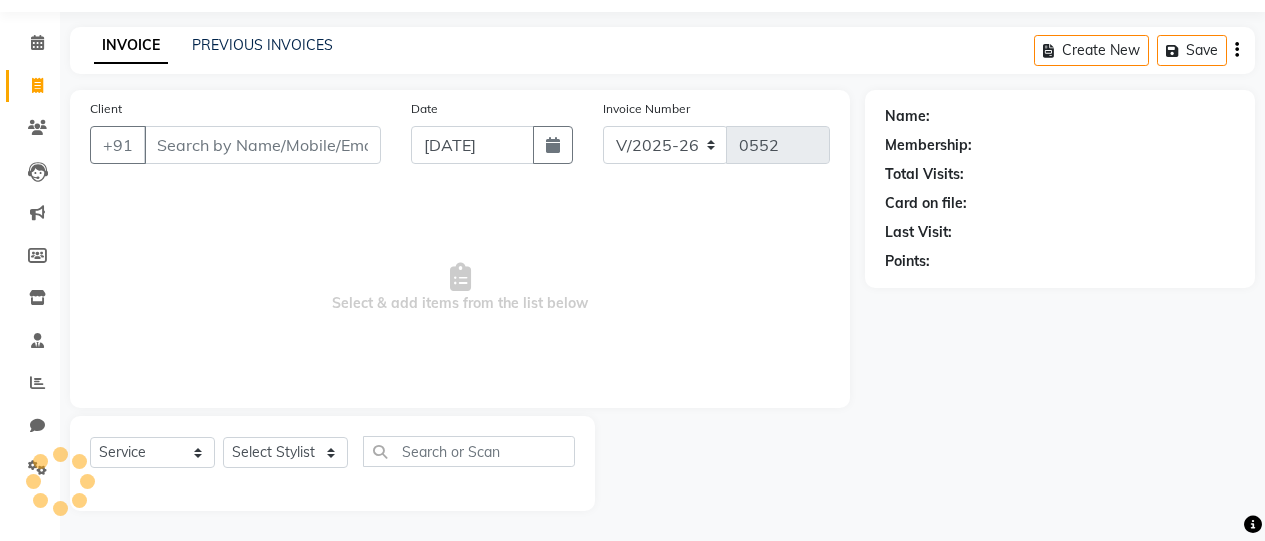click on "Client" at bounding box center (262, 145) 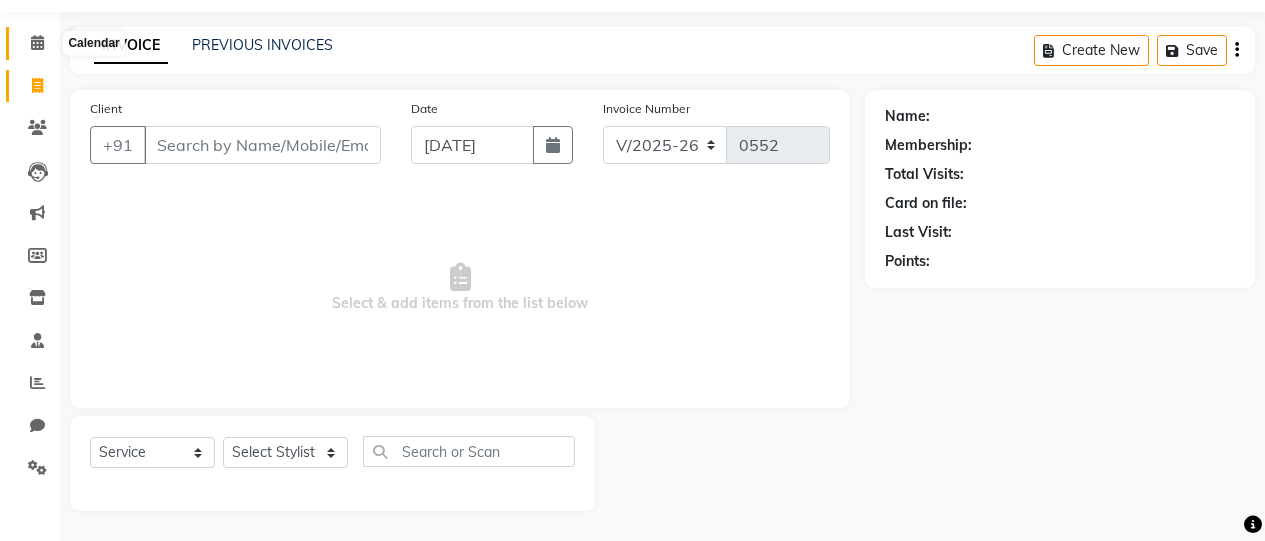 click 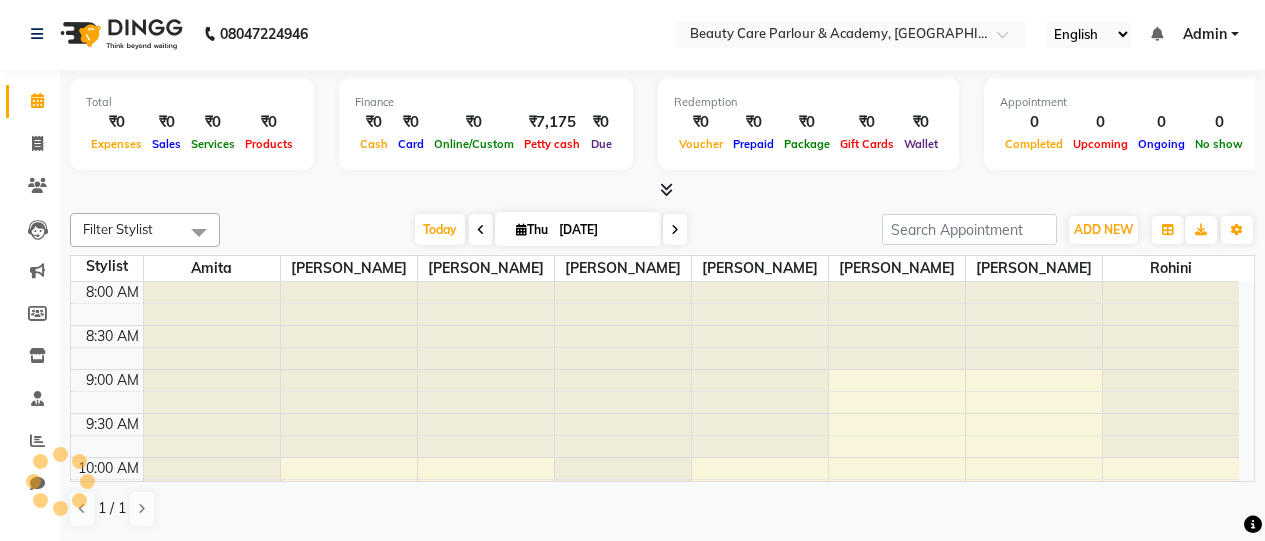 scroll, scrollTop: 0, scrollLeft: 0, axis: both 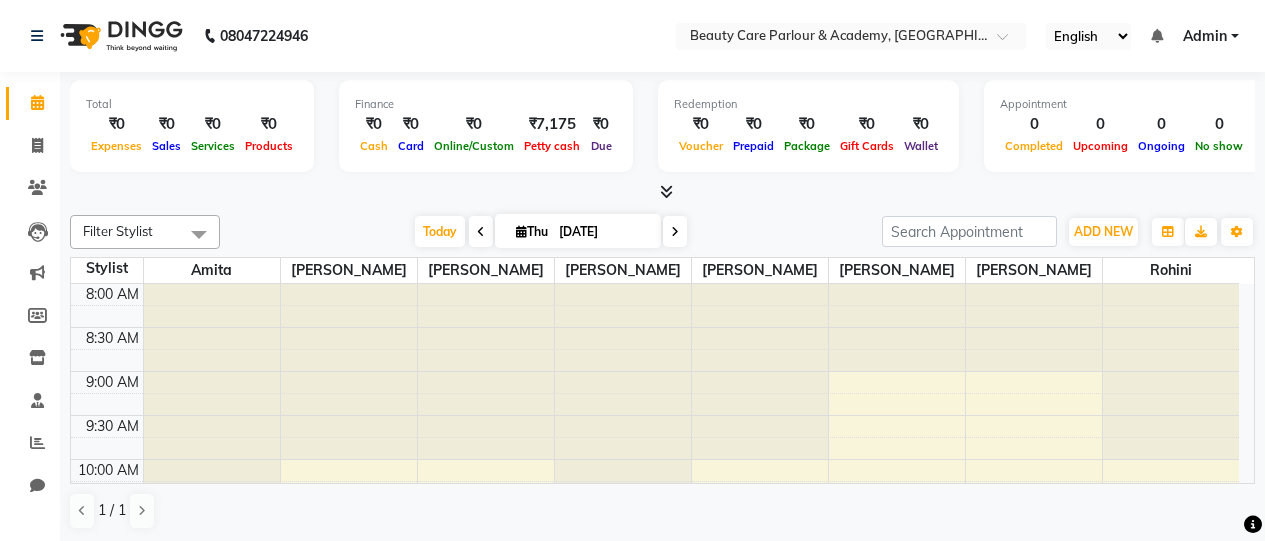 click at bounding box center (666, 191) 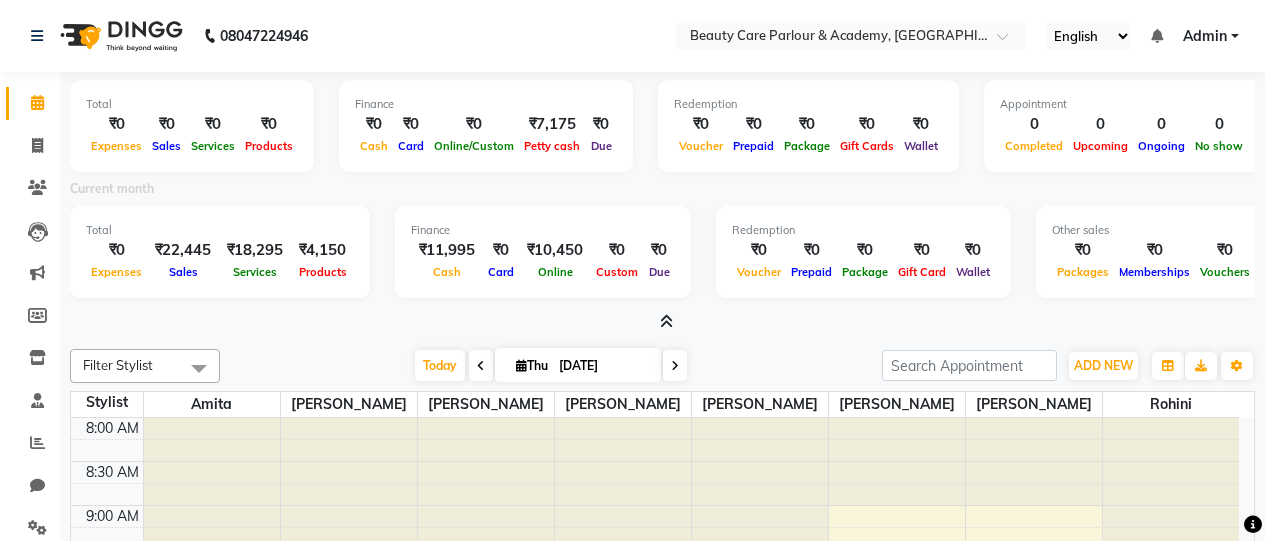 scroll, scrollTop: 134, scrollLeft: 0, axis: vertical 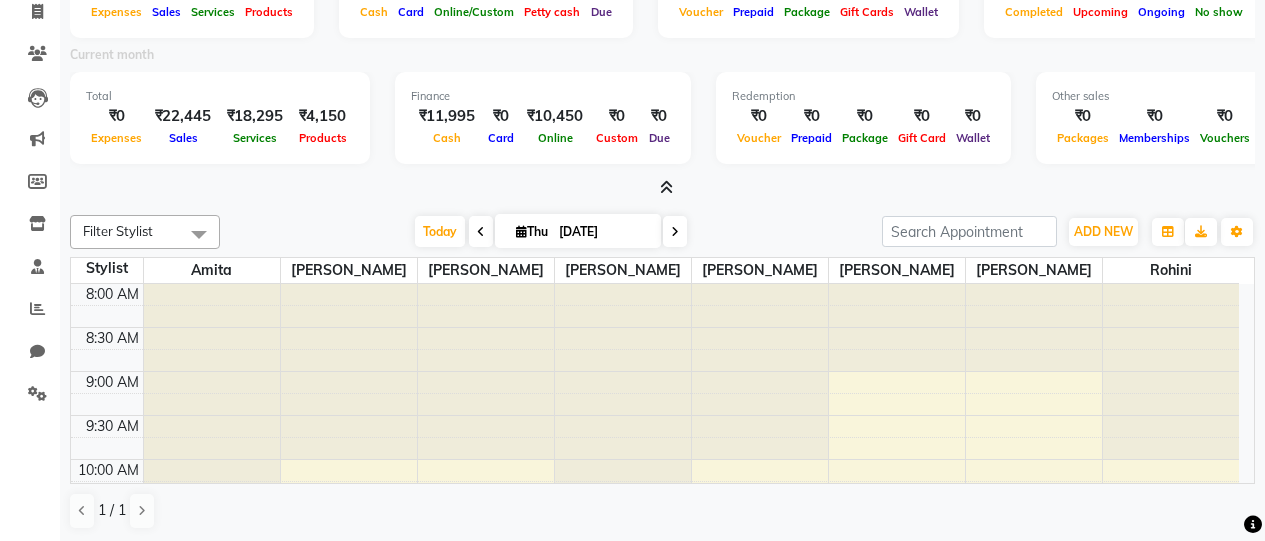 drag, startPoint x: 575, startPoint y: 348, endPoint x: 511, endPoint y: 243, distance: 122.967476 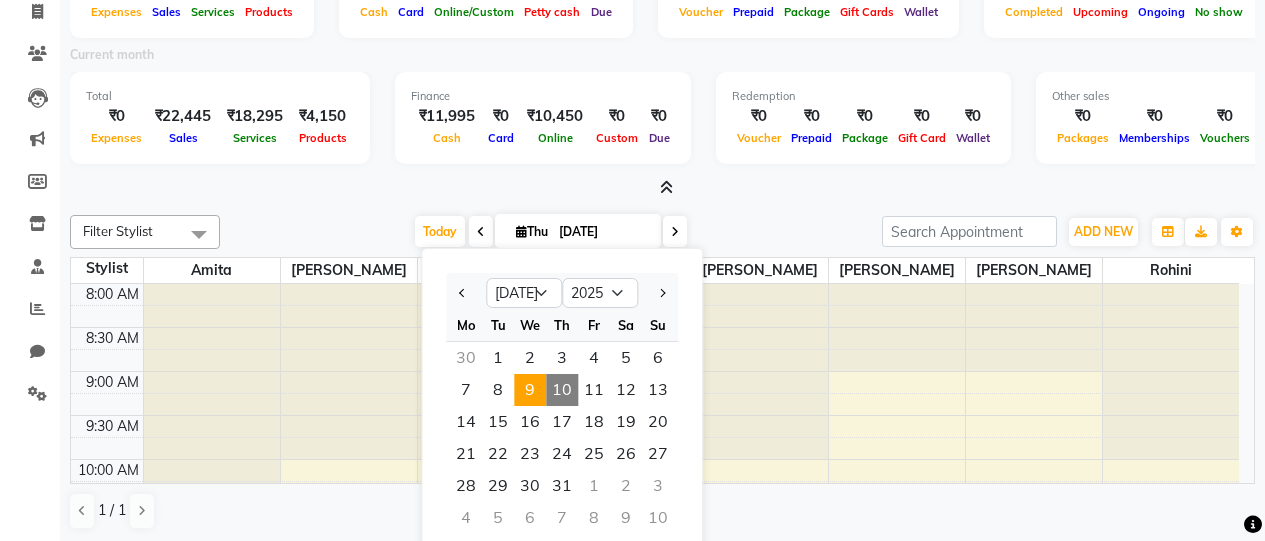 click on "9" at bounding box center [530, 390] 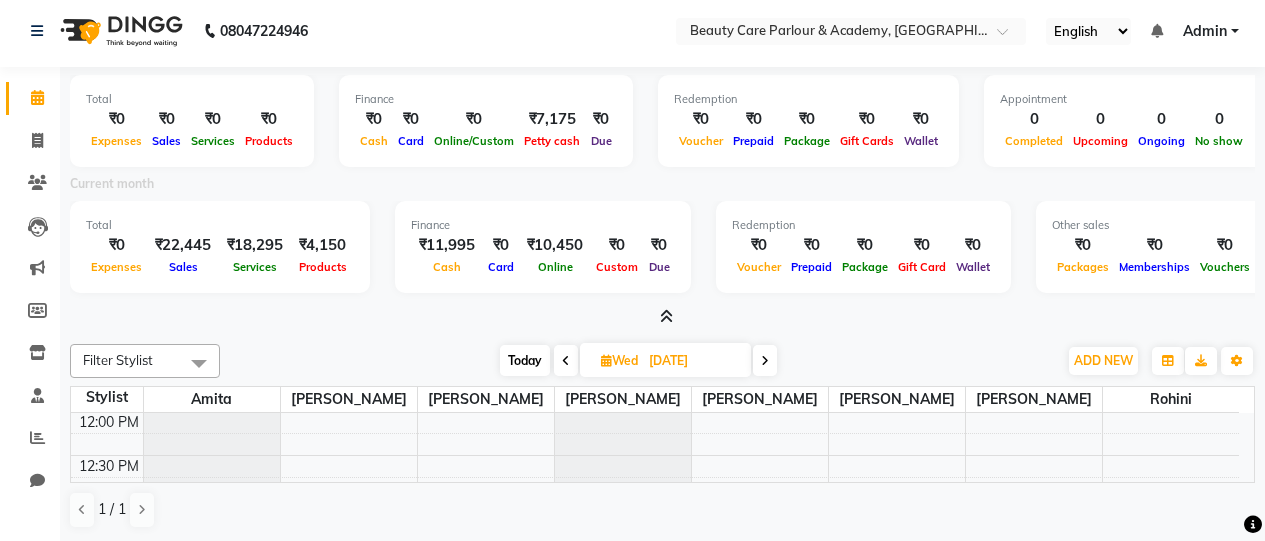 click at bounding box center [606, 360] 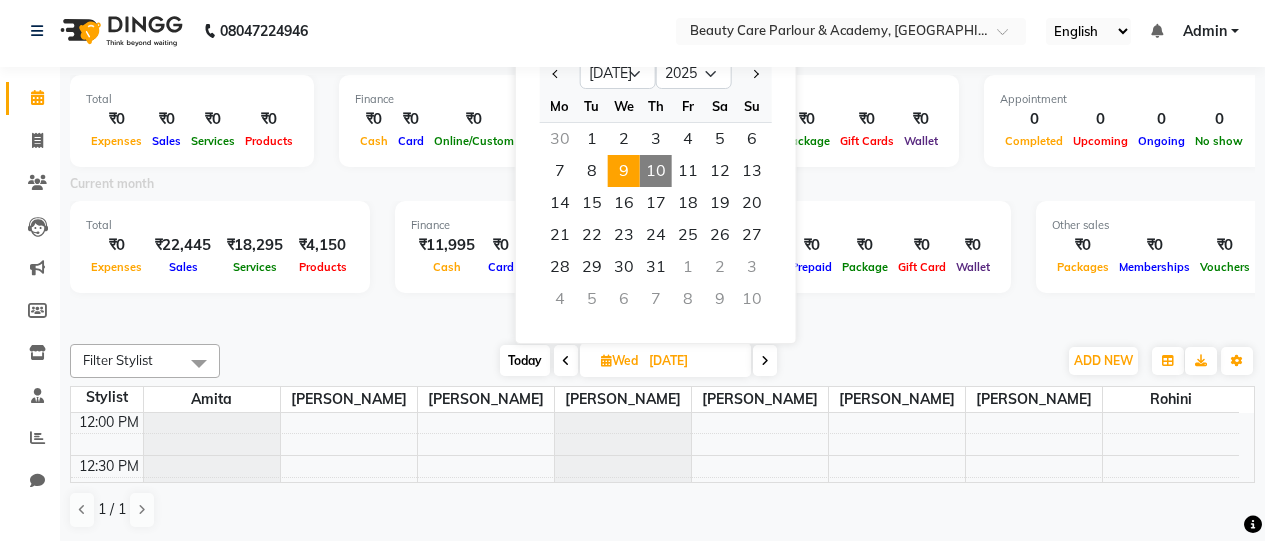 click on "9" at bounding box center [624, 171] 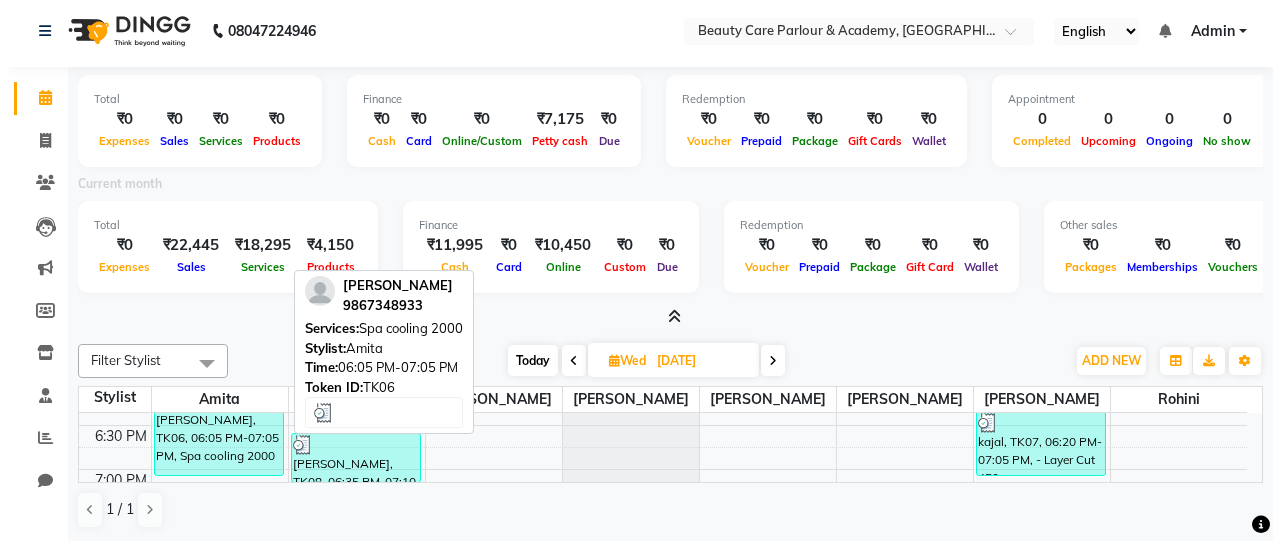 scroll, scrollTop: 912, scrollLeft: 0, axis: vertical 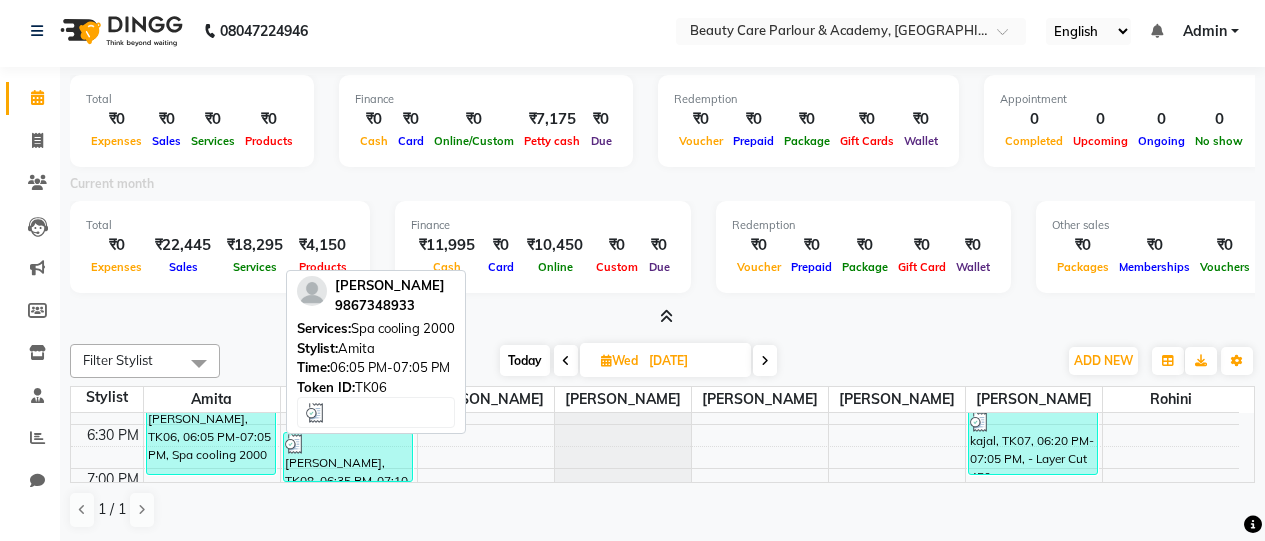 click on "[PERSON_NAME], TK06, 06:05 PM-07:05 PM, Spa cooling  2000" at bounding box center (211, 431) 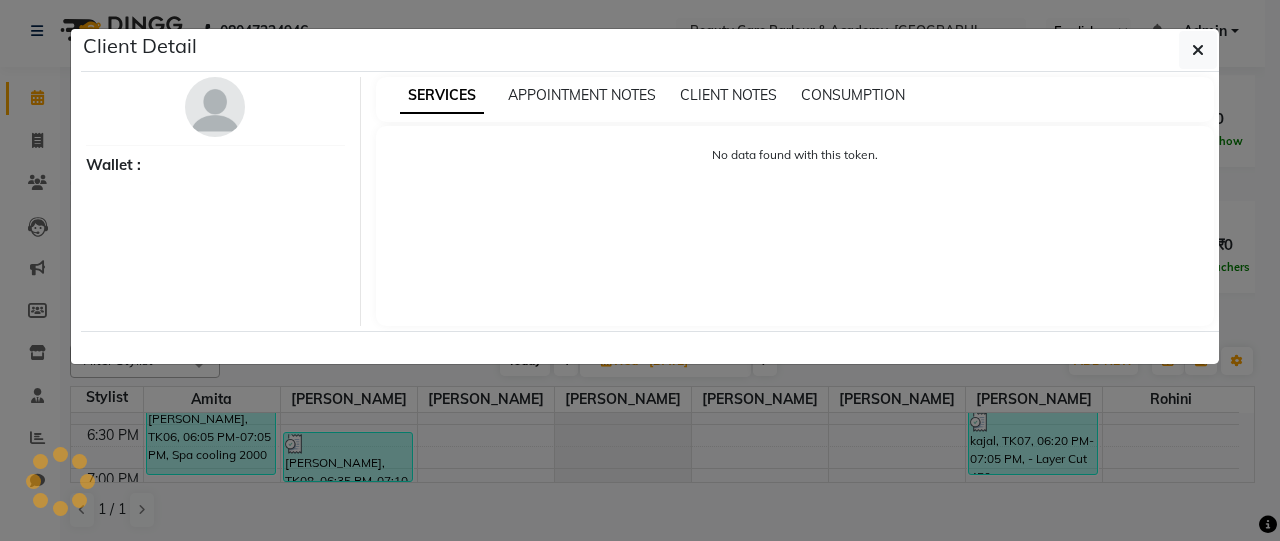select on "3" 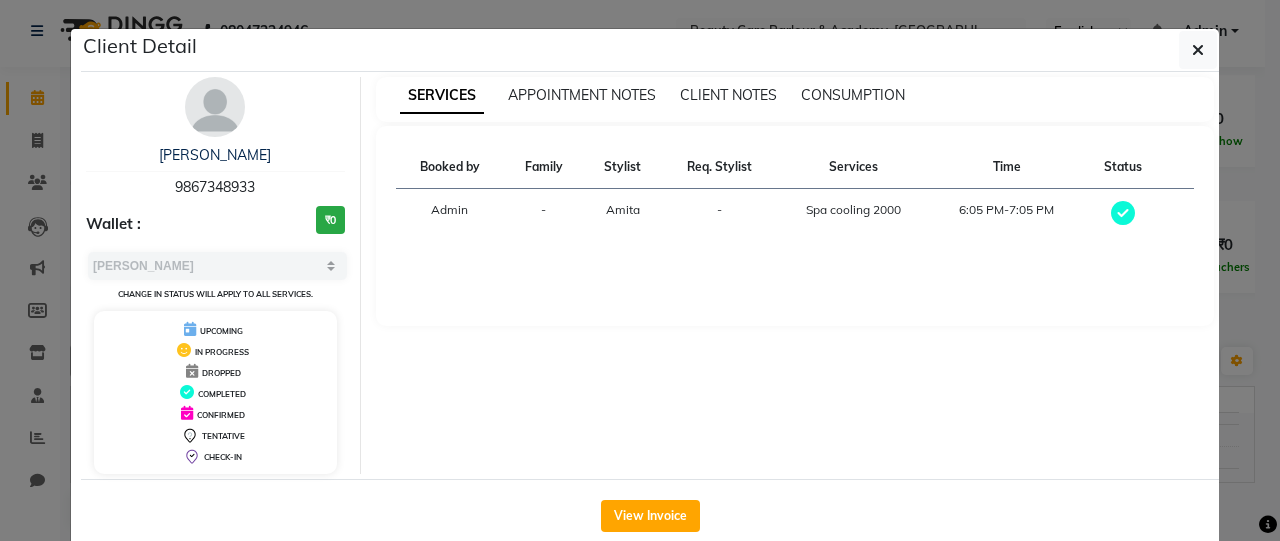 click on "Wallet : ₹0" at bounding box center [215, 224] 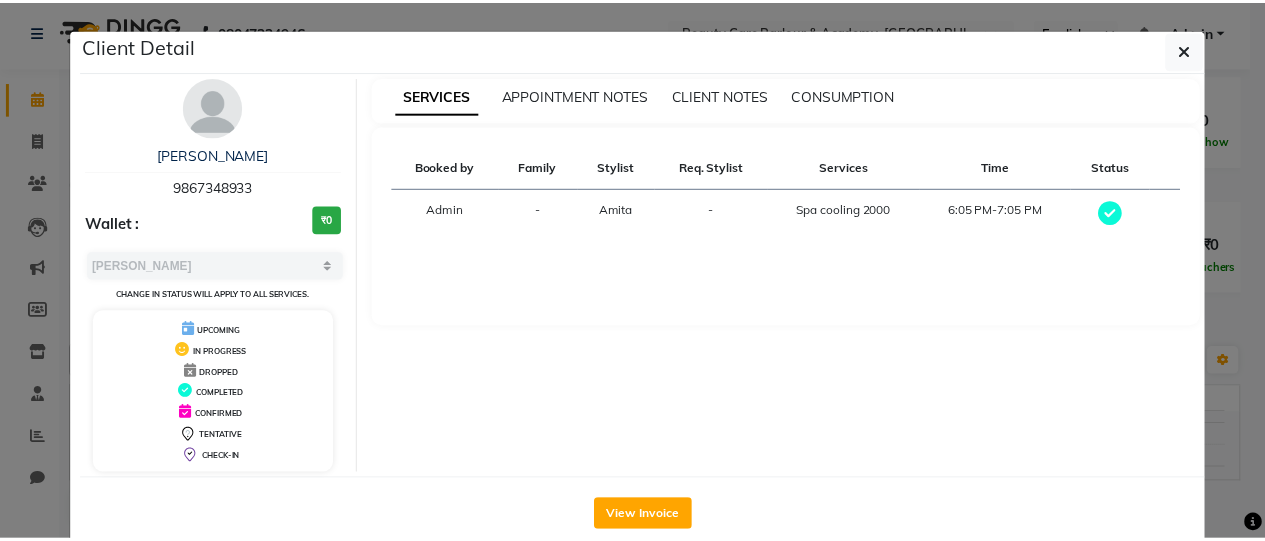 scroll, scrollTop: 40, scrollLeft: 0, axis: vertical 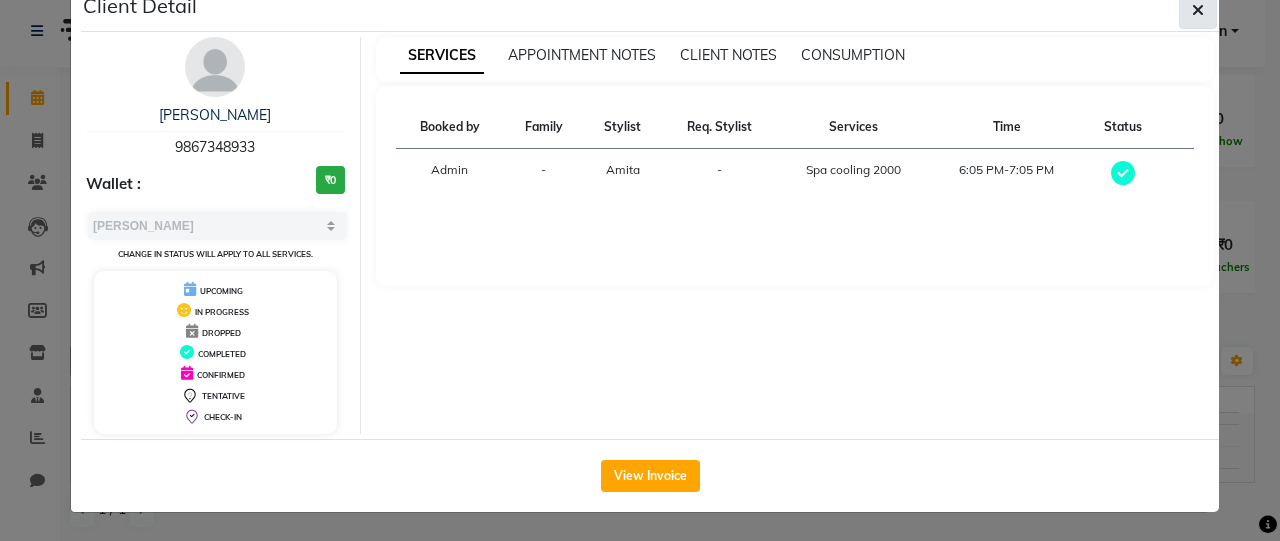 click 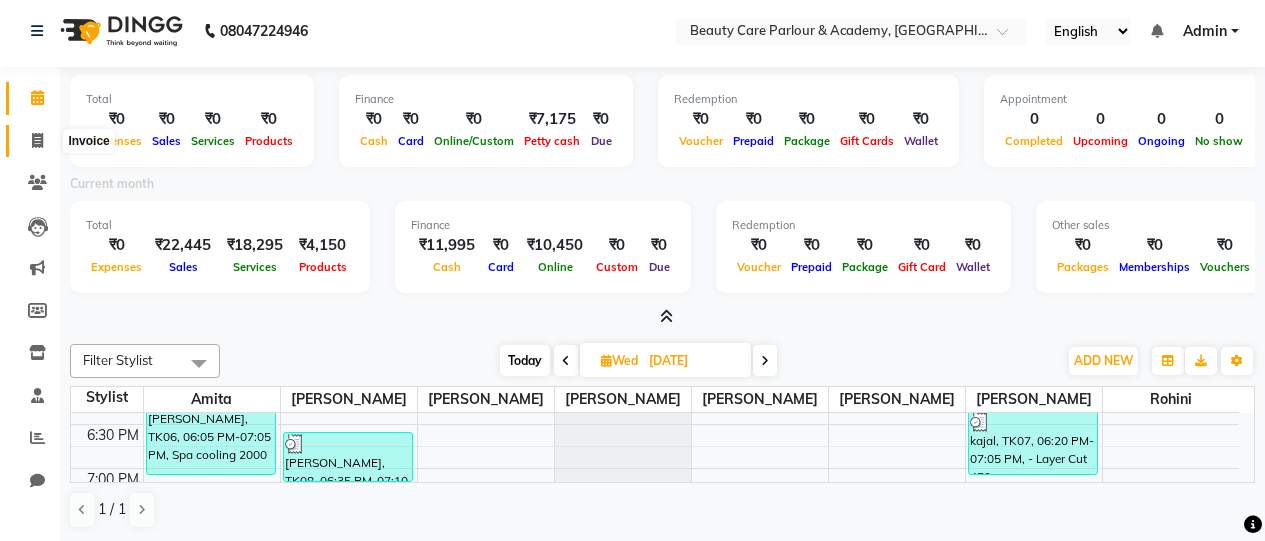 click 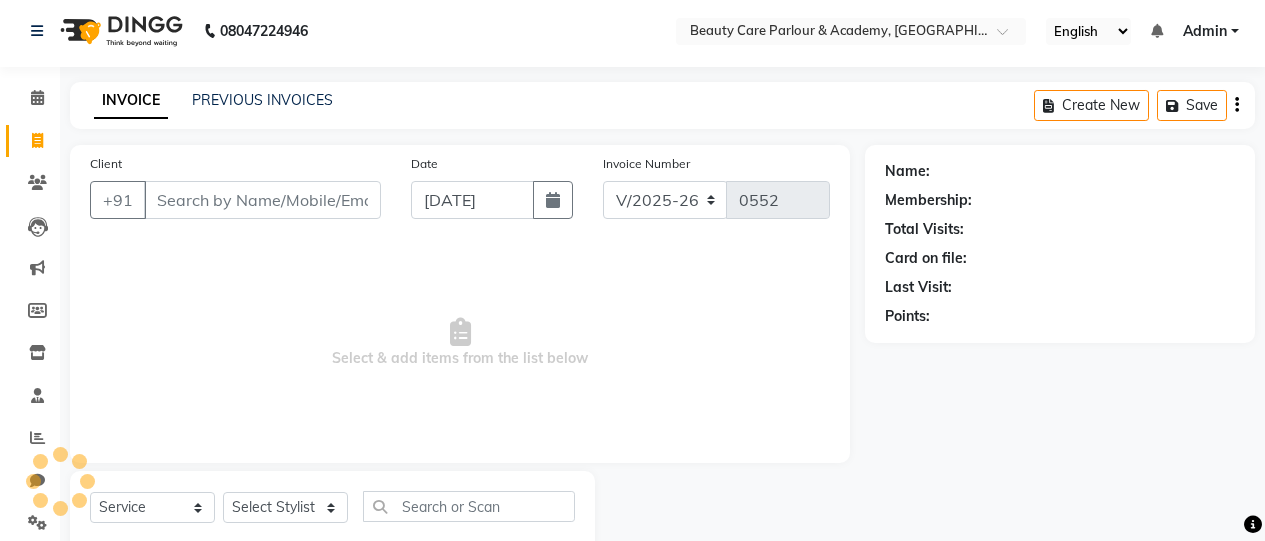 scroll, scrollTop: 60, scrollLeft: 0, axis: vertical 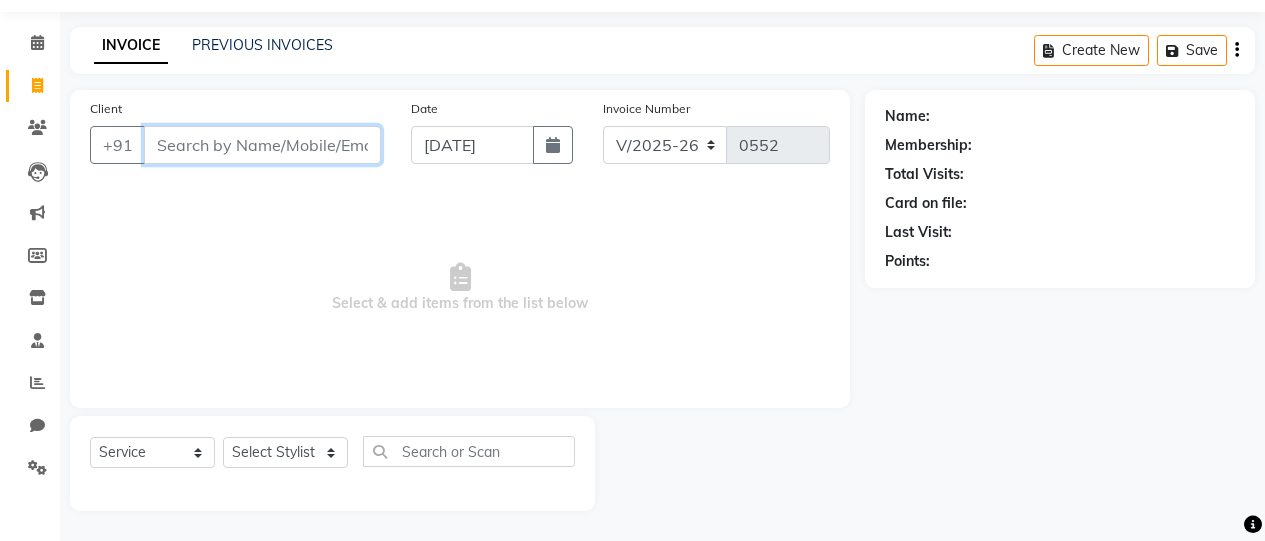 click on "Client" at bounding box center [262, 145] 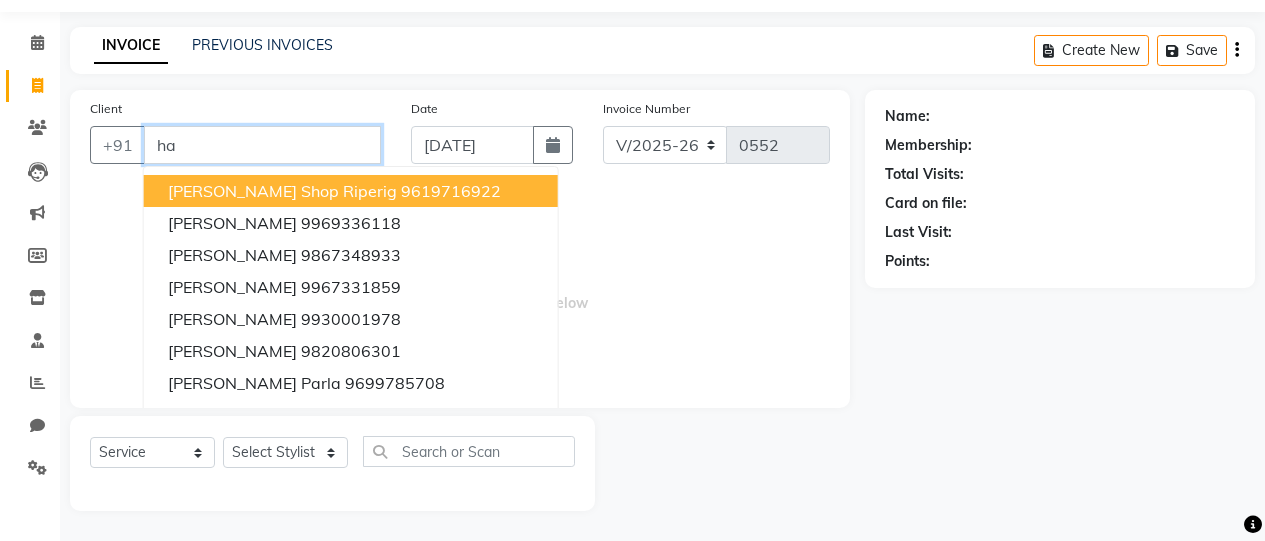 type on "h" 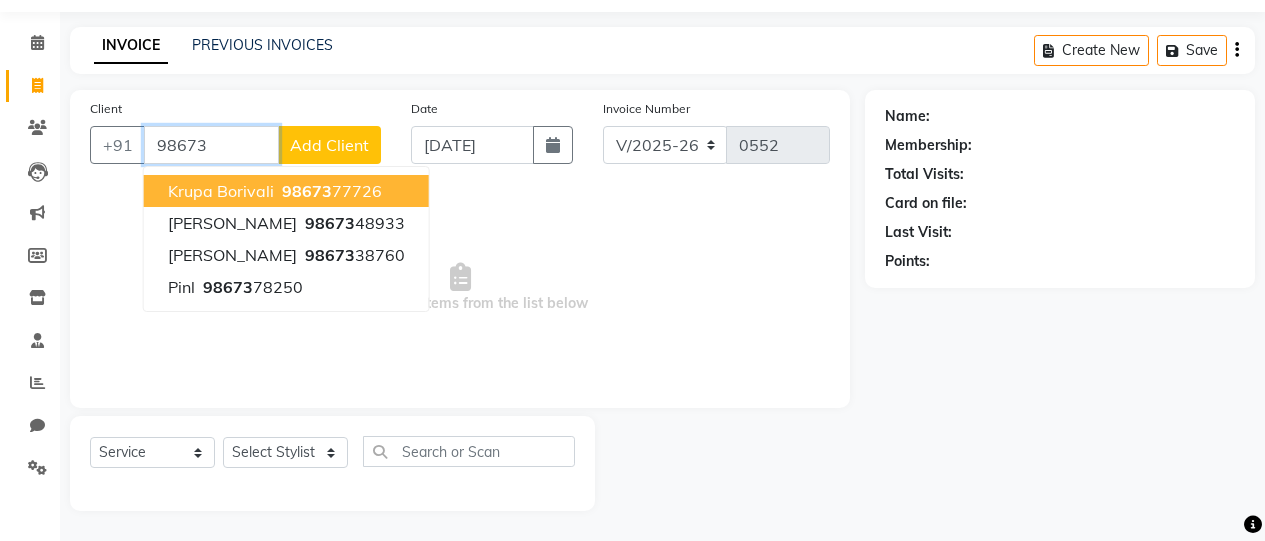 click on "Krupa Borivali   98673 77726" at bounding box center [286, 191] 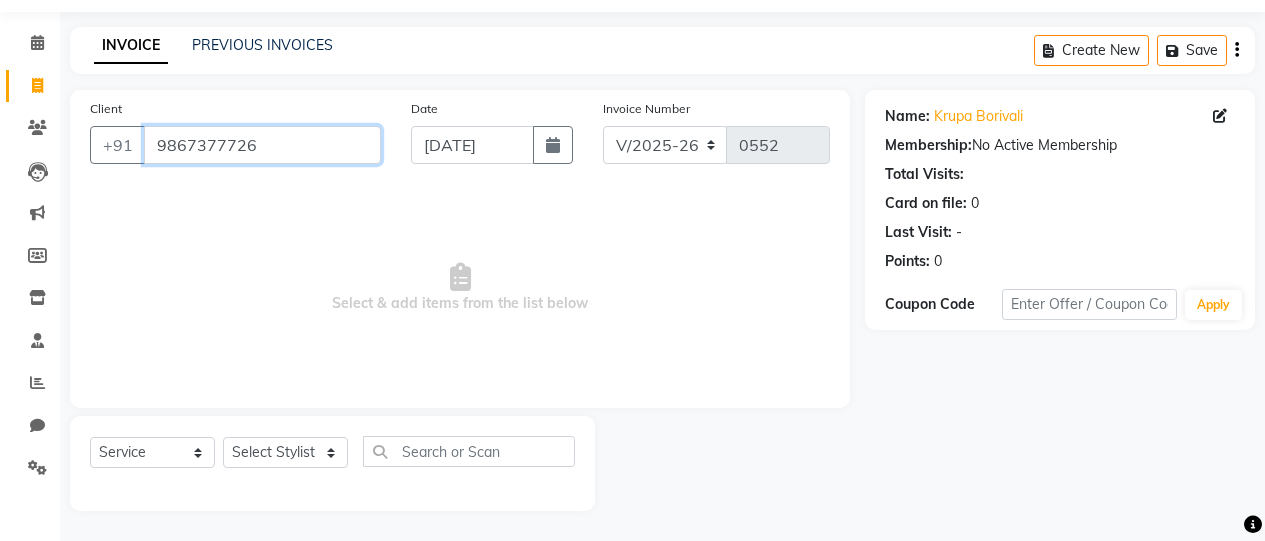 click on "9867377726" at bounding box center [262, 145] 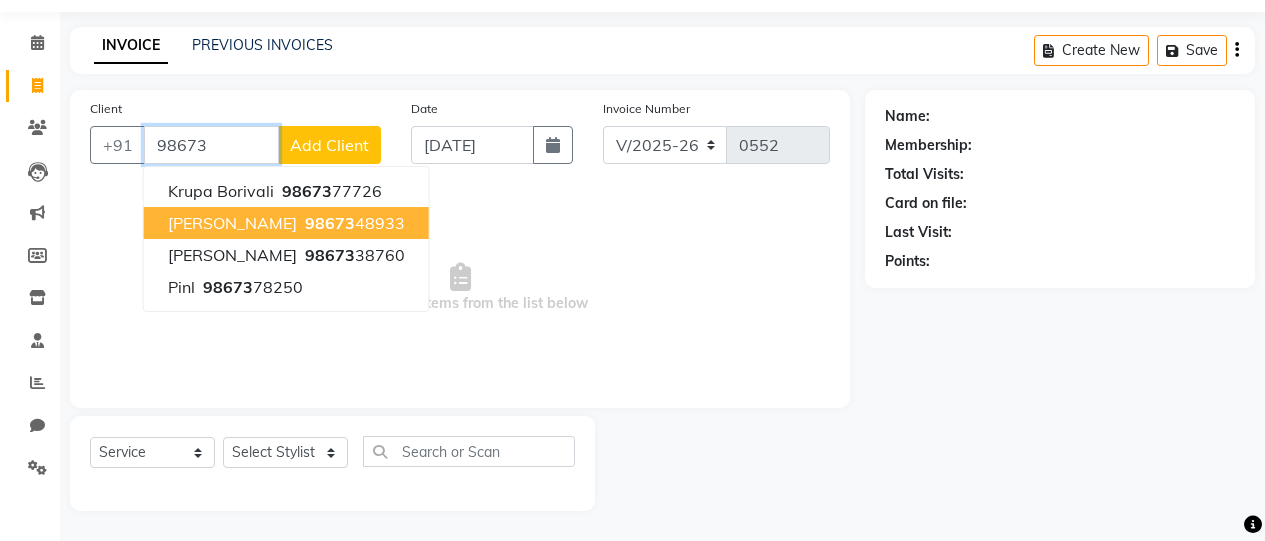 click on "98673" at bounding box center (330, 223) 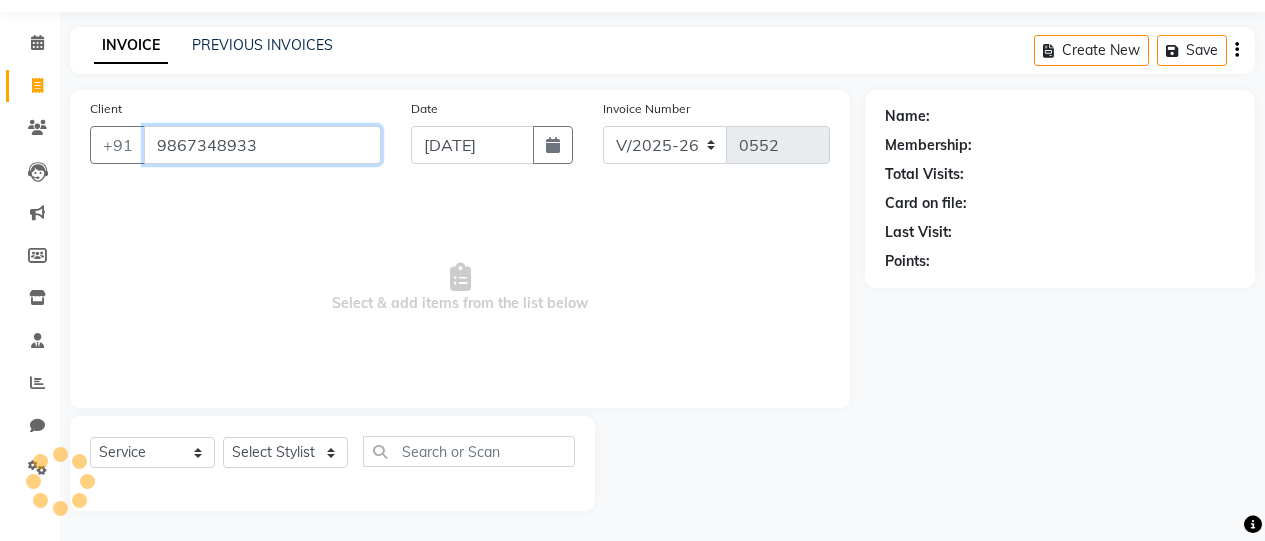 type on "9867348933" 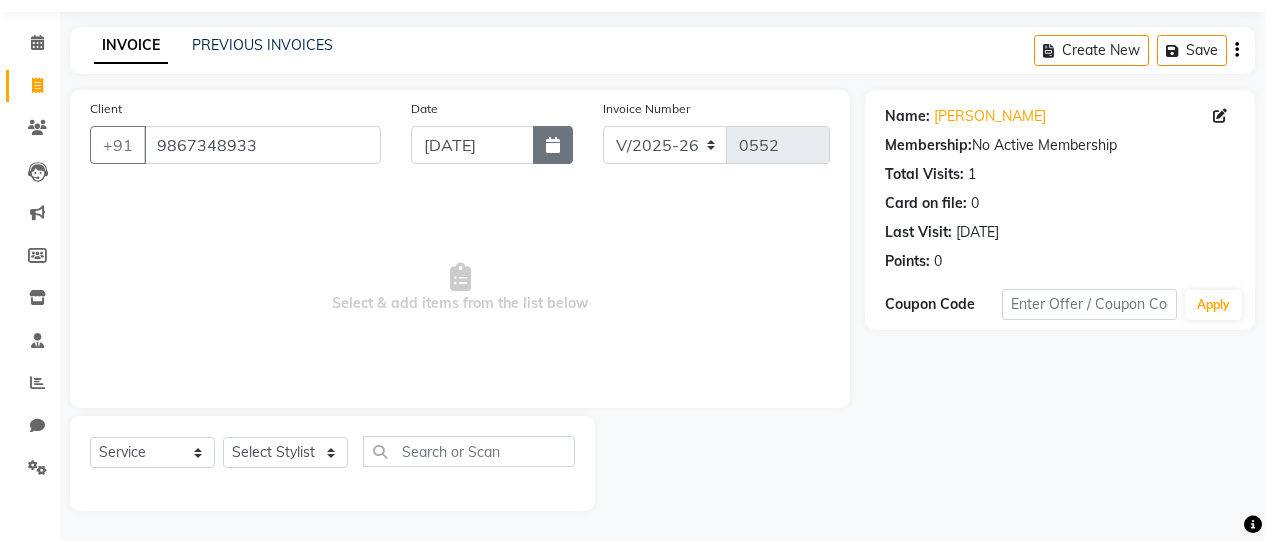 click 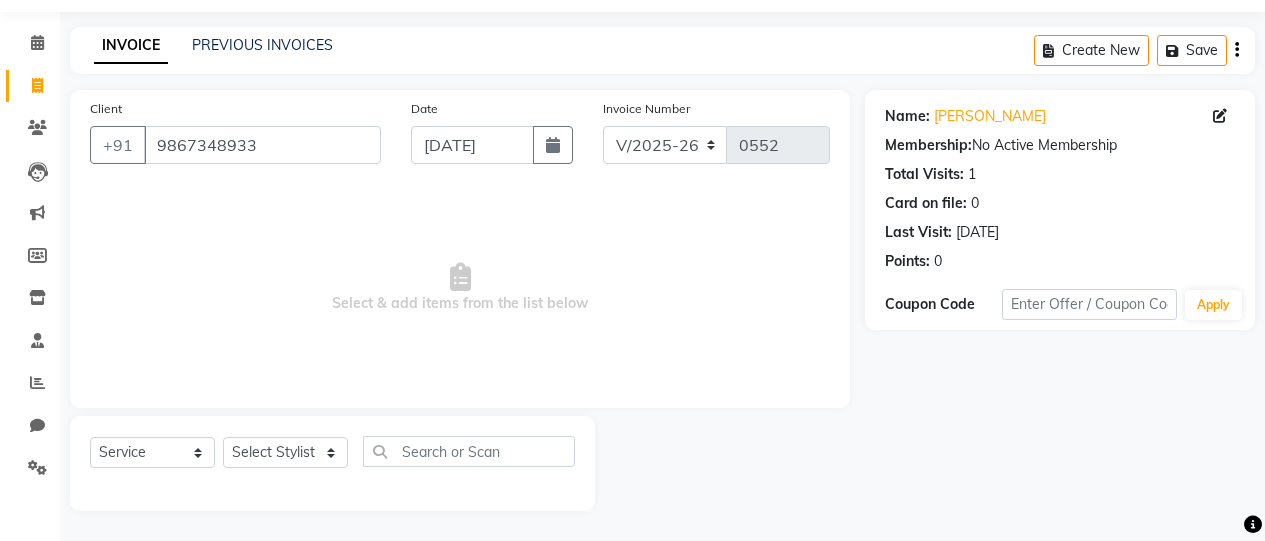 select on "7" 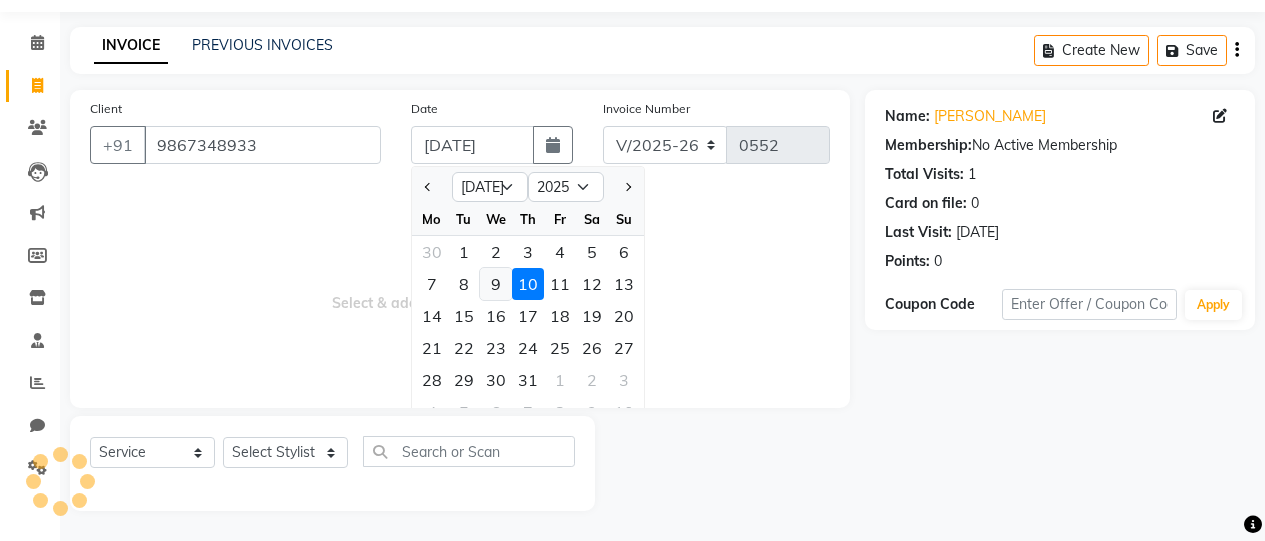 click on "9" 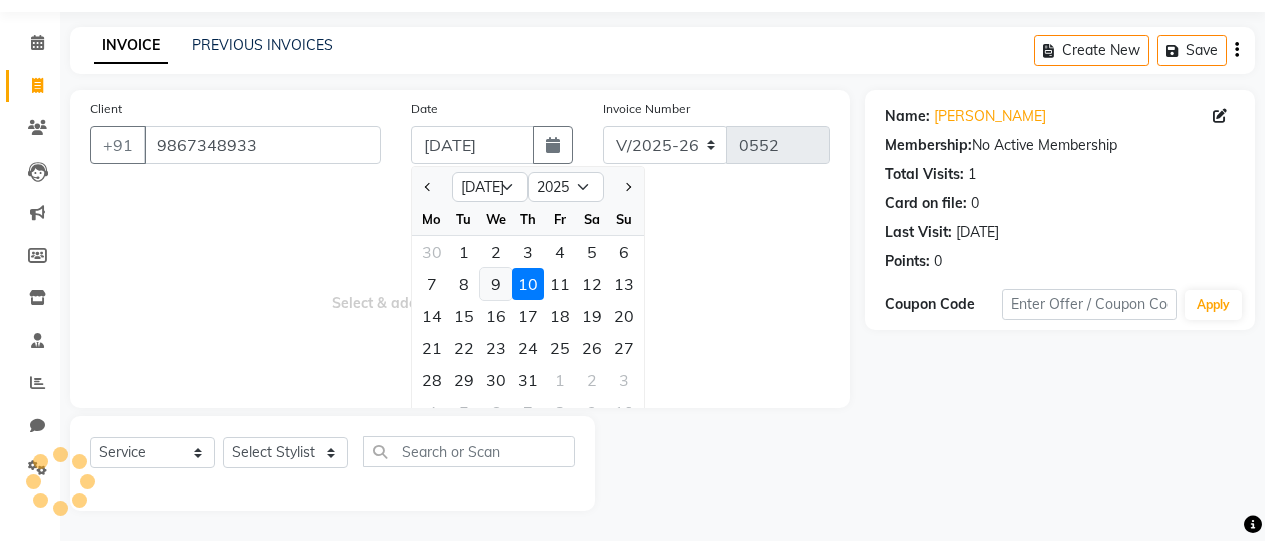 type on "[DATE]" 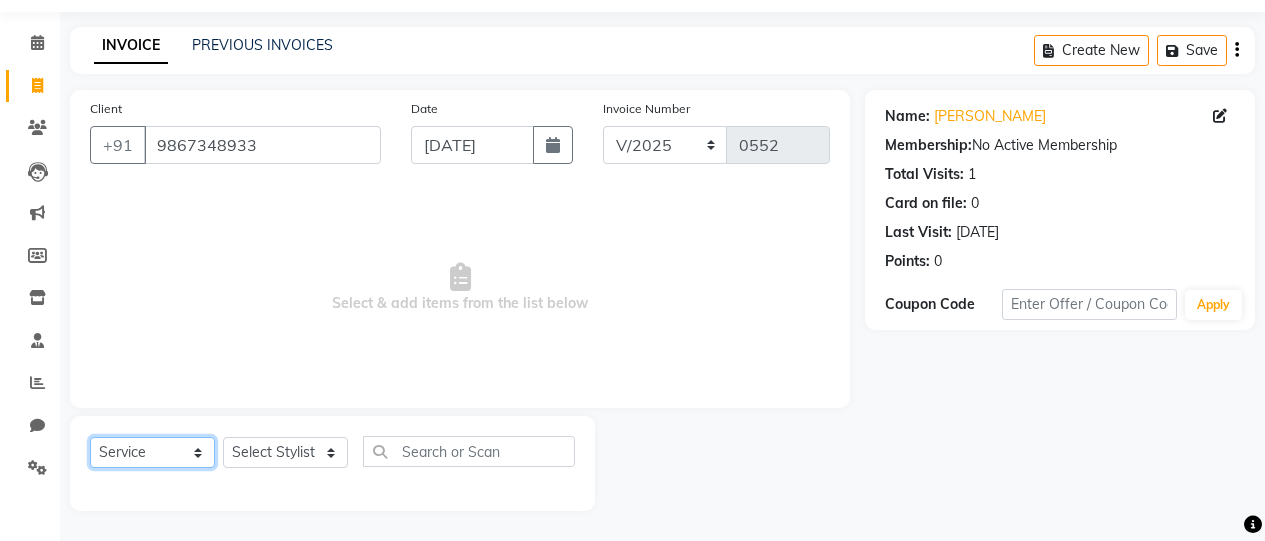 click on "Select  Service  Product  Membership  Package Voucher Prepaid Gift Card" 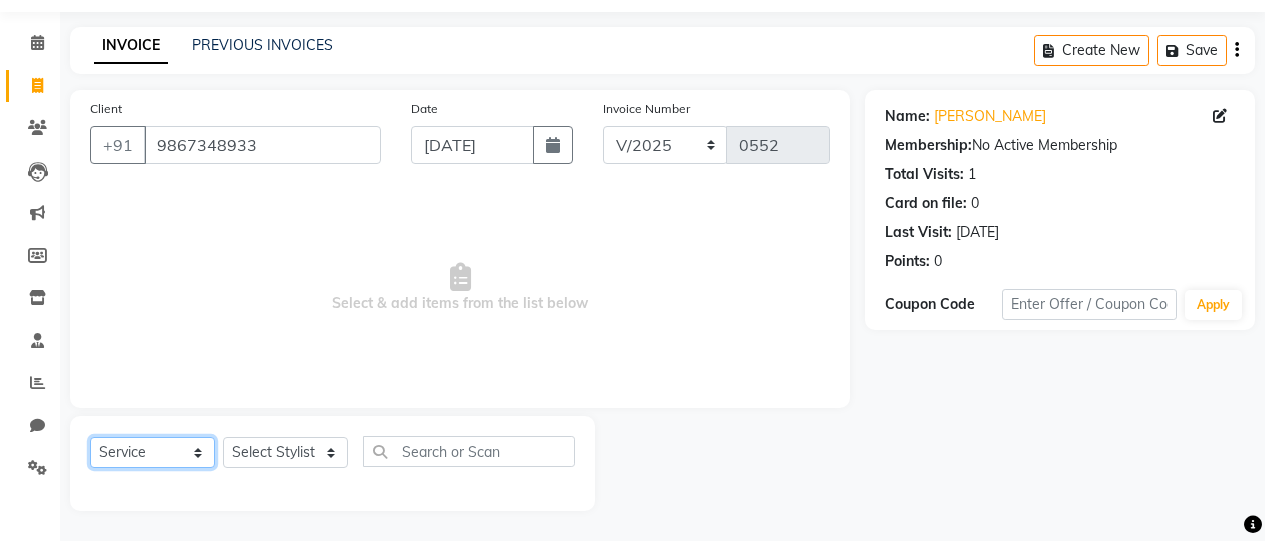 click on "Select  Service  Product  Membership  Package Voucher Prepaid Gift Card" 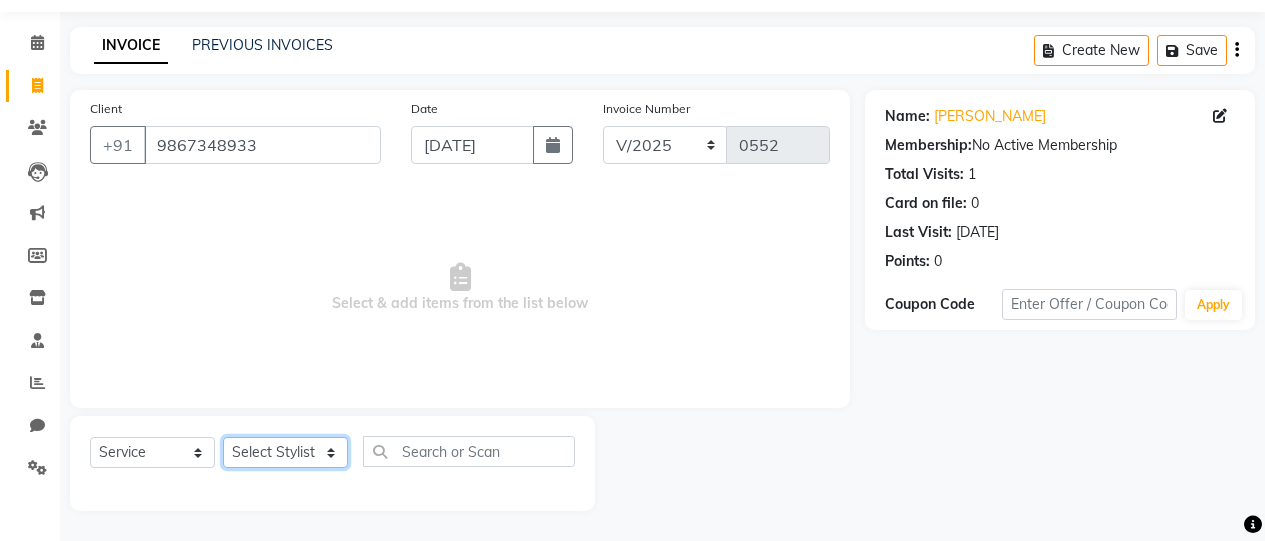click on "Select Stylist [PERSON_NAME] [PERSON_NAME] [PERSON_NAME] [PERSON_NAME] [PERSON_NAME] Rohini  [PERSON_NAME]" 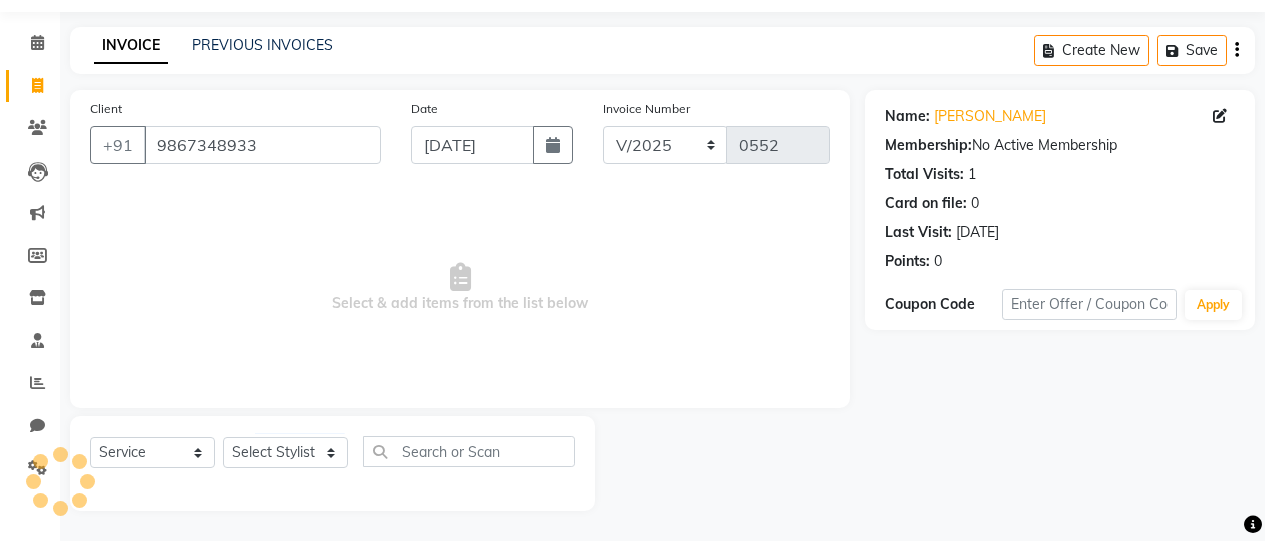 click on "Membership:  No Active Membership" 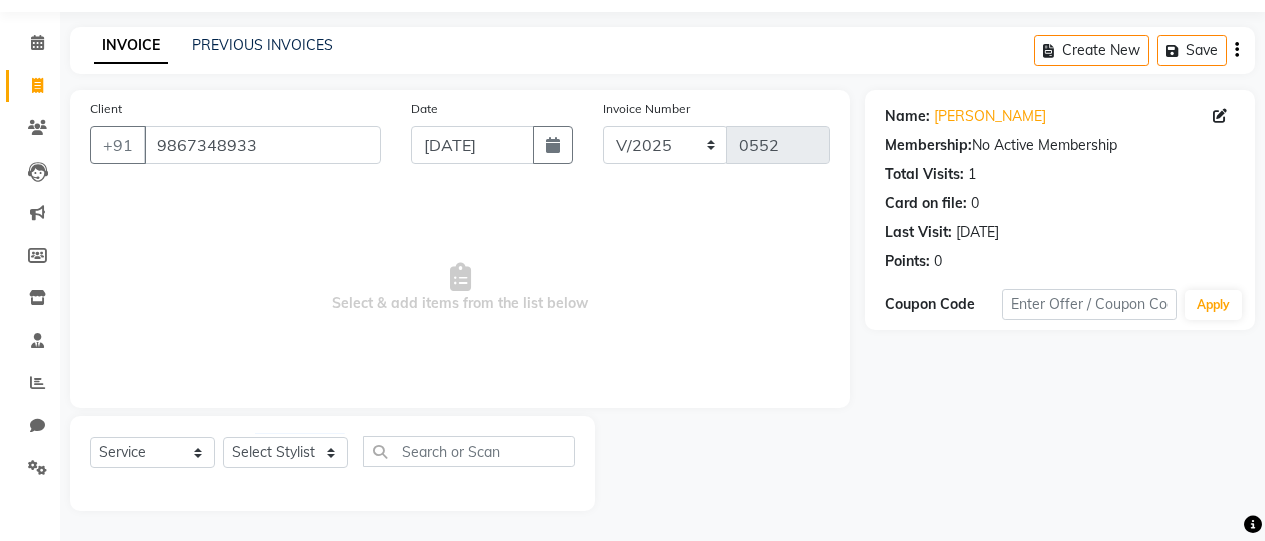click on "Membership:  No Active Membership" 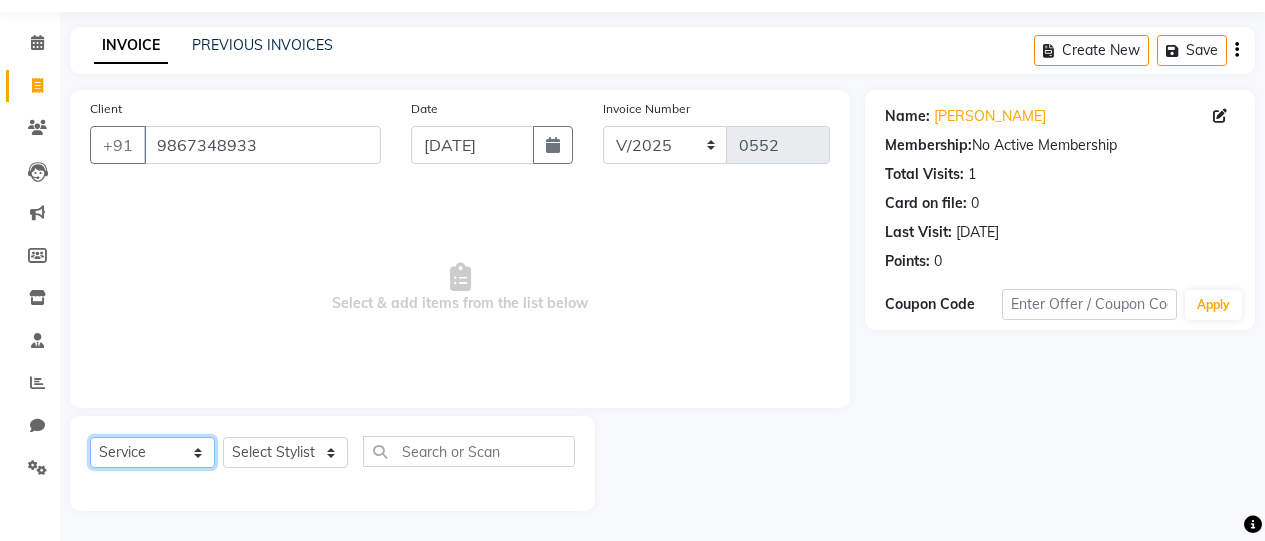click on "Select  Service  Product  Membership  Package Voucher Prepaid Gift Card" 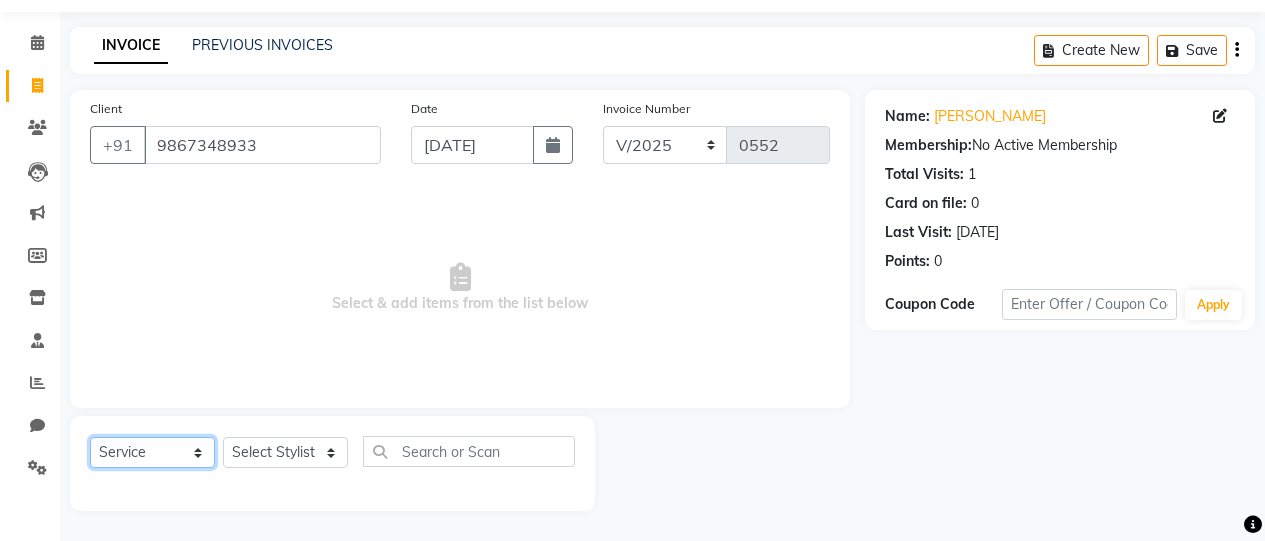 click on "Select  Service  Product  Membership  Package Voucher Prepaid Gift Card" 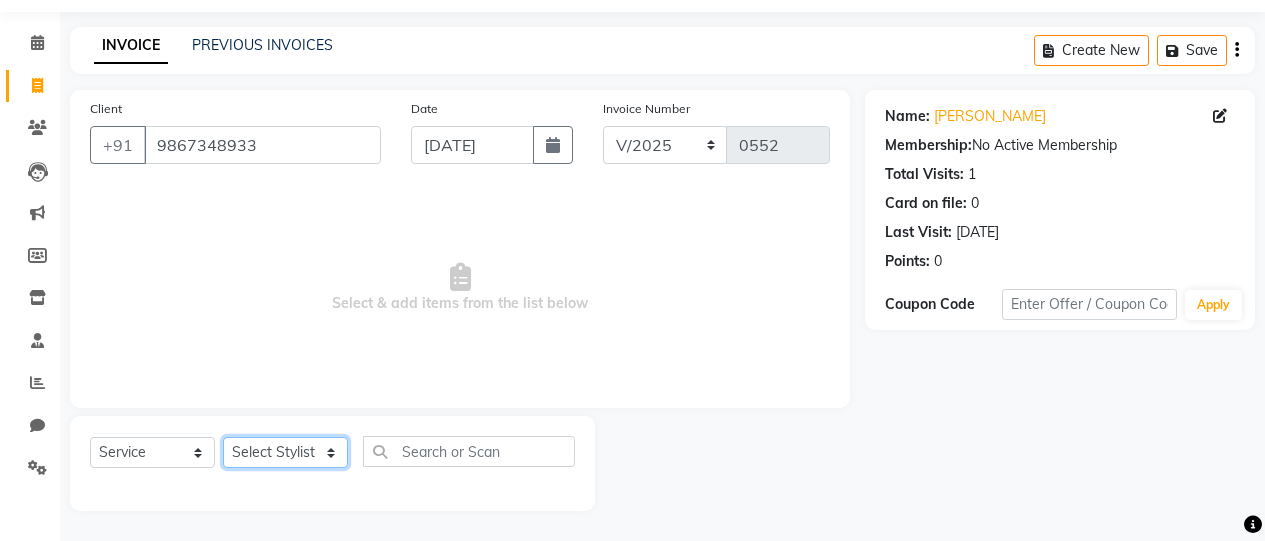 click on "Select Stylist [PERSON_NAME] [PERSON_NAME] [PERSON_NAME] [PERSON_NAME] [PERSON_NAME] Rohini  [PERSON_NAME]" 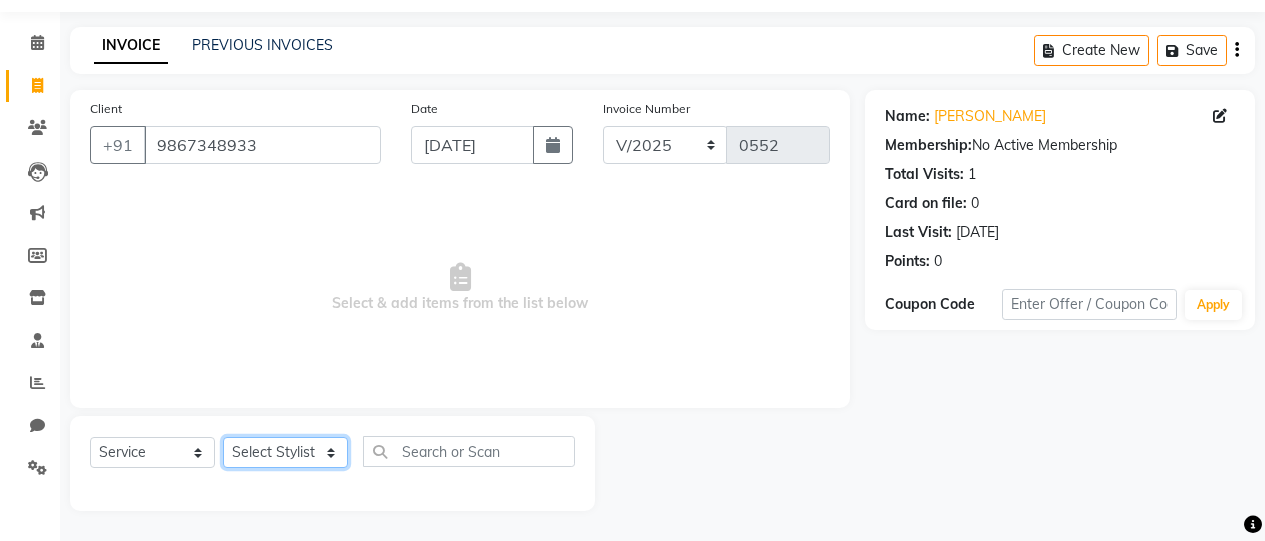 select on "72762" 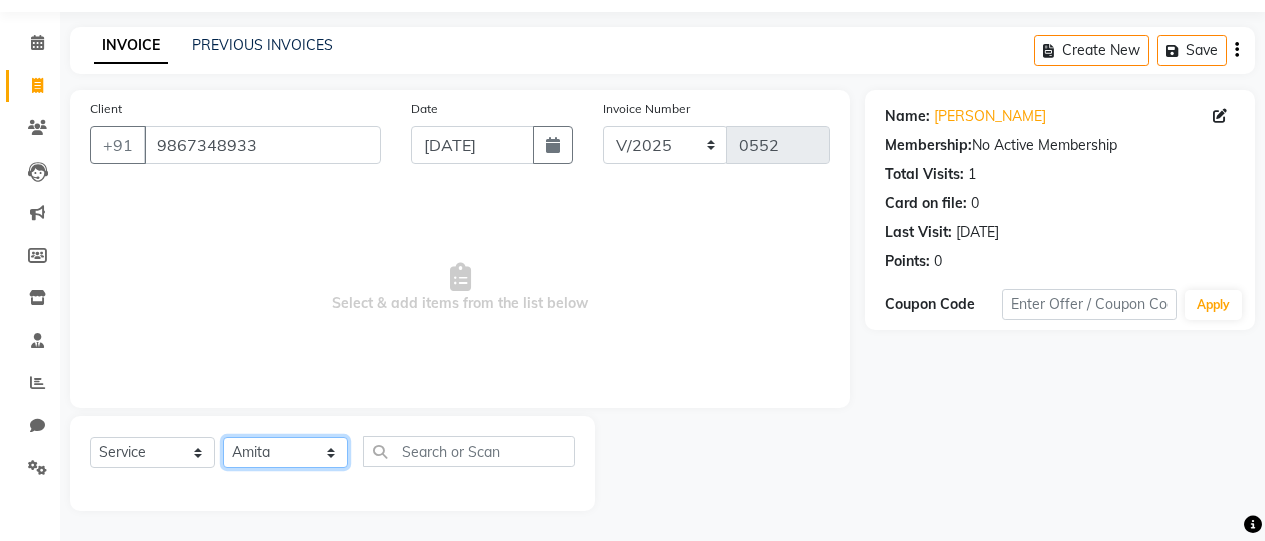 click on "Select Stylist [PERSON_NAME] [PERSON_NAME] [PERSON_NAME] [PERSON_NAME] [PERSON_NAME] Rohini  [PERSON_NAME]" 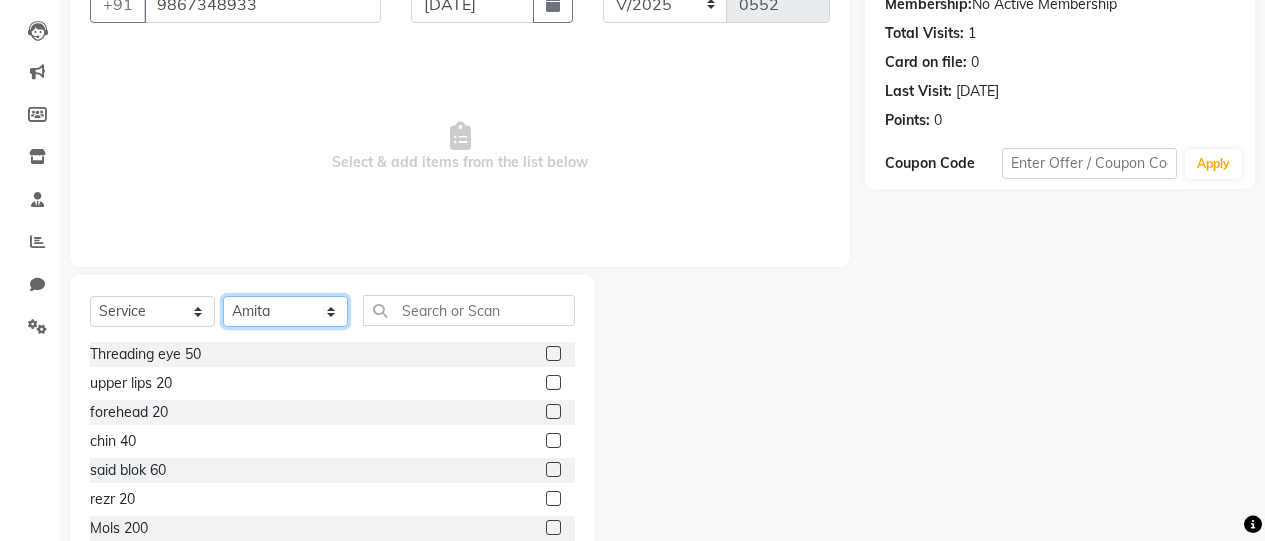 scroll, scrollTop: 202, scrollLeft: 0, axis: vertical 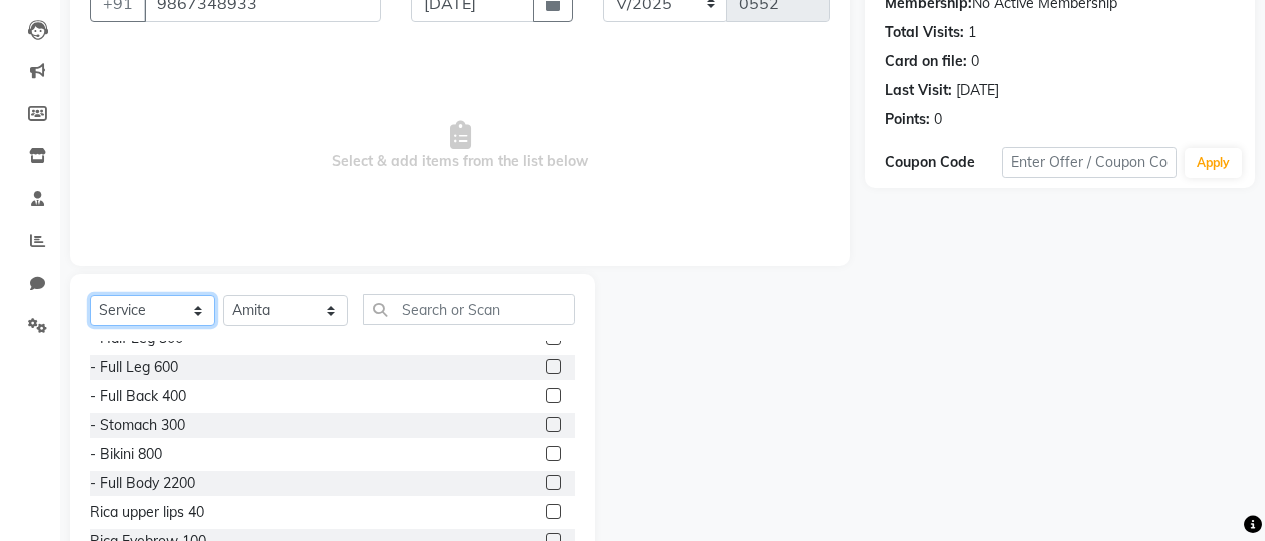 click on "Select  Service  Product  Membership  Package Voucher Prepaid Gift Card" 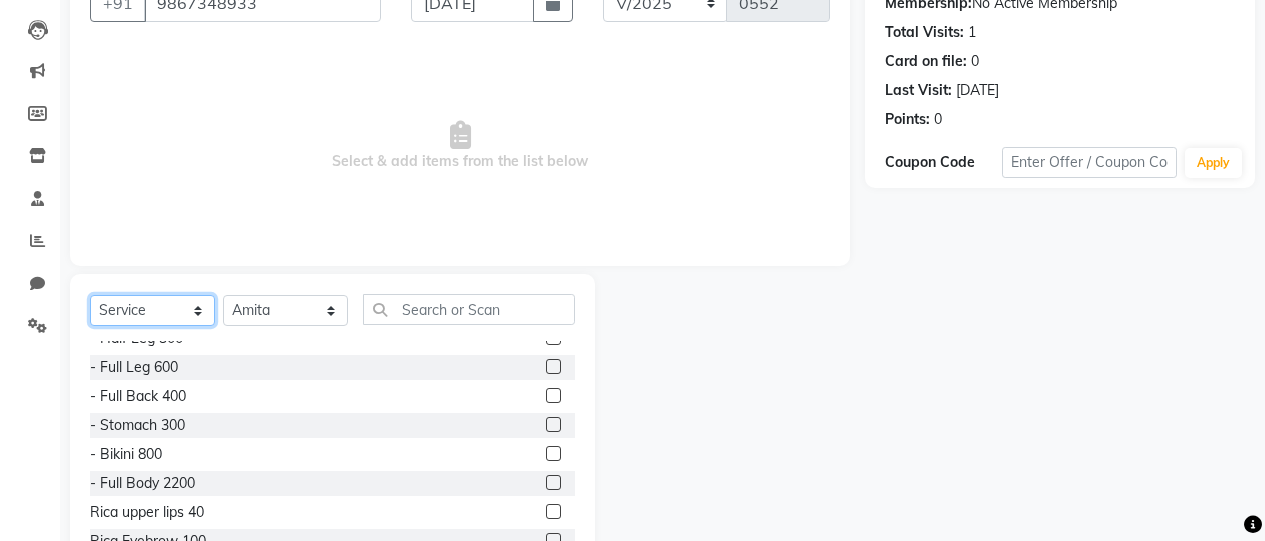 select on "product" 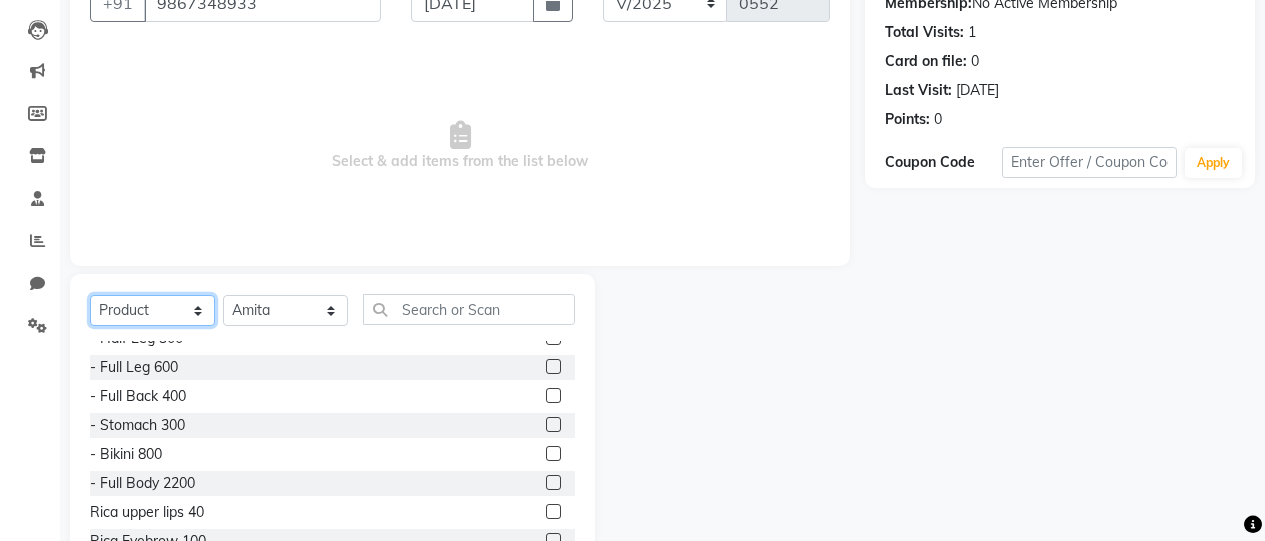 click on "Select  Service  Product  Membership  Package Voucher Prepaid Gift Card" 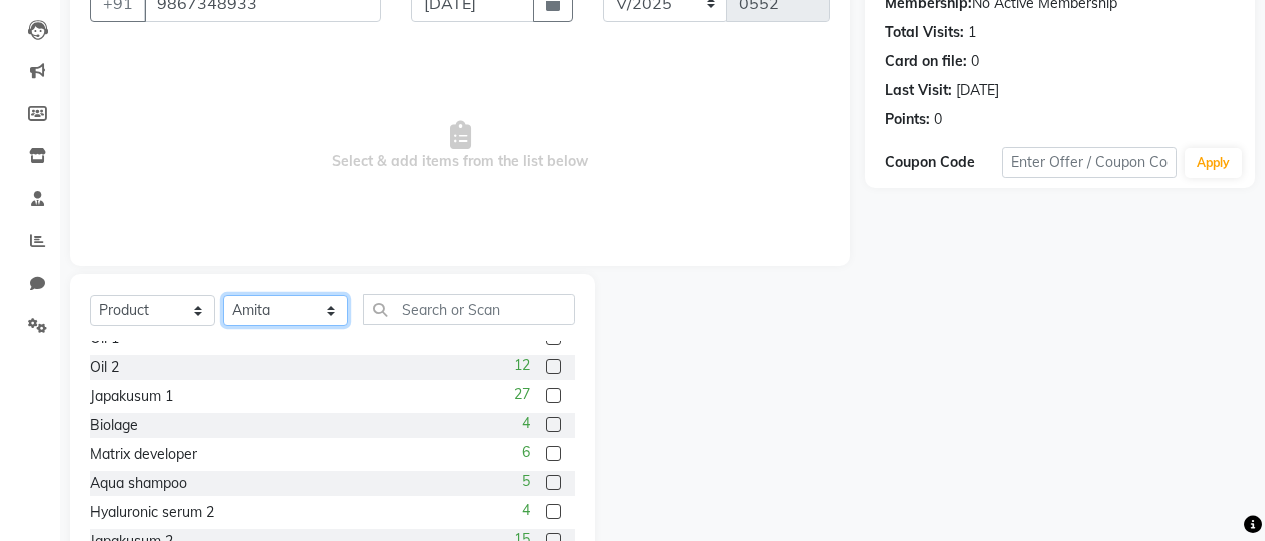 click on "Select Stylist [PERSON_NAME] [PERSON_NAME] [PERSON_NAME] [PERSON_NAME] [PERSON_NAME] Rohini  [PERSON_NAME]" 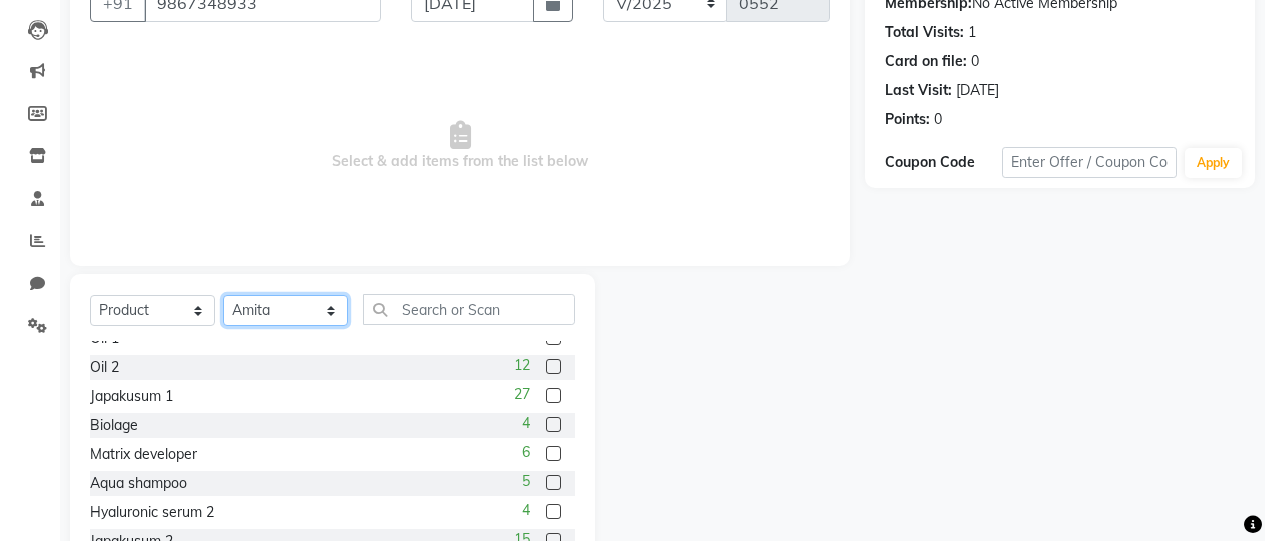 select on "80220" 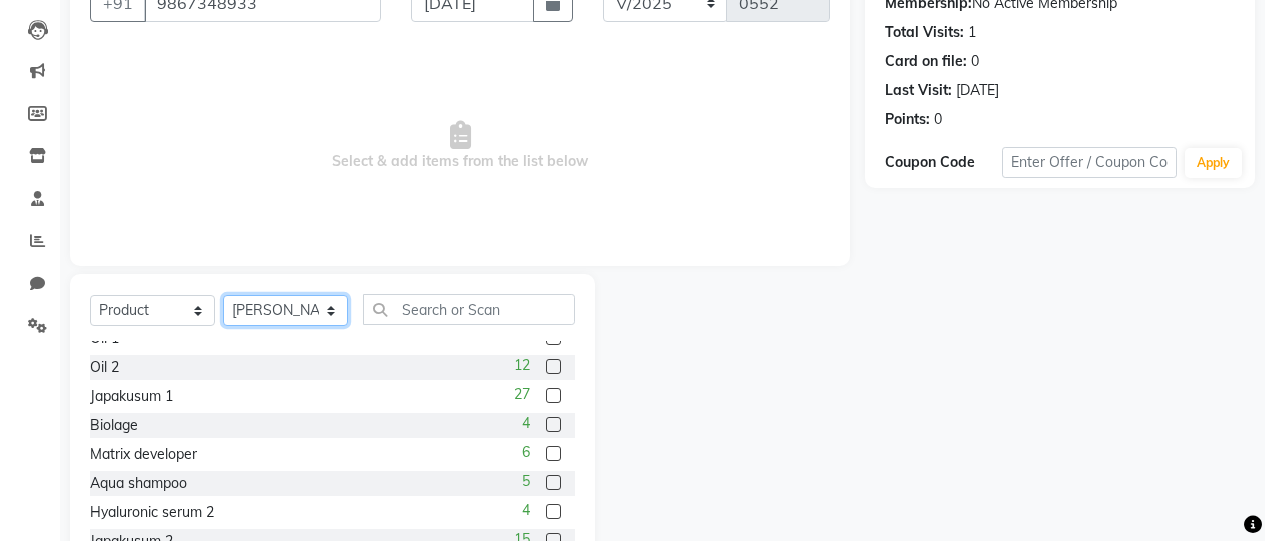 click on "Select Stylist [PERSON_NAME] [PERSON_NAME] [PERSON_NAME] [PERSON_NAME] [PERSON_NAME] Rohini  [PERSON_NAME]" 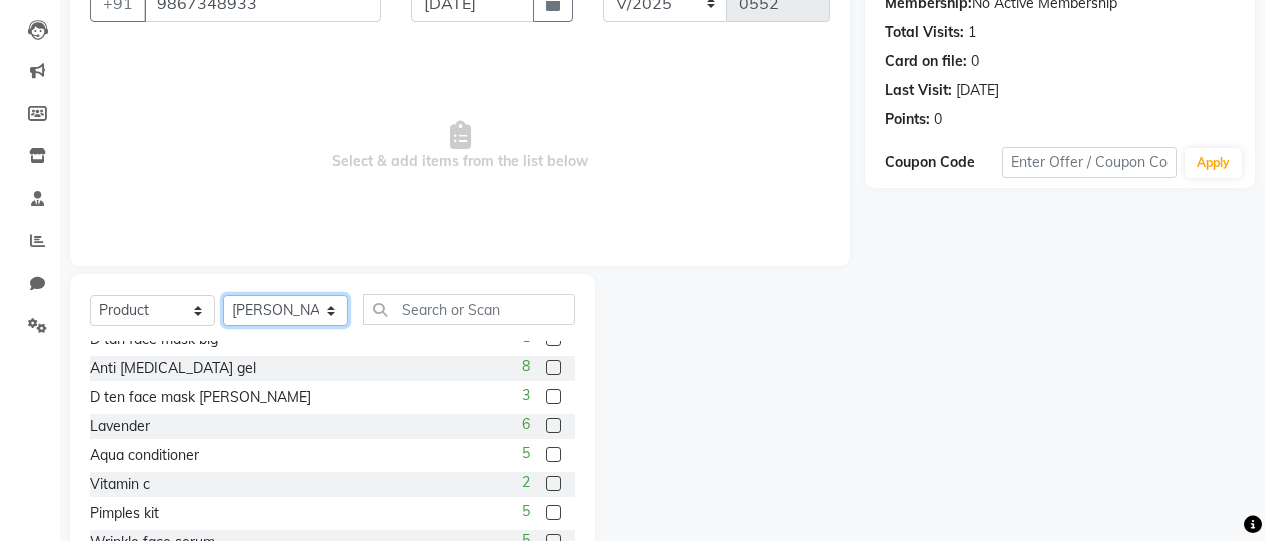 scroll, scrollTop: 1047, scrollLeft: 0, axis: vertical 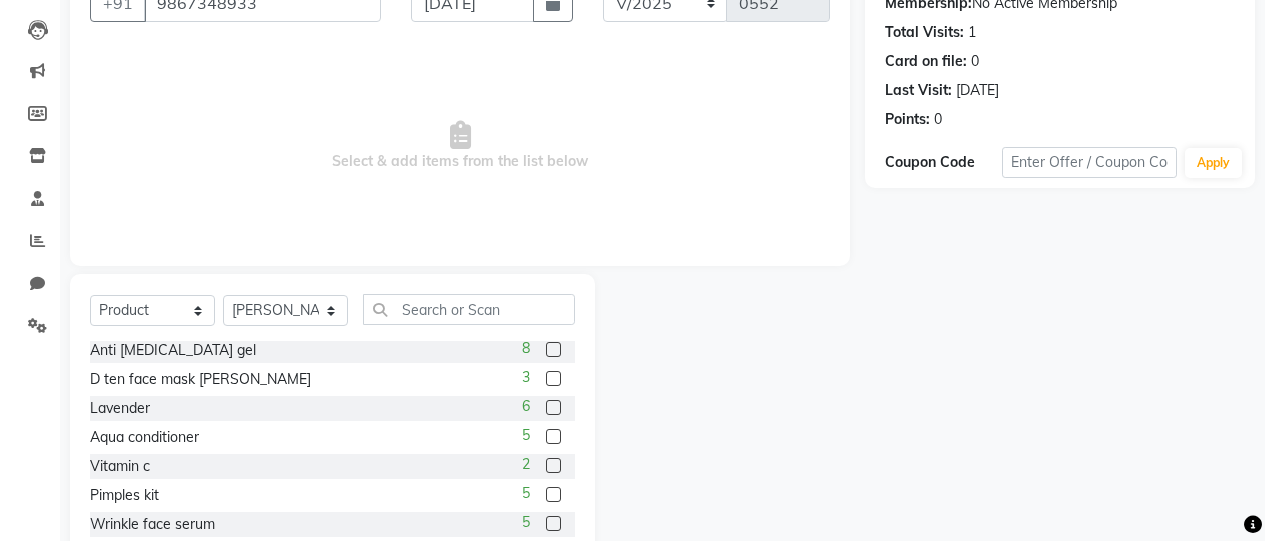 click 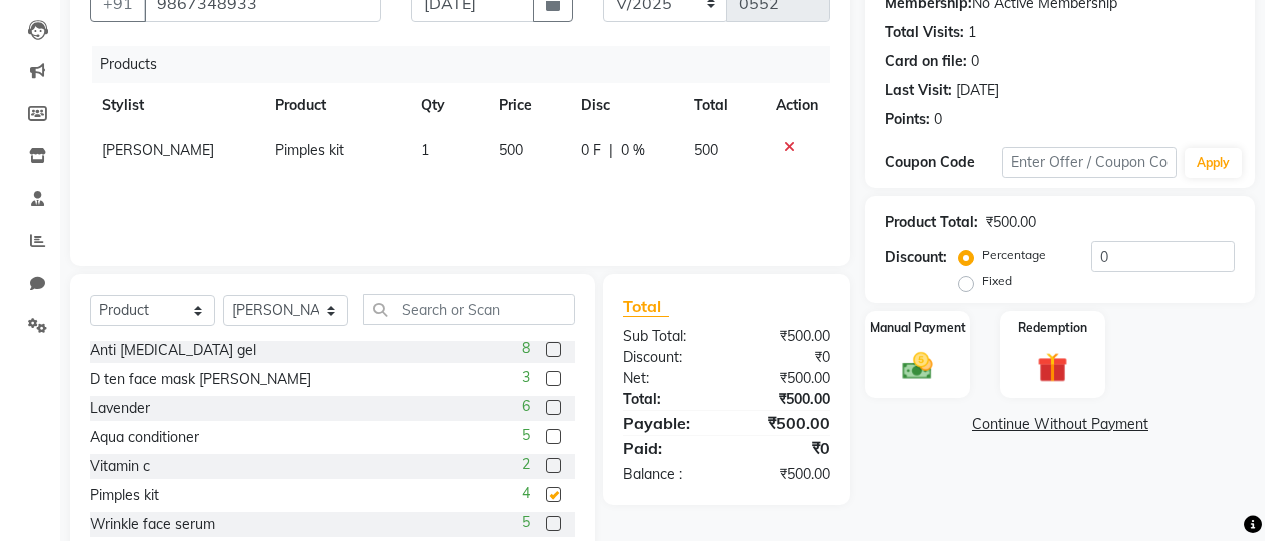 checkbox on "false" 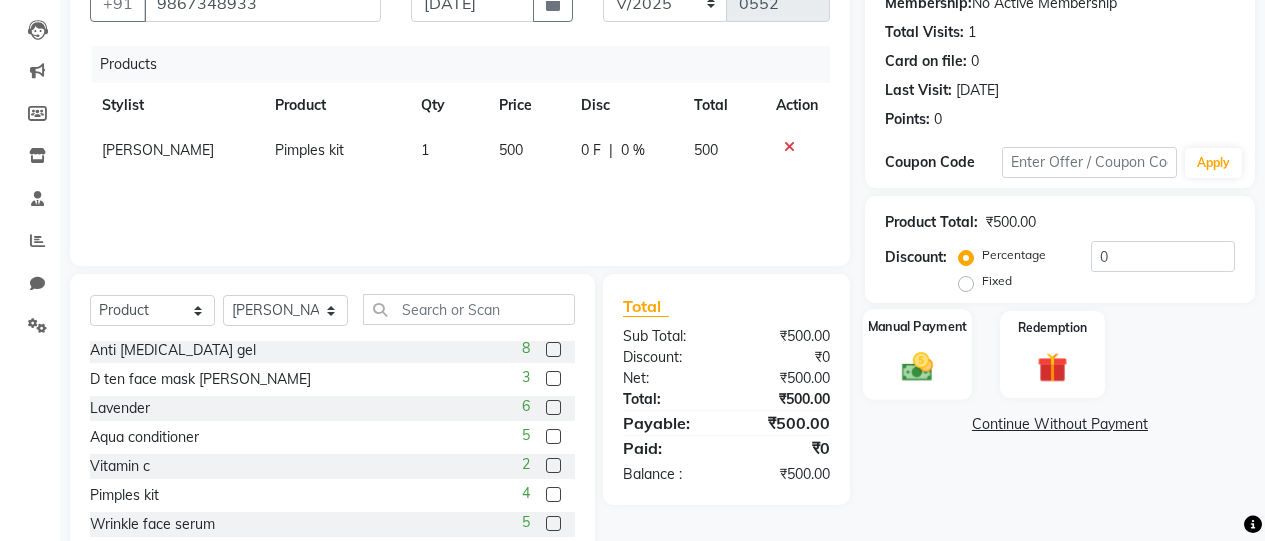click on "Manual Payment" 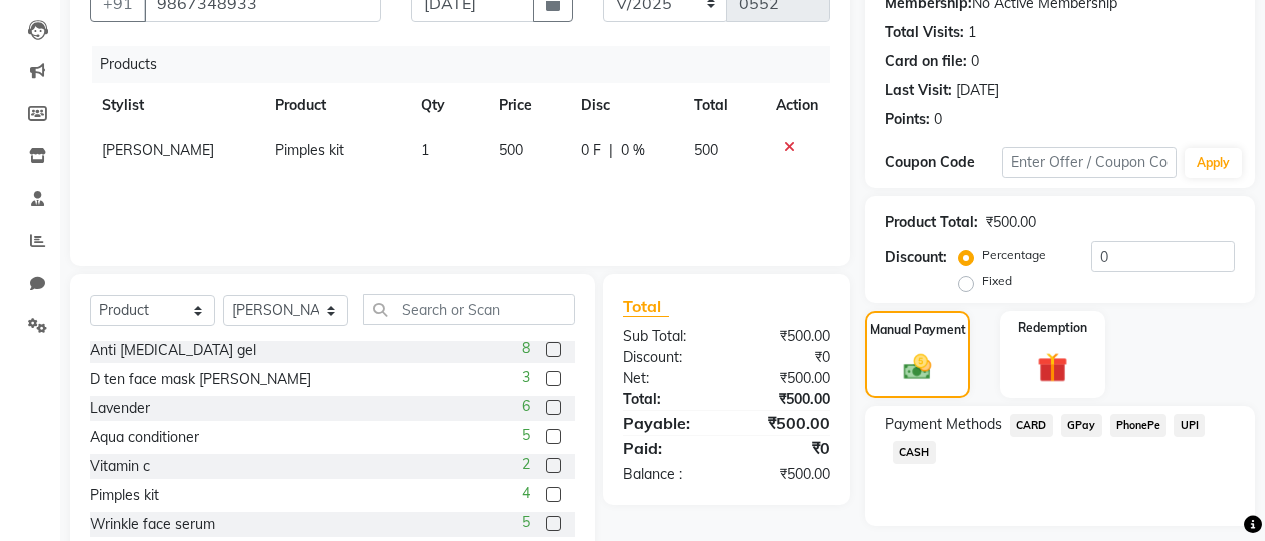 click on "GPay" 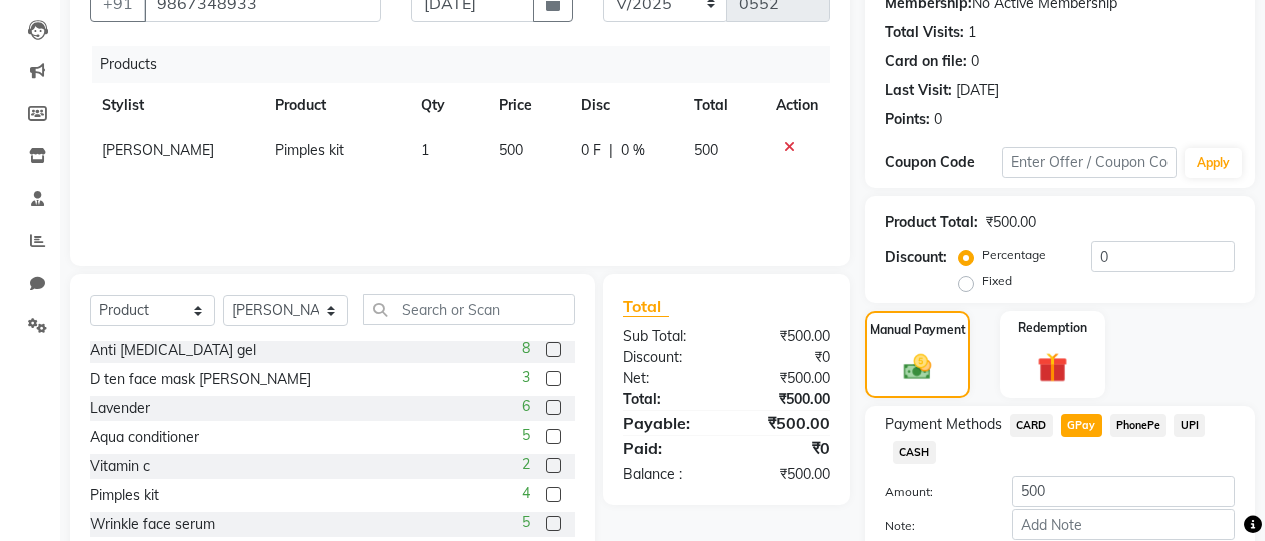 scroll, scrollTop: 314, scrollLeft: 0, axis: vertical 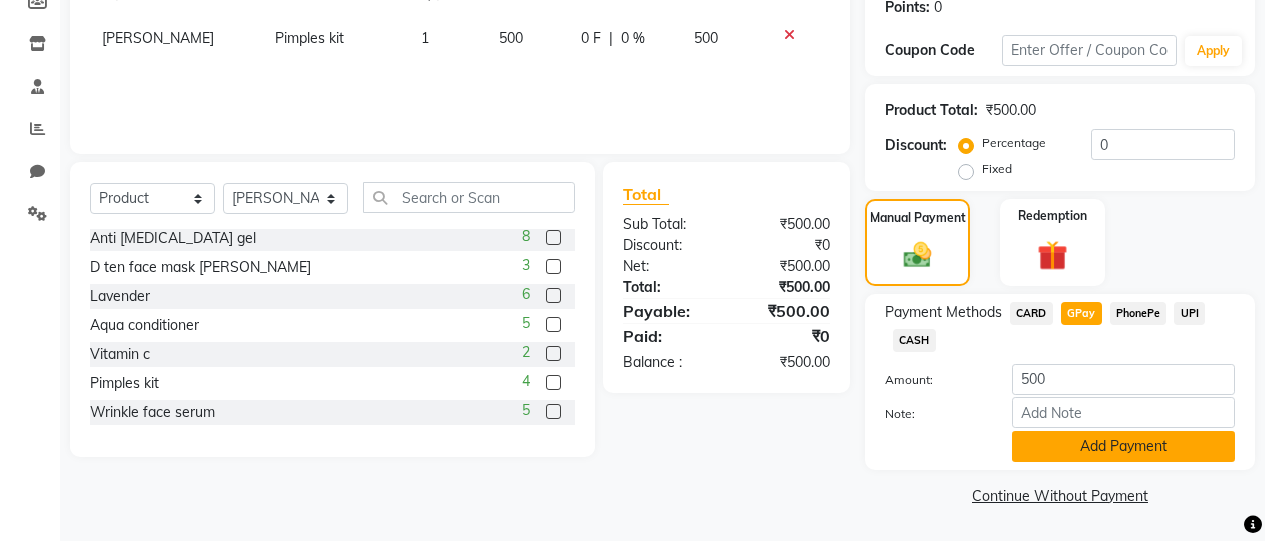 click on "Add Payment" 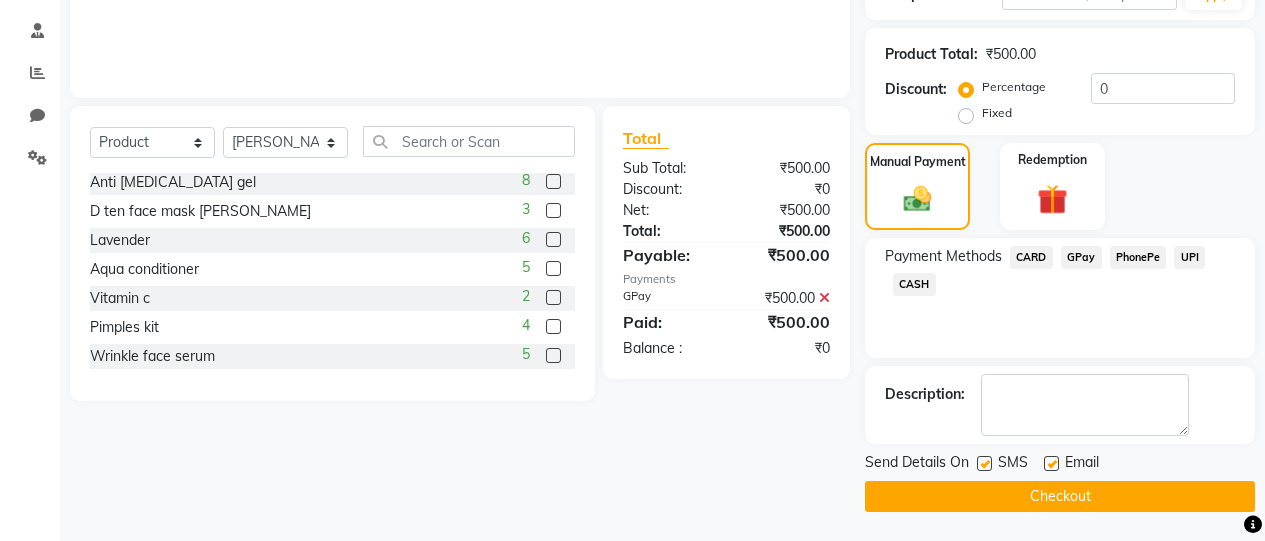 scroll, scrollTop: 371, scrollLeft: 0, axis: vertical 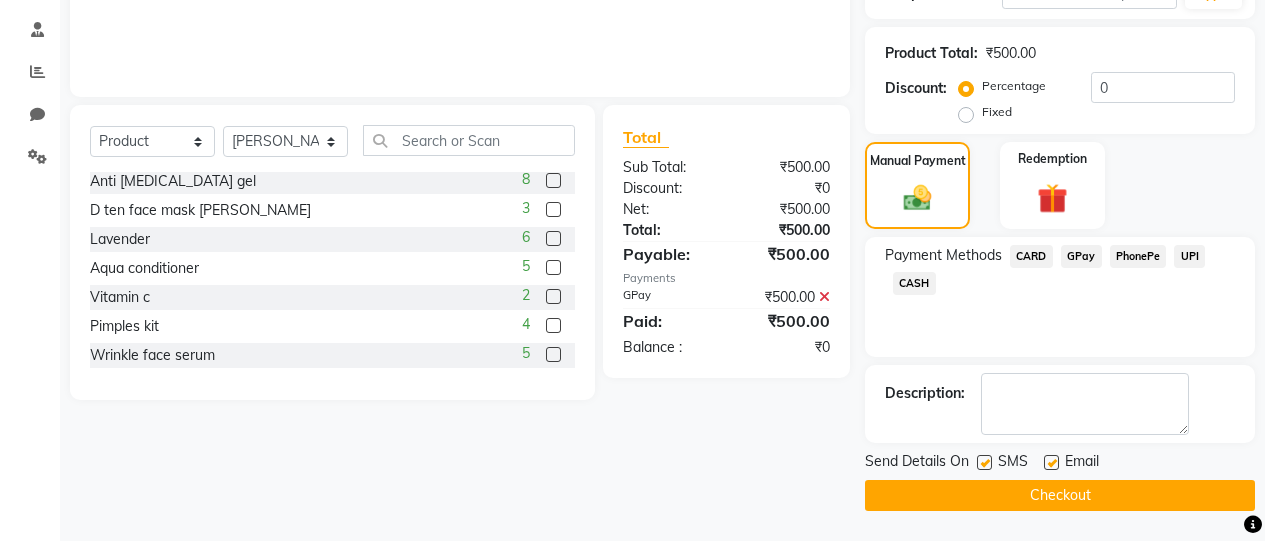 click on "Checkout" 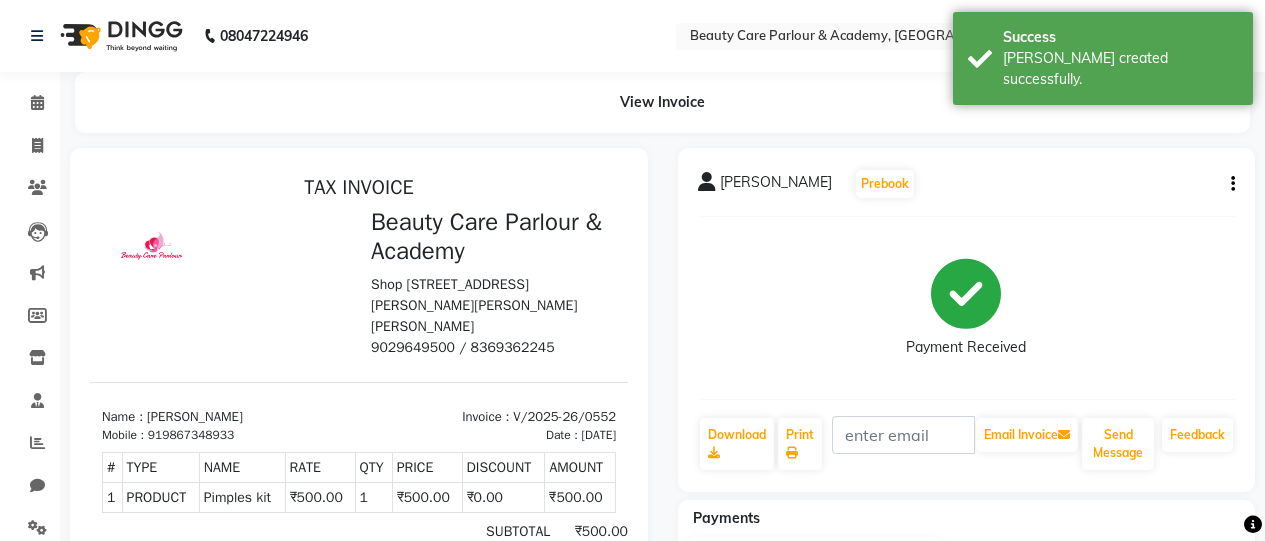 scroll, scrollTop: 0, scrollLeft: 0, axis: both 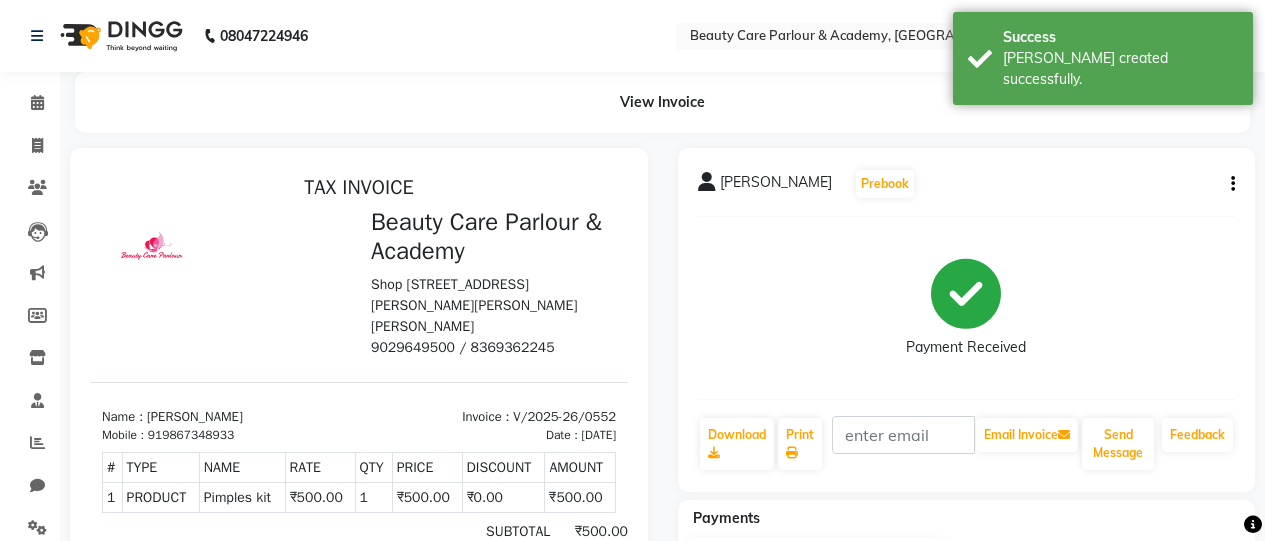 click on "9029649500 / 8369362245" at bounding box center [493, 347] 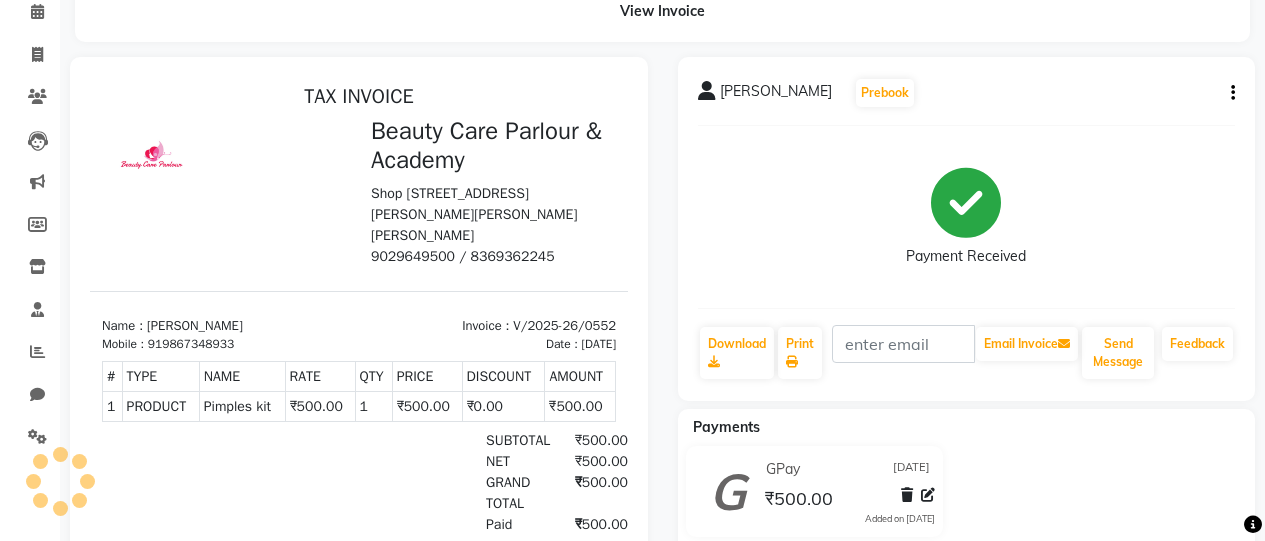 scroll, scrollTop: 92, scrollLeft: 0, axis: vertical 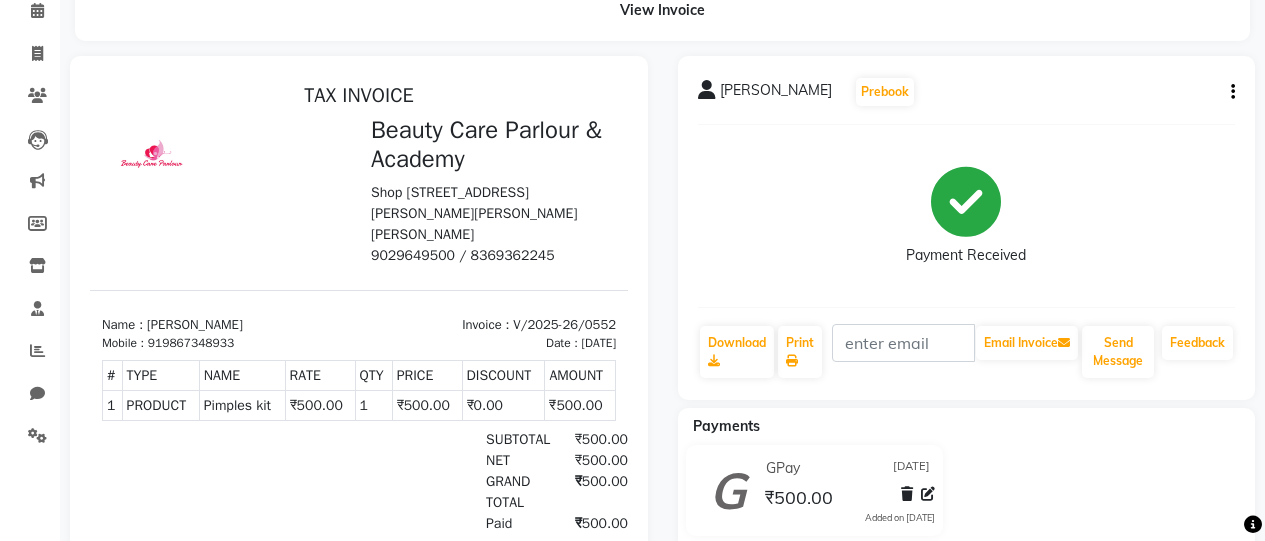 click on "[PERSON_NAME]  Prebook" 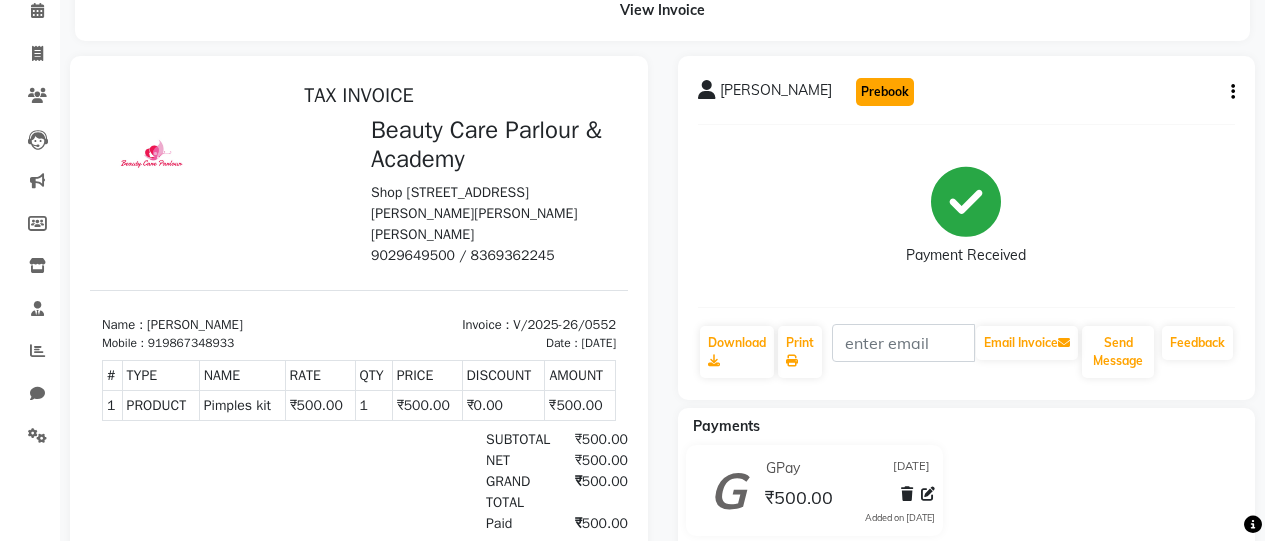 click on "Prebook" 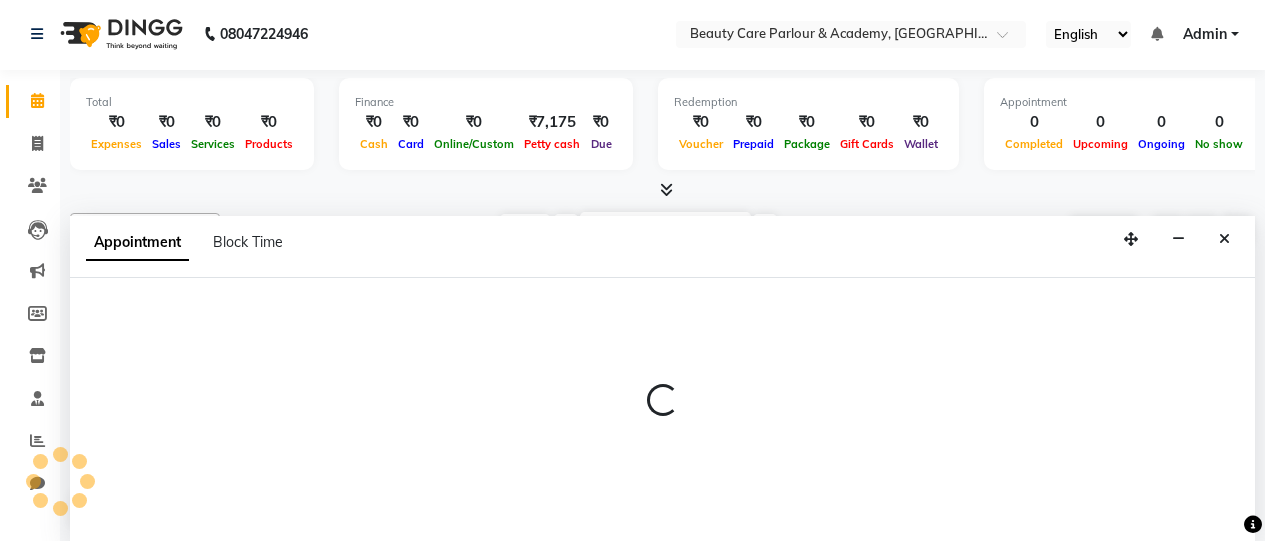 scroll, scrollTop: 0, scrollLeft: 0, axis: both 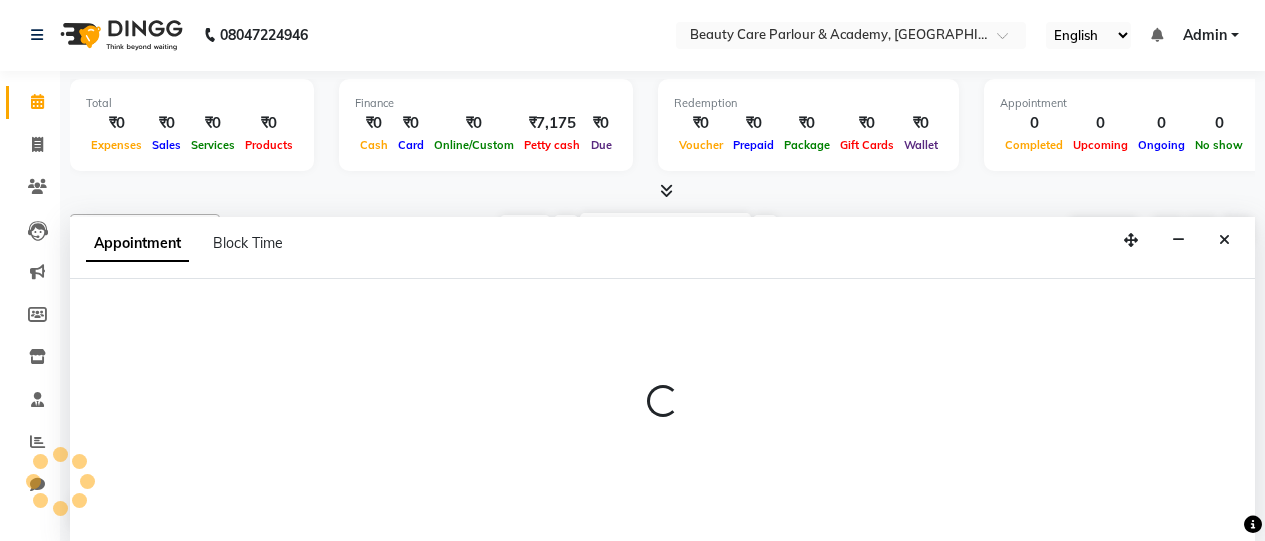 type on "[DATE]" 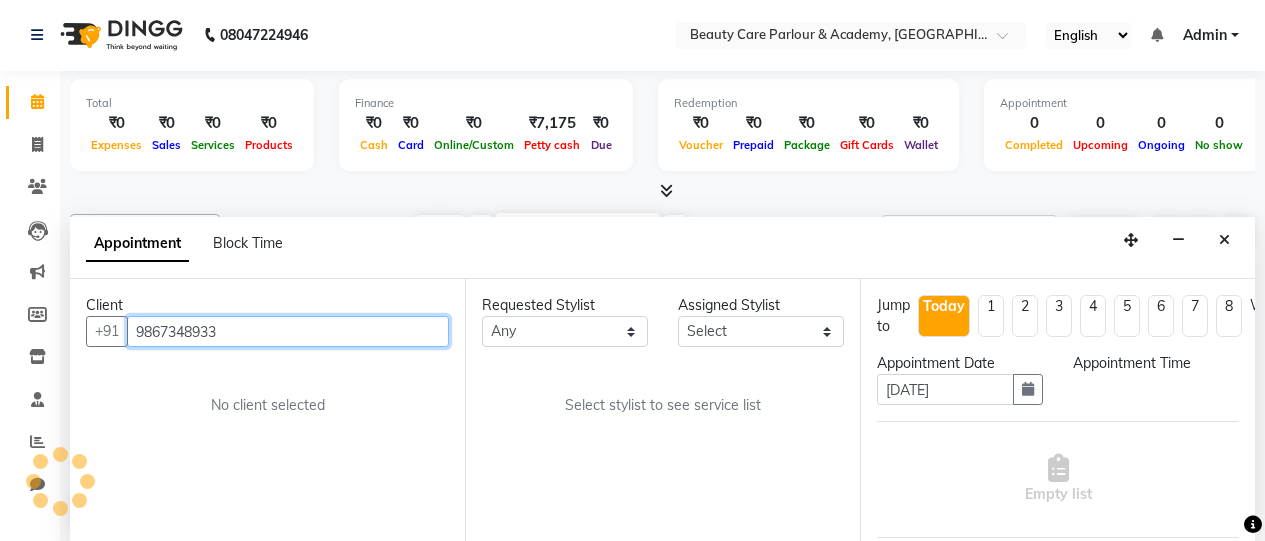 scroll, scrollTop: 353, scrollLeft: 0, axis: vertical 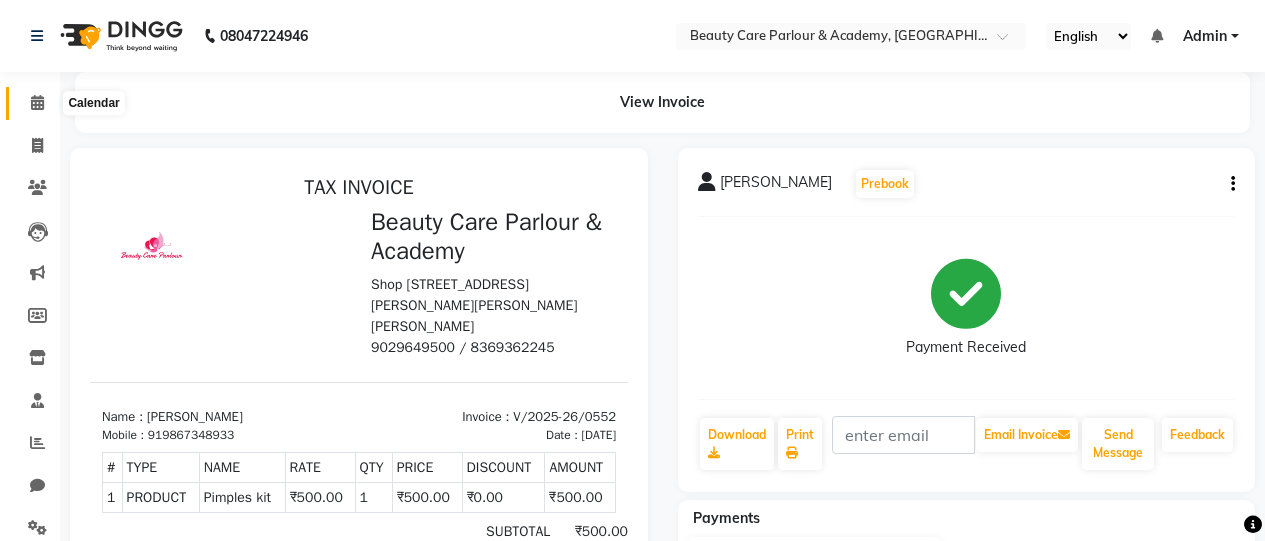 click 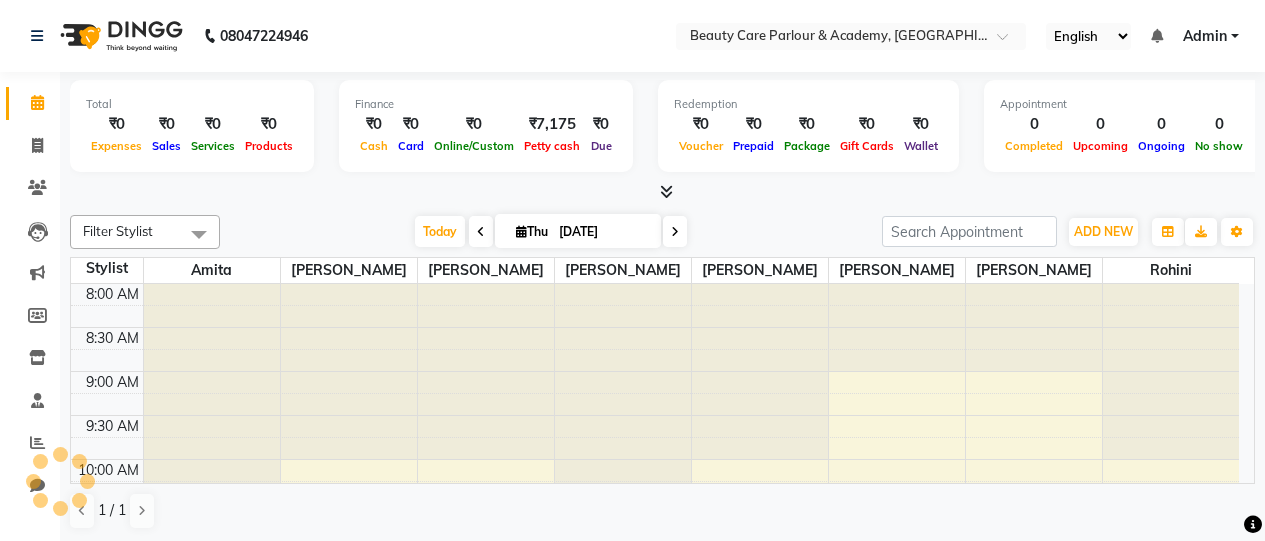 scroll, scrollTop: 0, scrollLeft: 0, axis: both 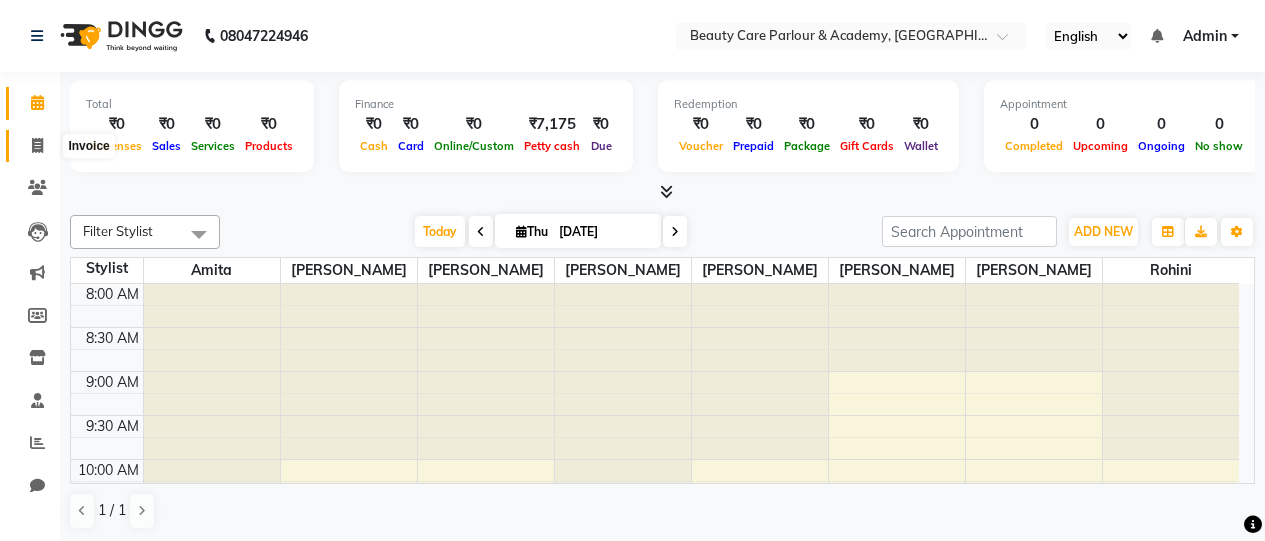 click 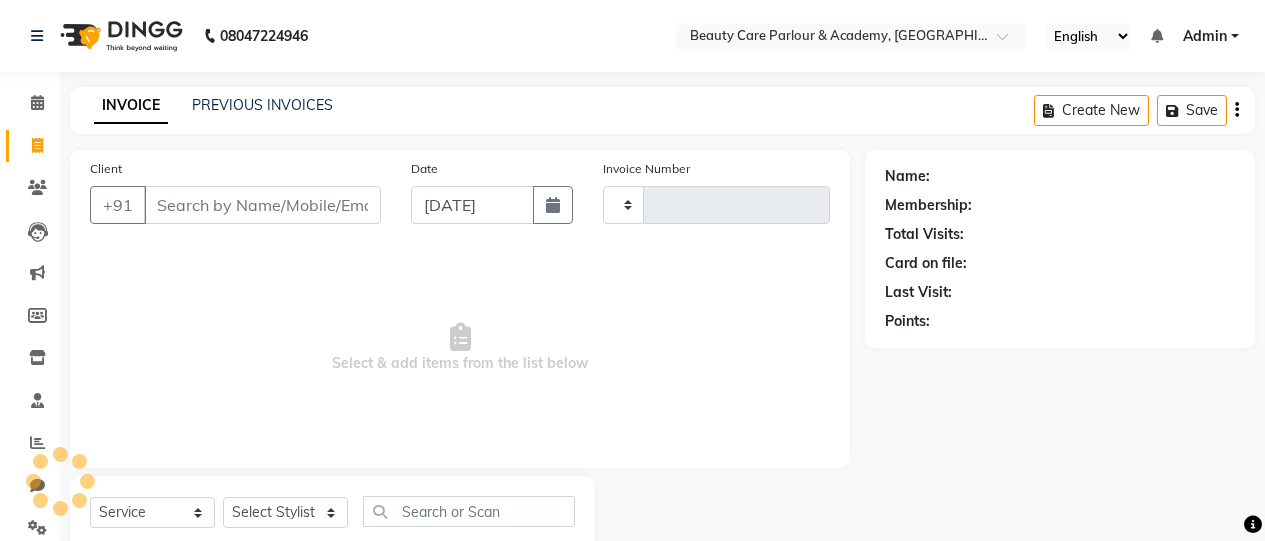 type on "0553" 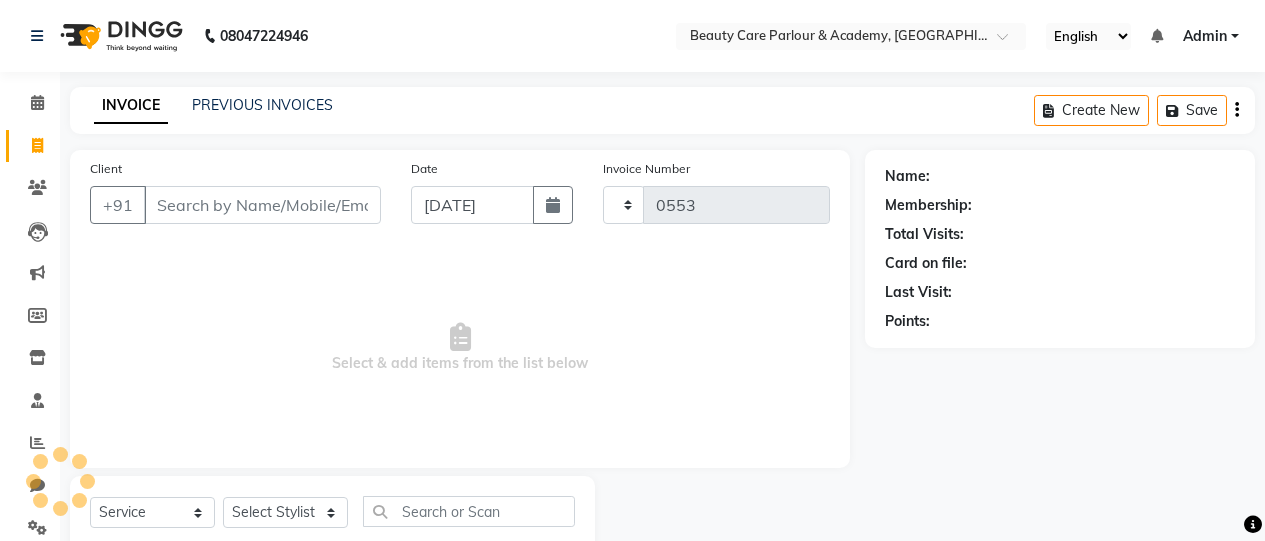 select on "8049" 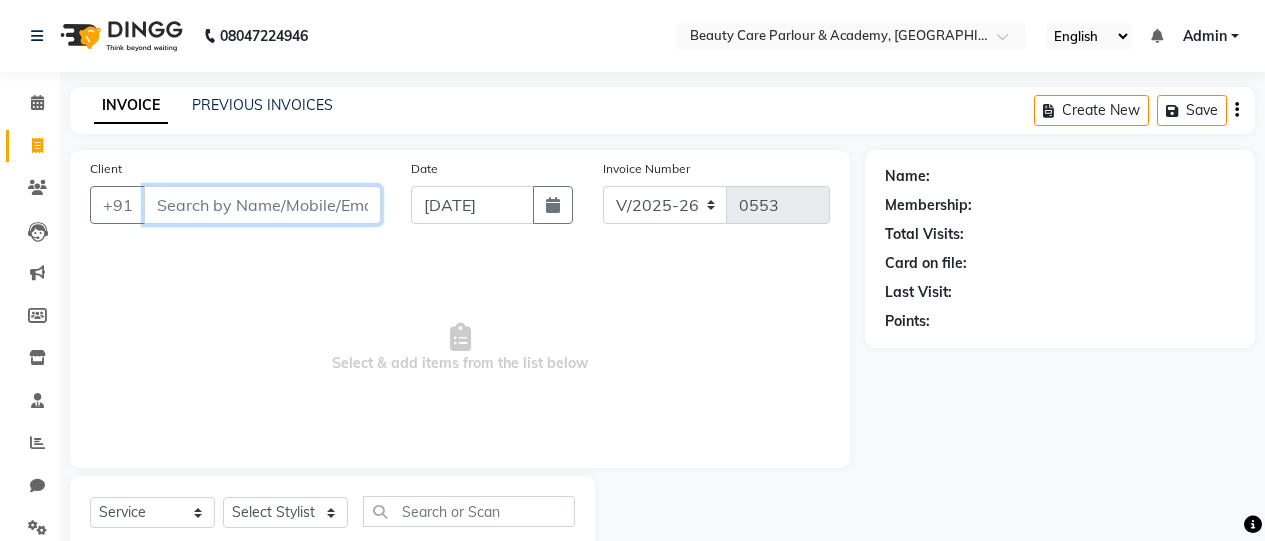 click on "Client" at bounding box center [262, 205] 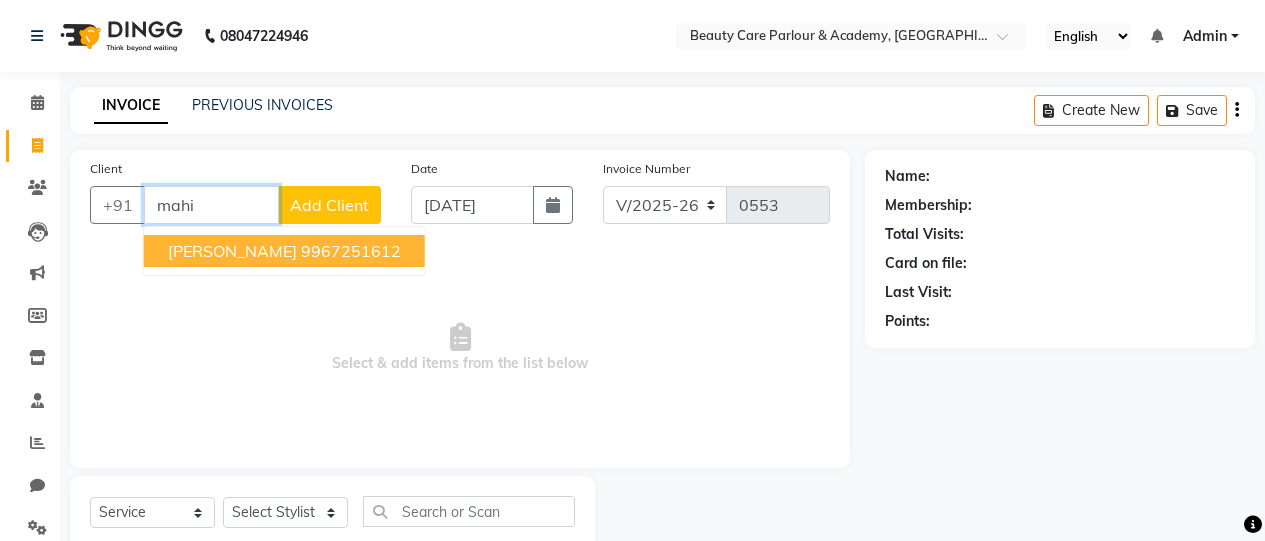 click on "mahi" at bounding box center [211, 205] 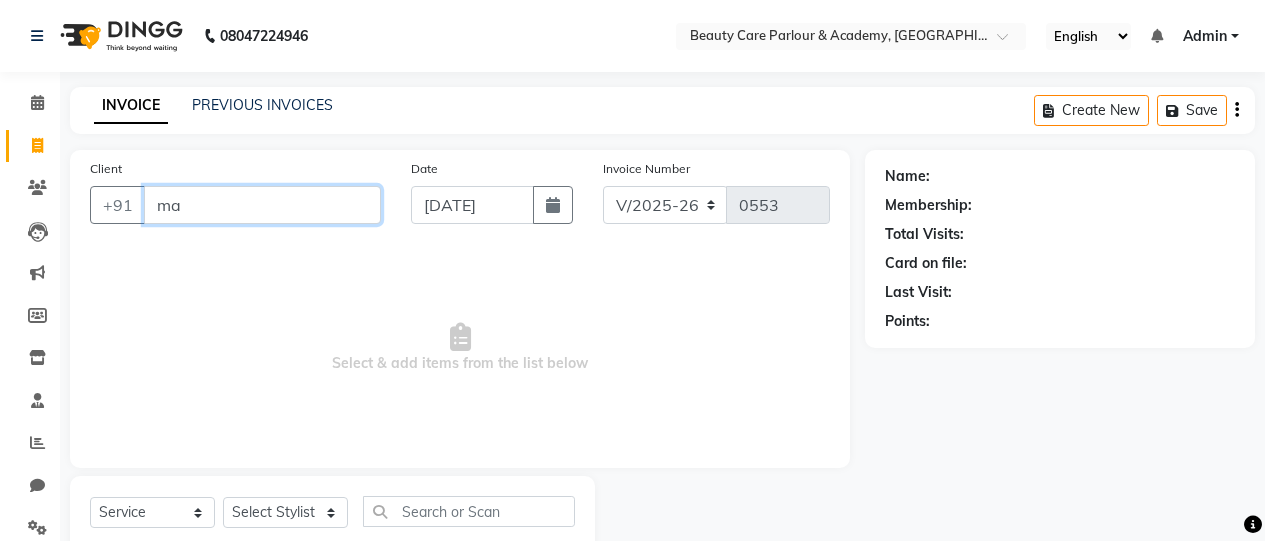 type on "m" 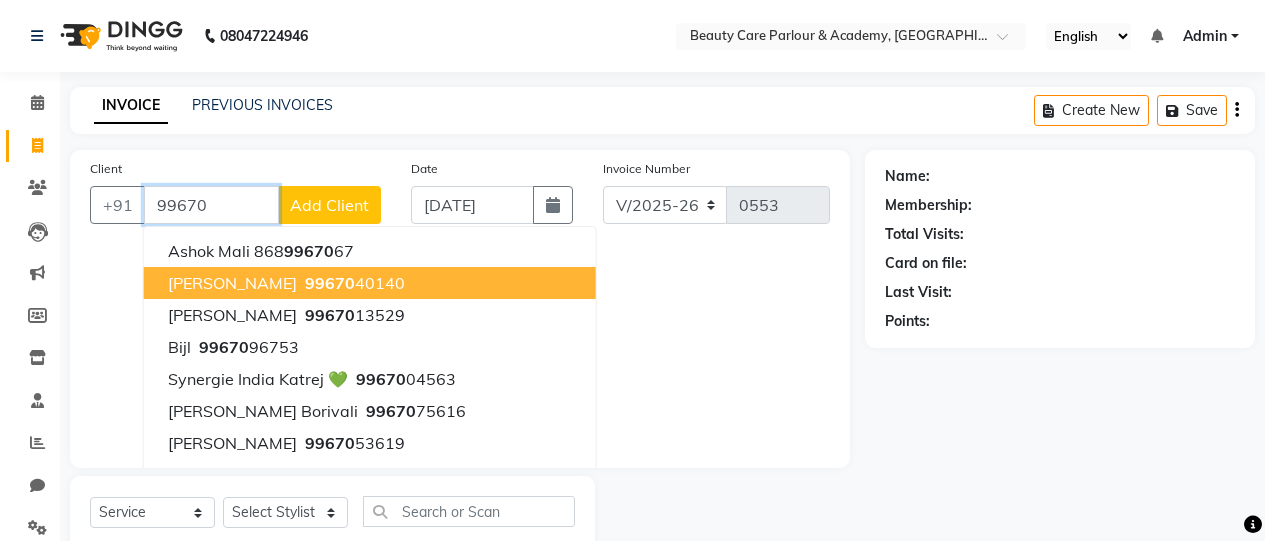 click on "[PERSON_NAME]" at bounding box center (232, 283) 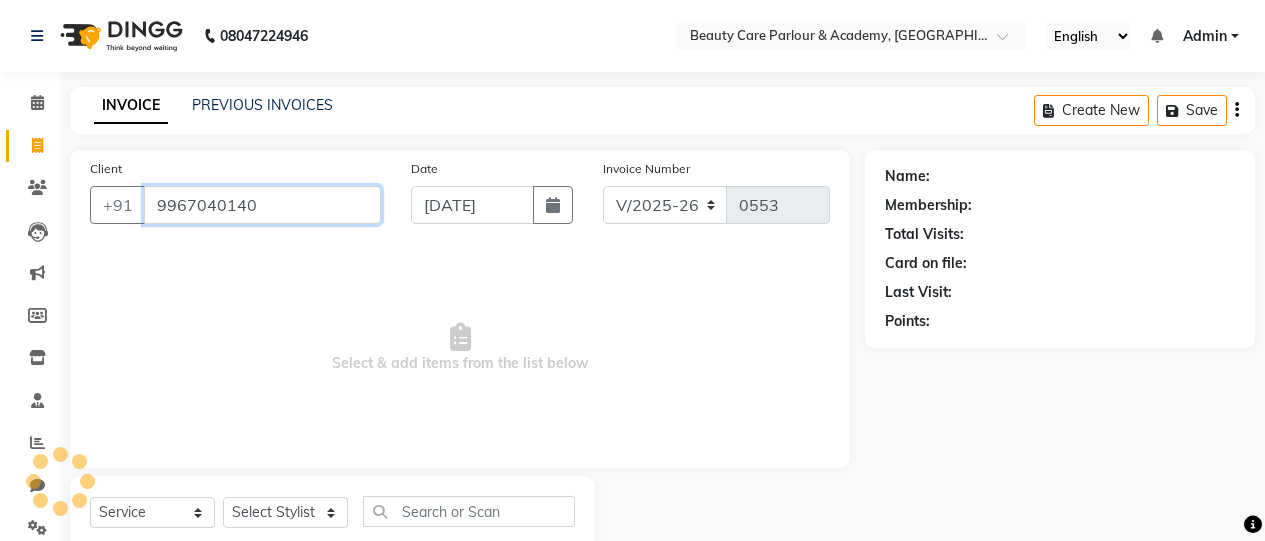 type on "9967040140" 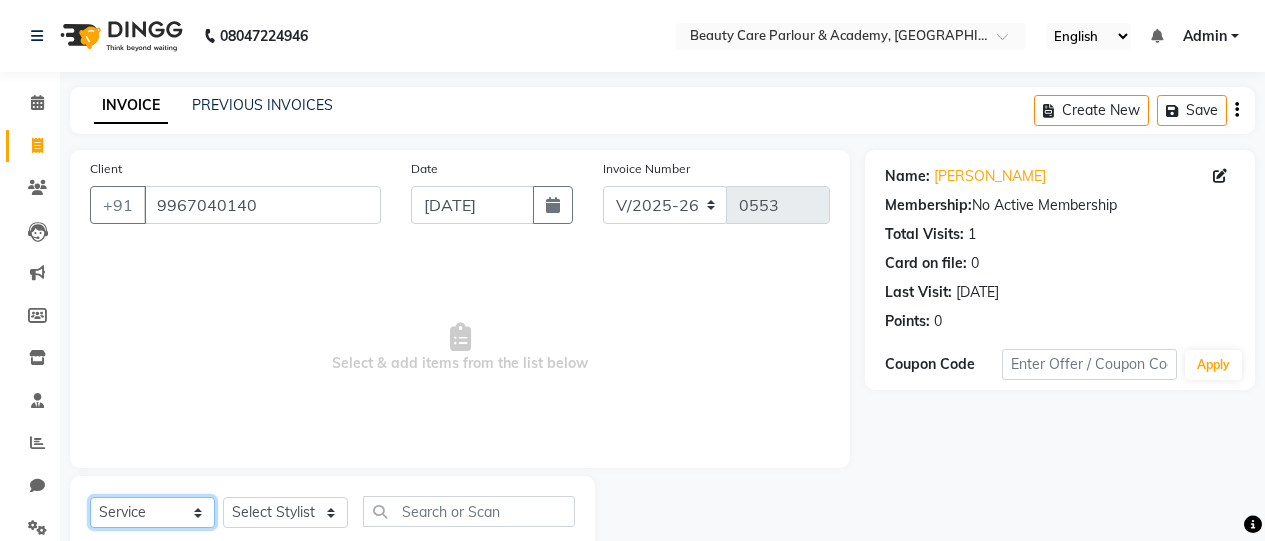 click on "Select  Service  Product  Membership  Package Voucher Prepaid Gift Card" 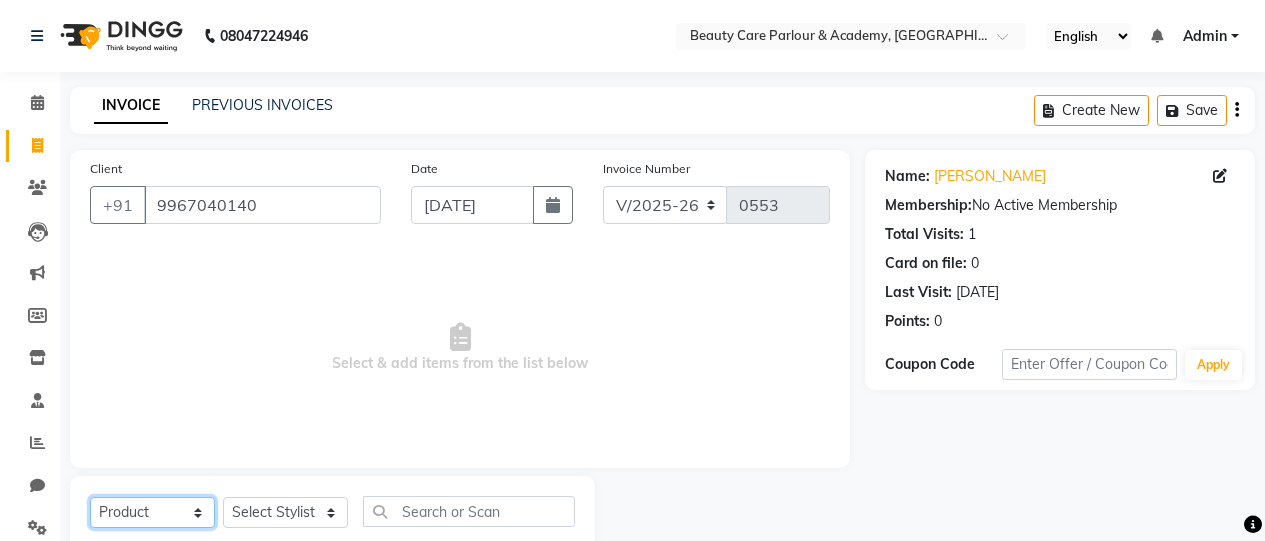 click on "Select  Service  Product  Membership  Package Voucher Prepaid Gift Card" 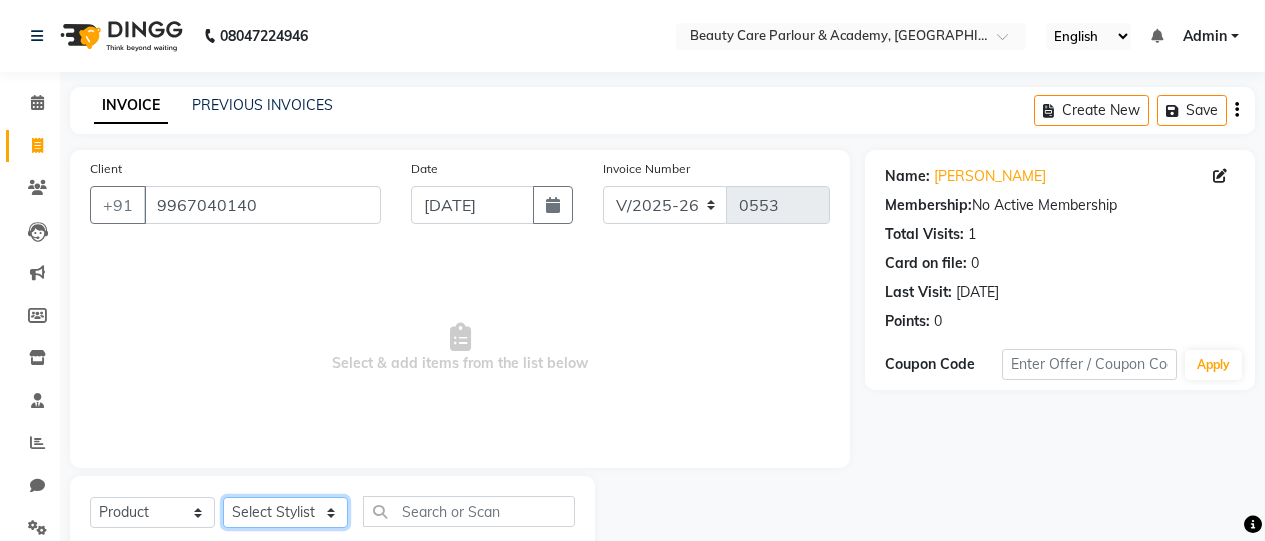 click on "Select Stylist [PERSON_NAME] [PERSON_NAME] [PERSON_NAME] [PERSON_NAME] [PERSON_NAME] Rohini  [PERSON_NAME]" 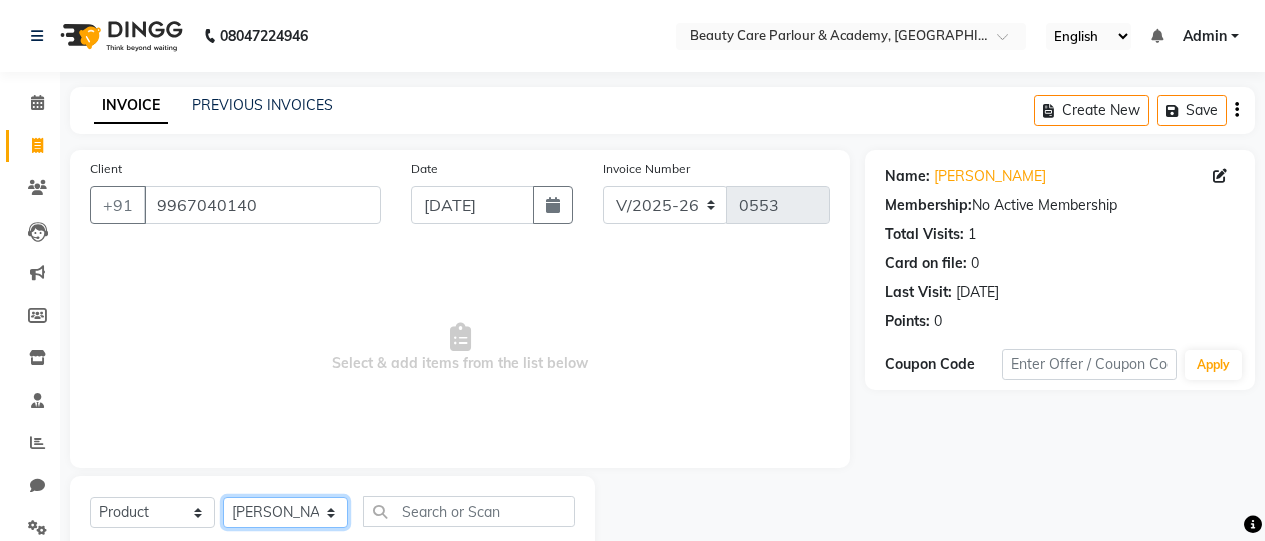 click on "Select Stylist [PERSON_NAME] [PERSON_NAME] [PERSON_NAME] [PERSON_NAME] [PERSON_NAME] Rohini  [PERSON_NAME]" 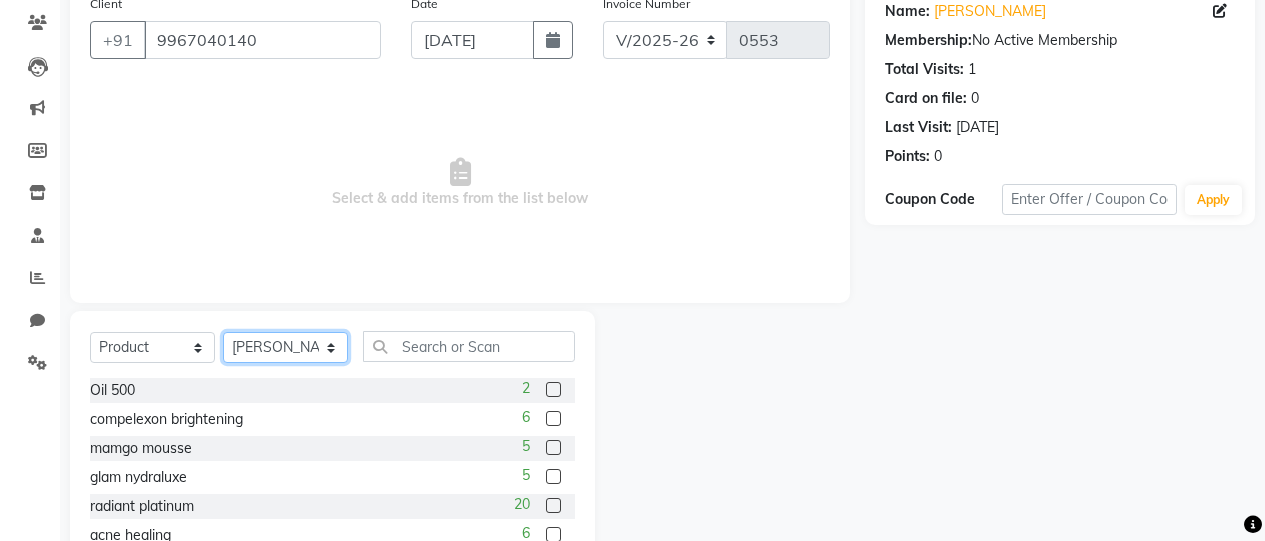 scroll, scrollTop: 166, scrollLeft: 0, axis: vertical 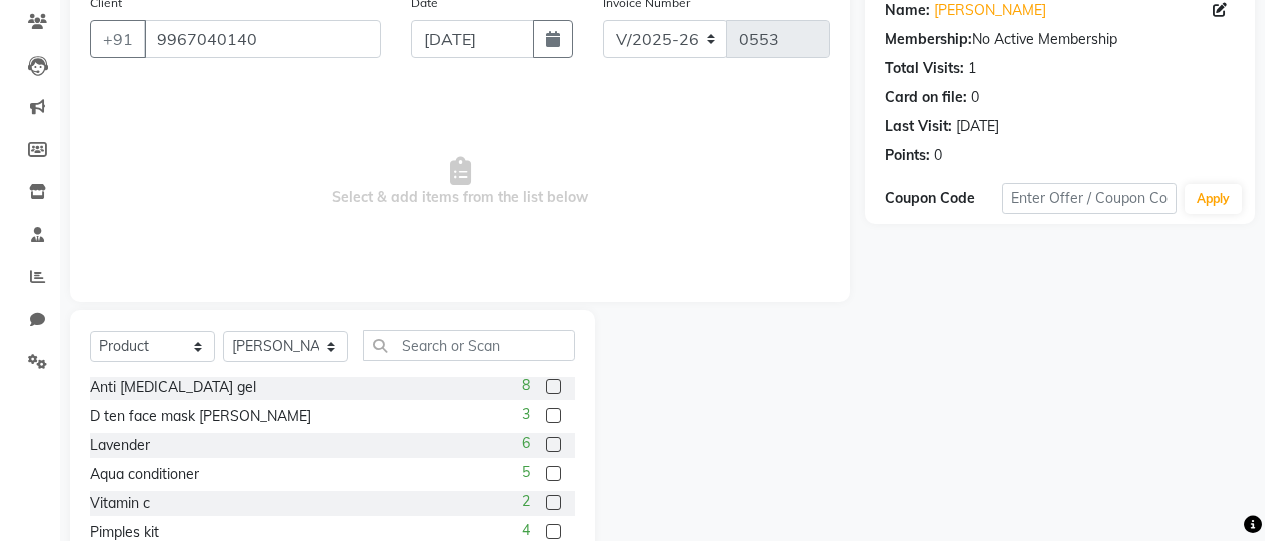 click 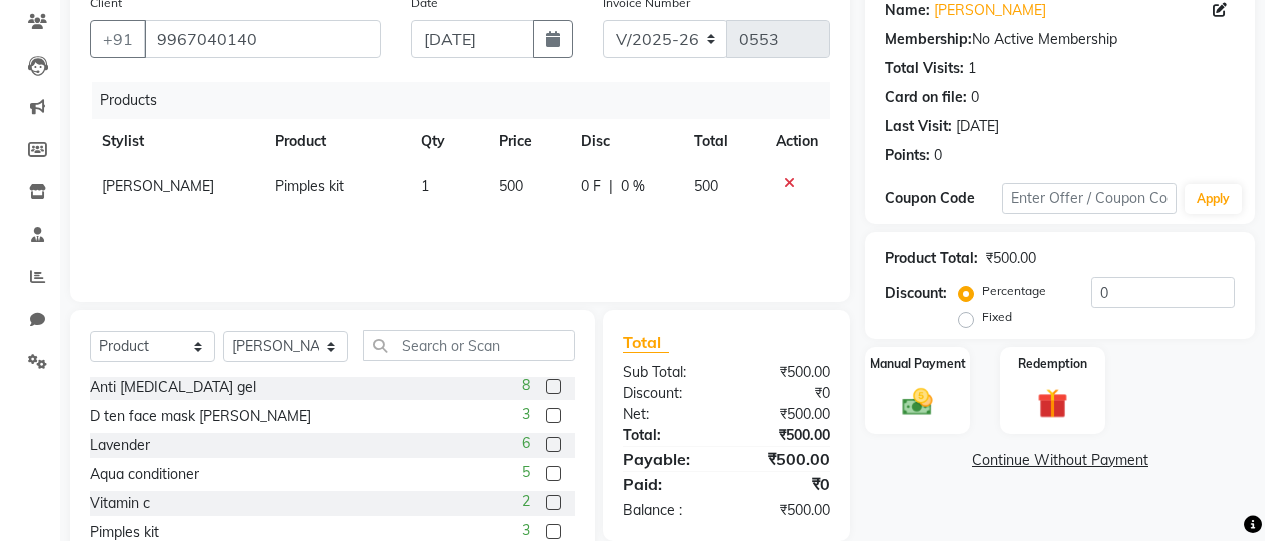 click 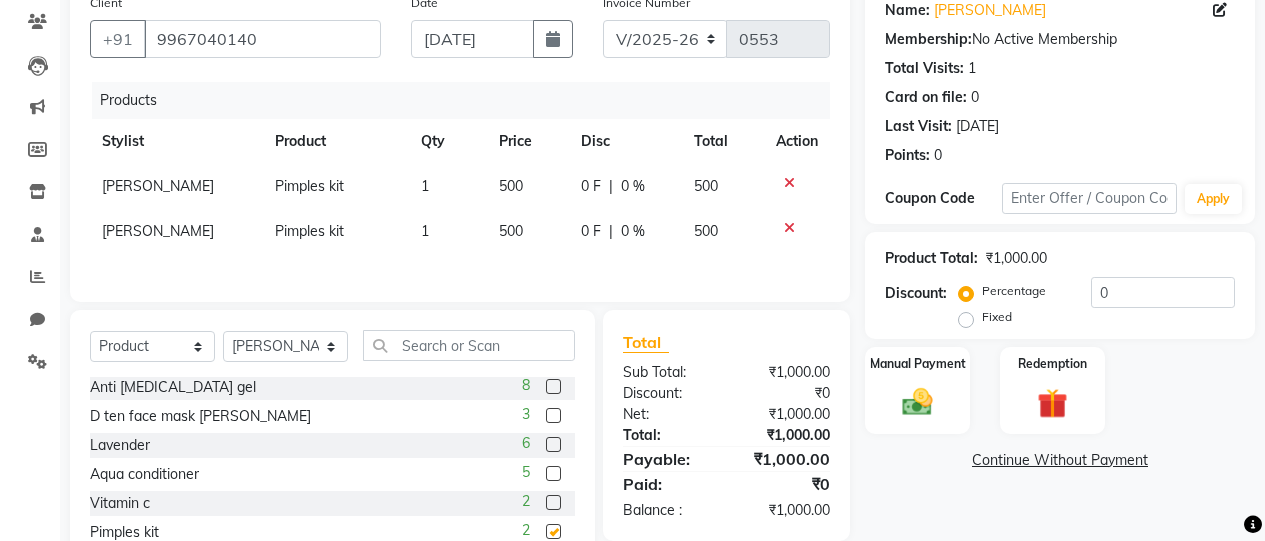 checkbox on "false" 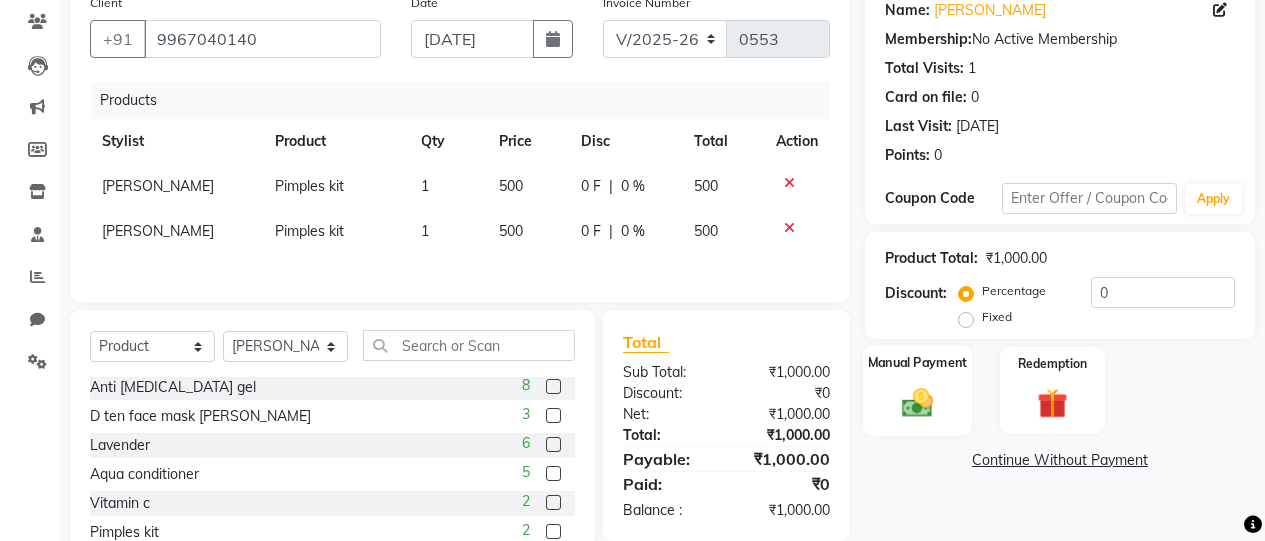 click on "Manual Payment" 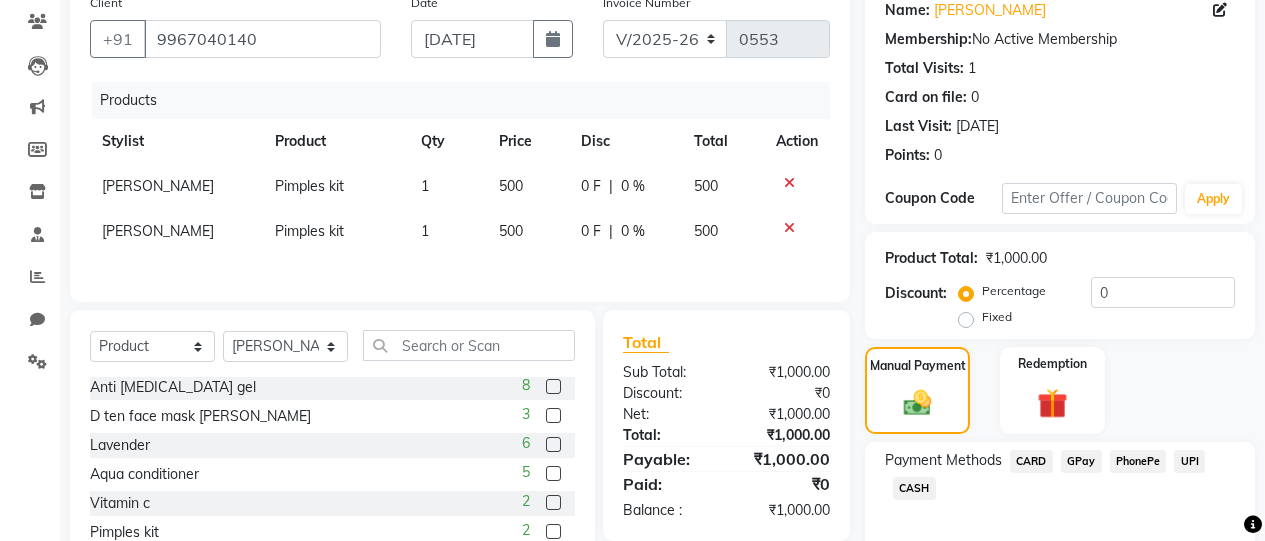 click on "CASH" 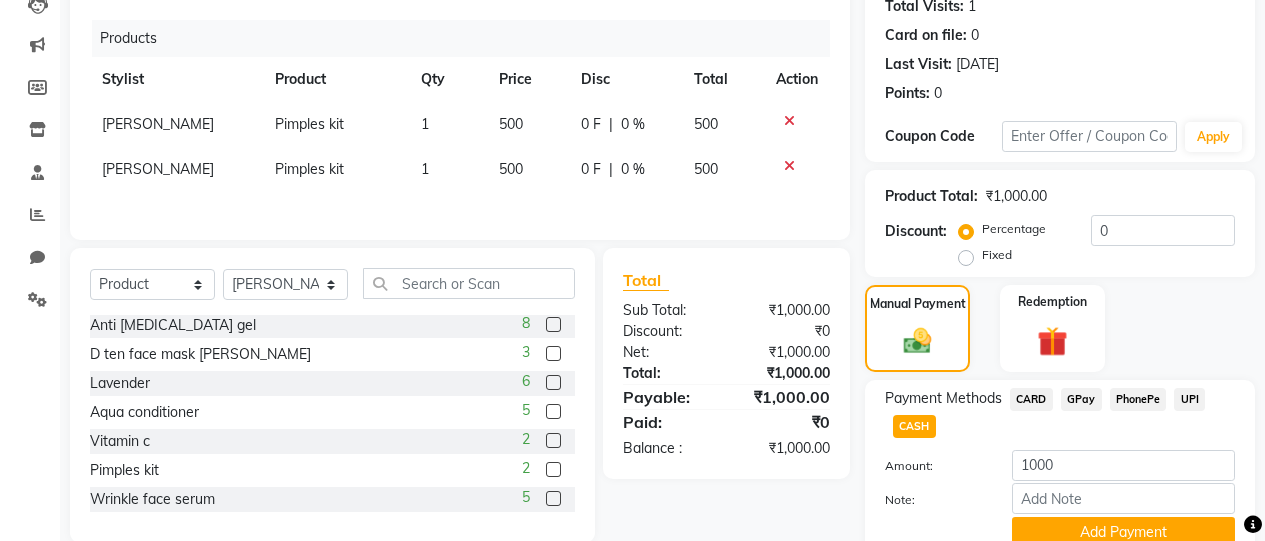 scroll, scrollTop: 314, scrollLeft: 0, axis: vertical 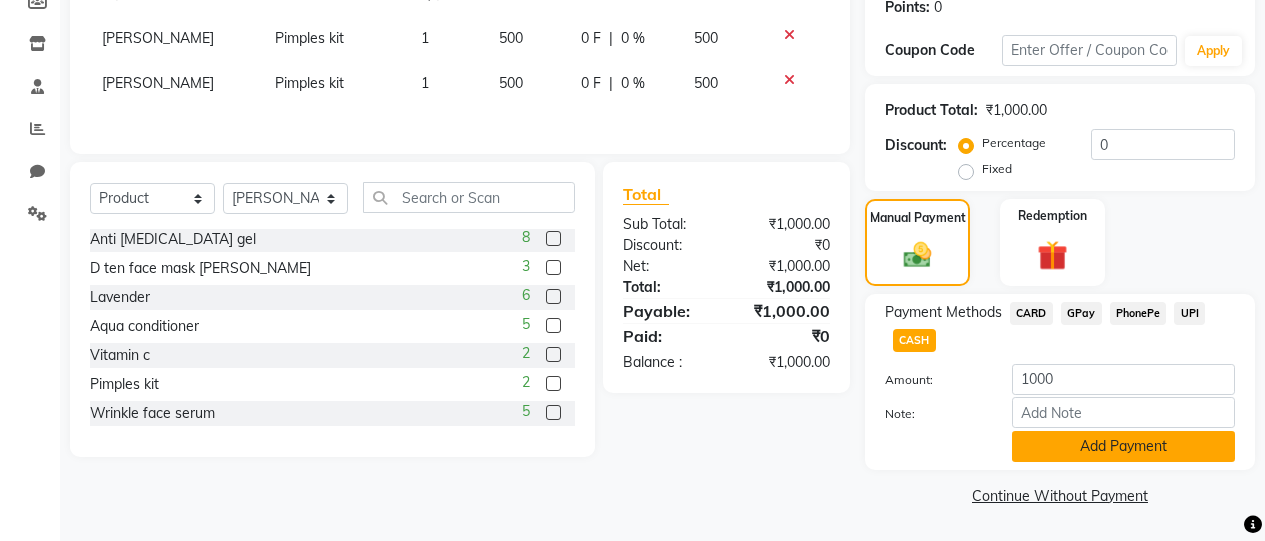 click on "Add Payment" 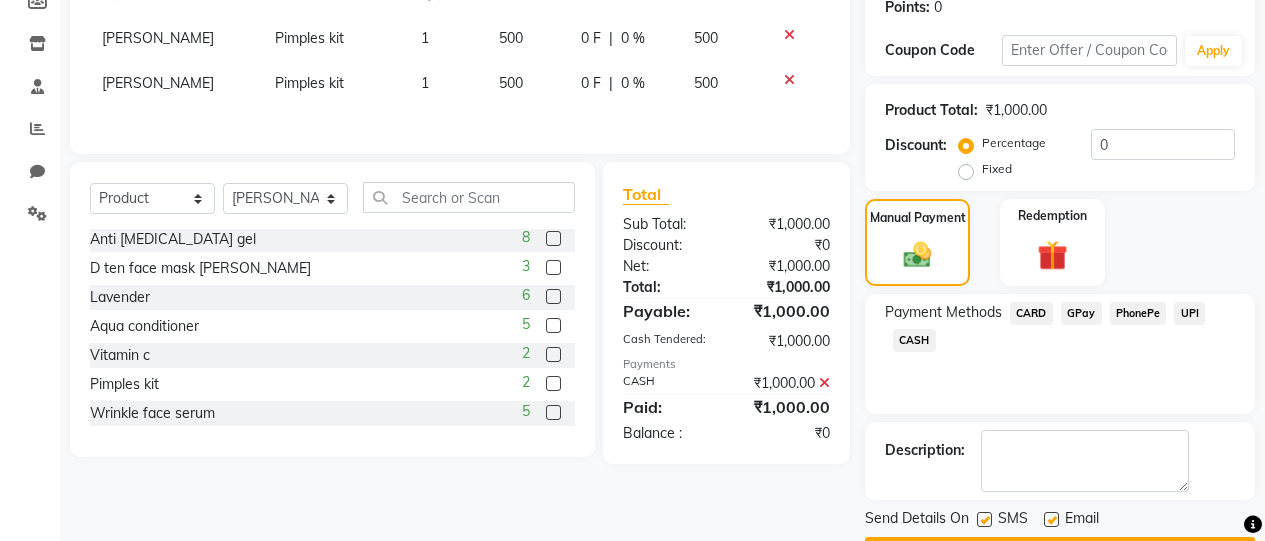 scroll, scrollTop: 371, scrollLeft: 0, axis: vertical 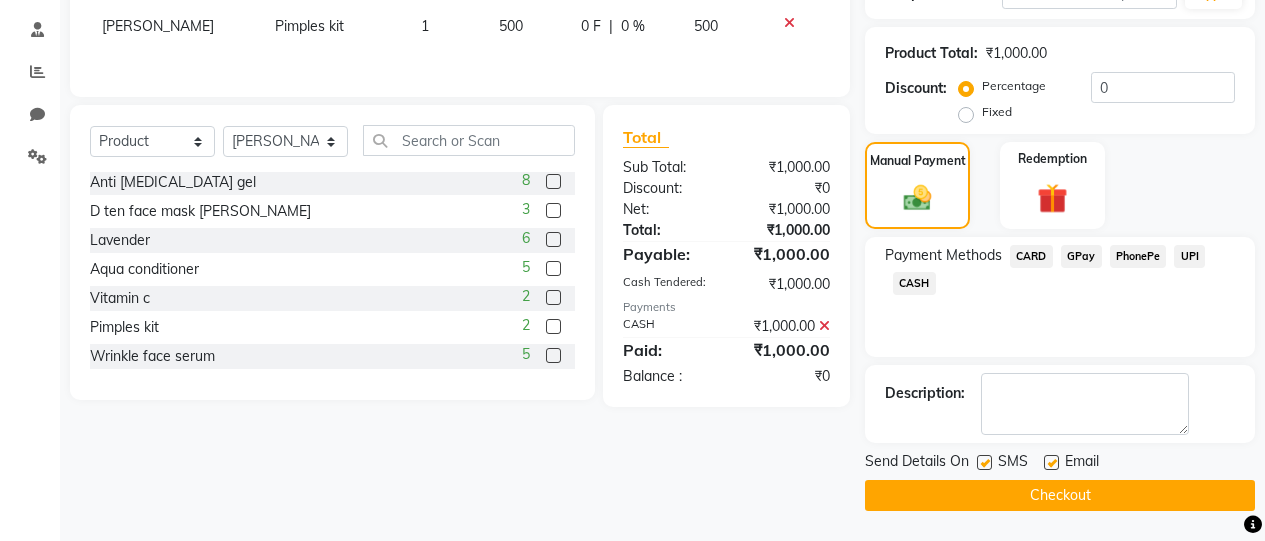 click on "Checkout" 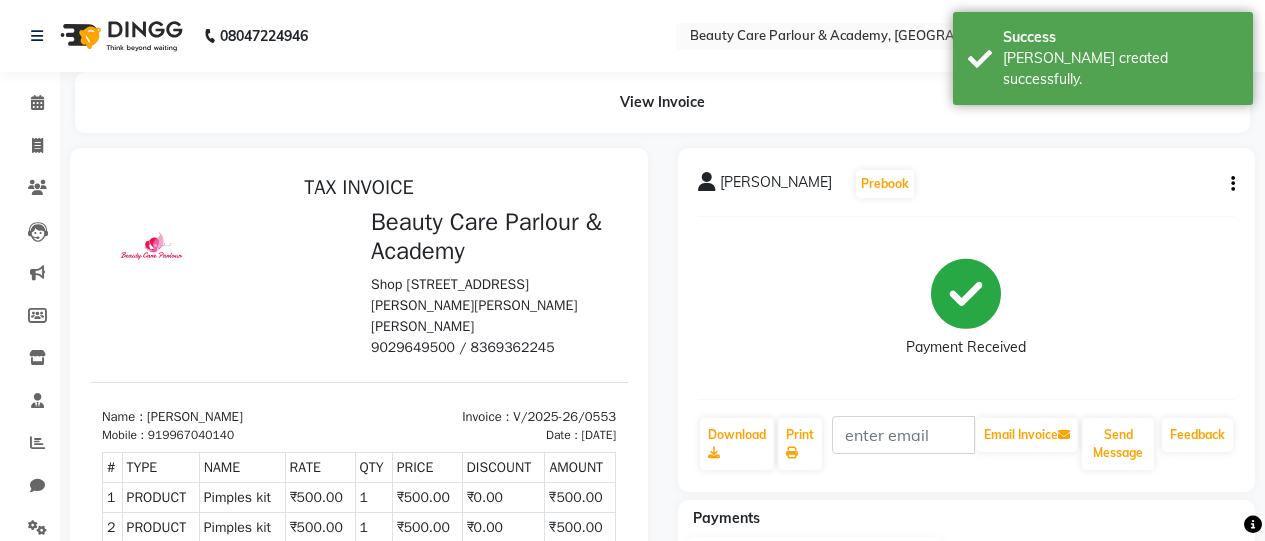 scroll, scrollTop: 0, scrollLeft: 0, axis: both 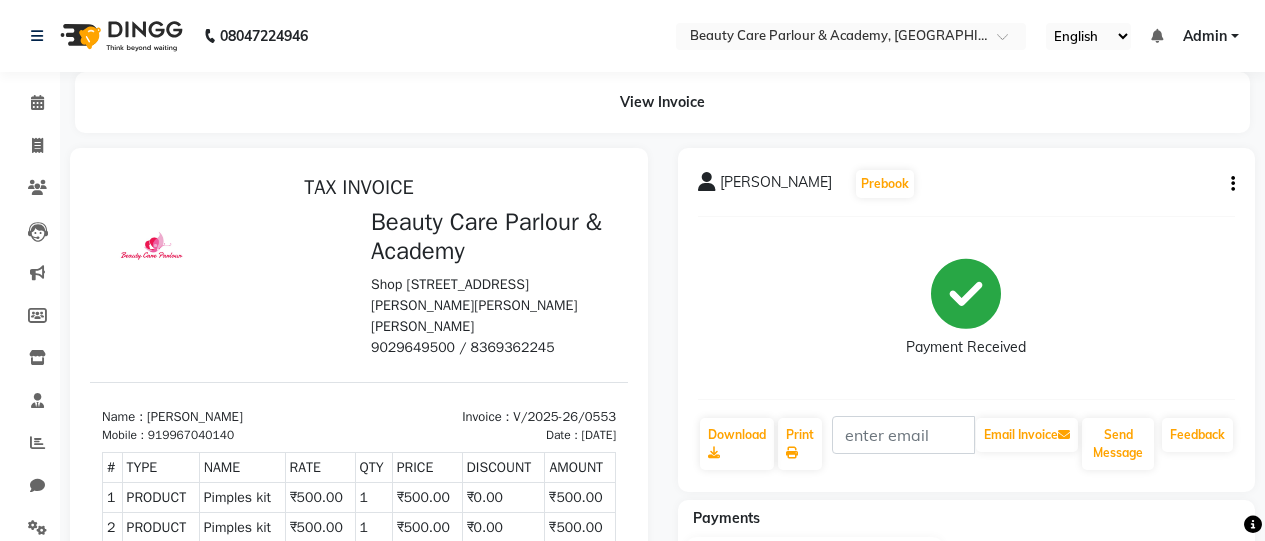 select on "service" 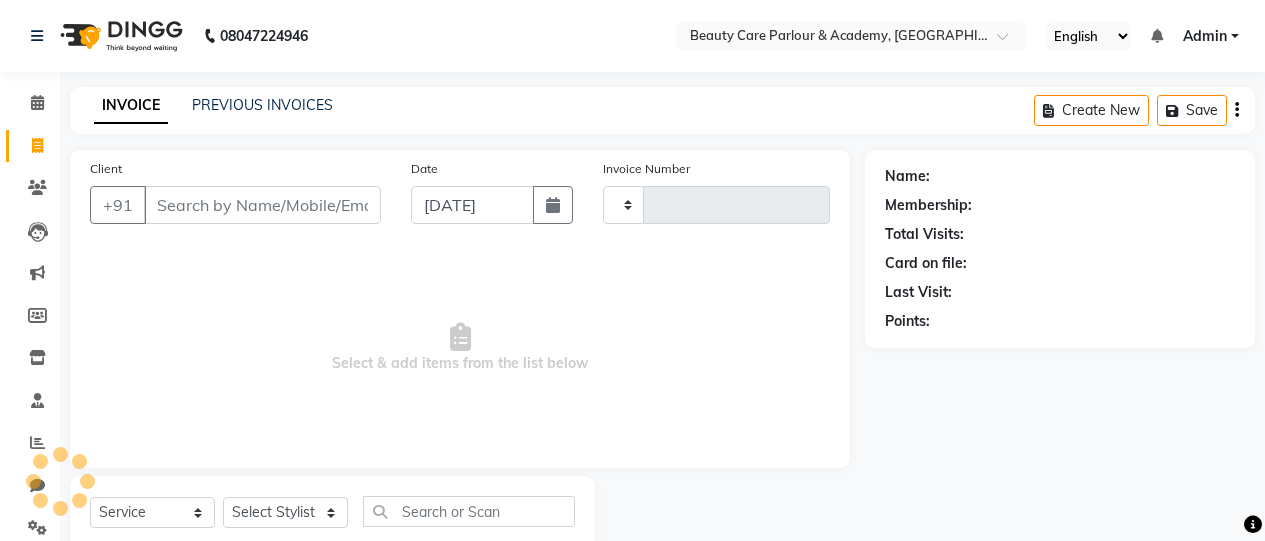 type on "0554" 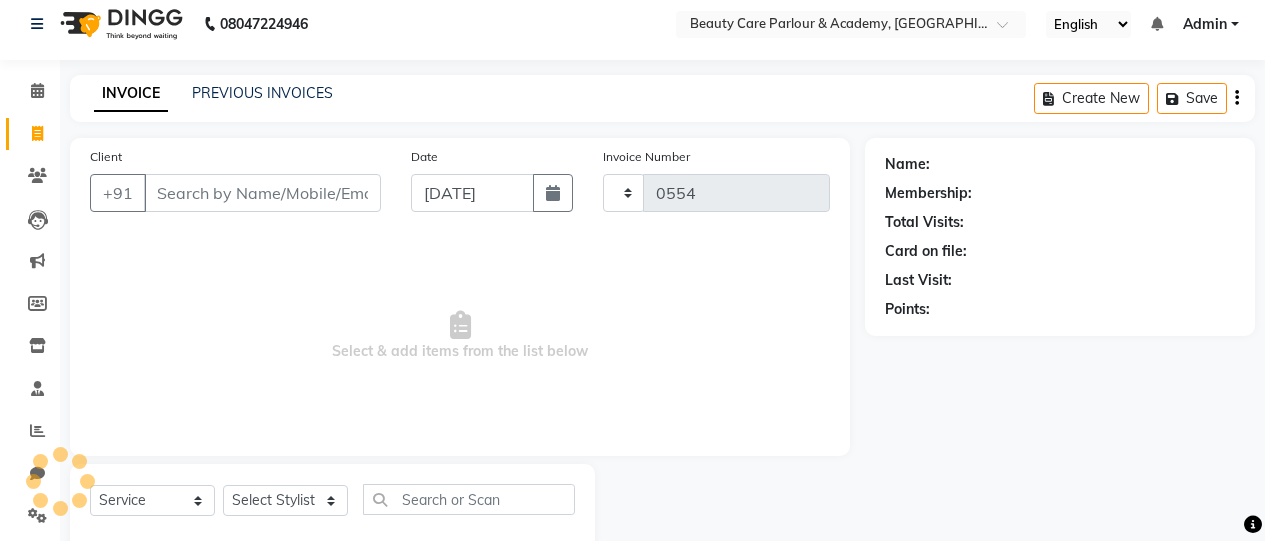 select on "8049" 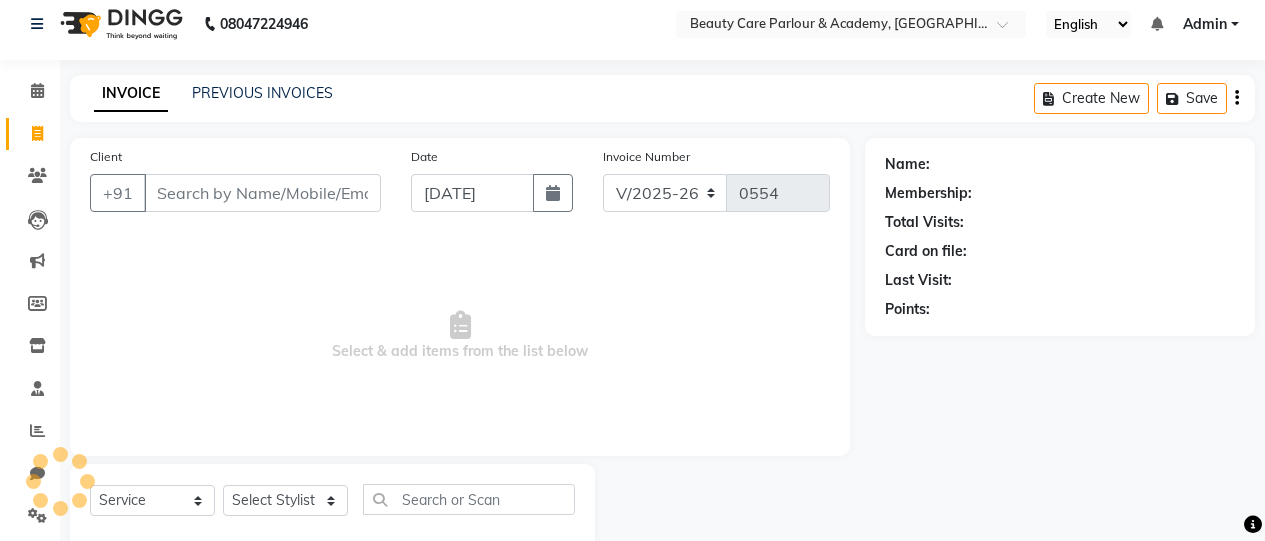 scroll, scrollTop: 60, scrollLeft: 0, axis: vertical 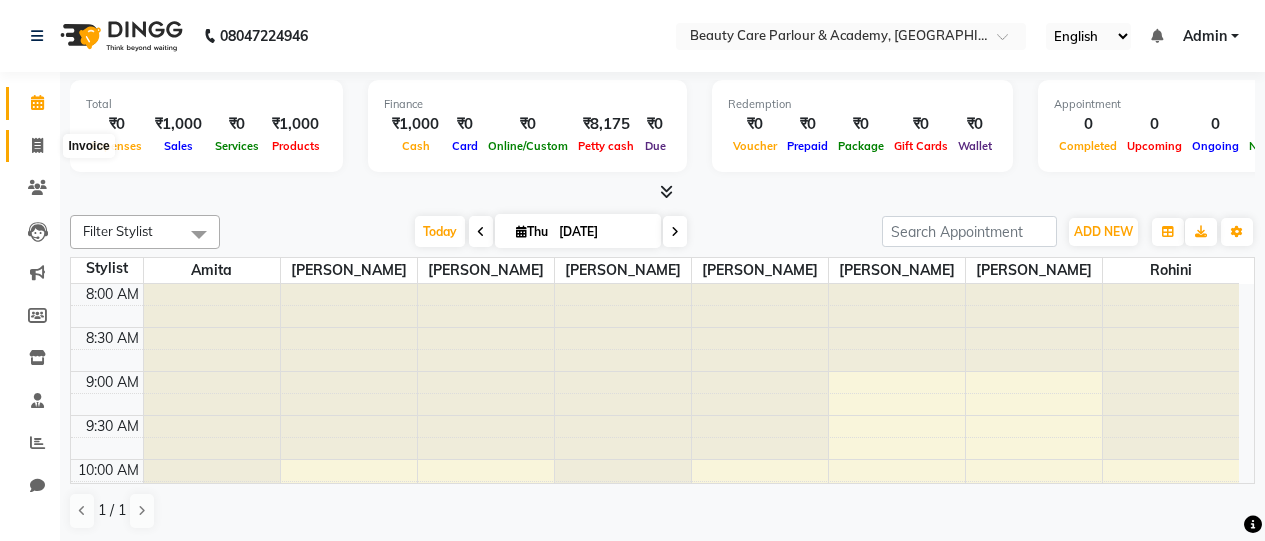 click 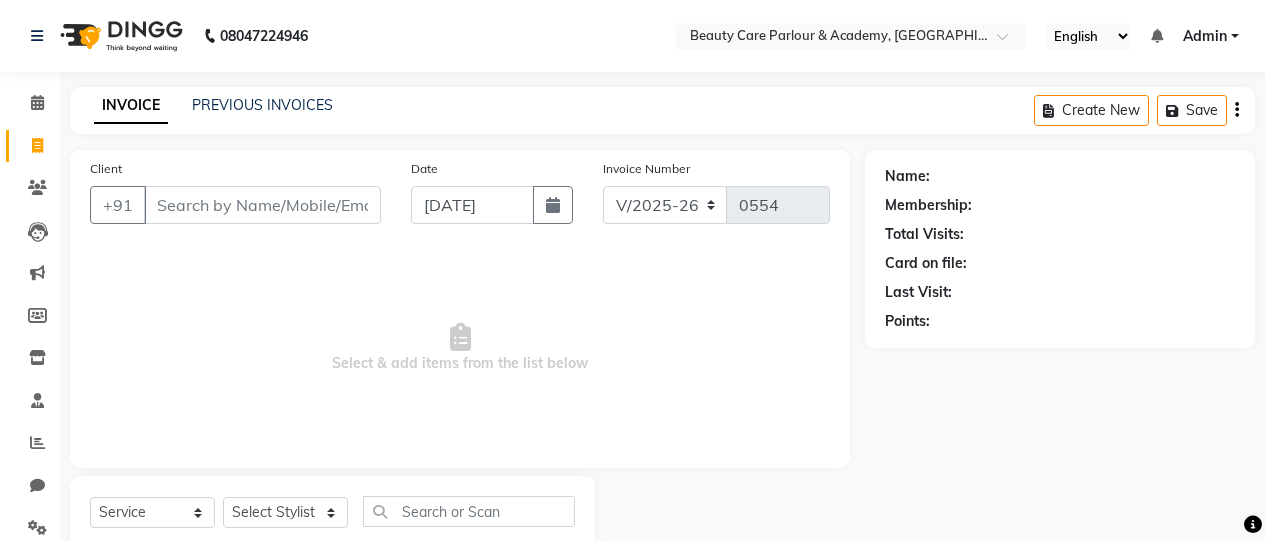 click on "Client" at bounding box center [262, 205] 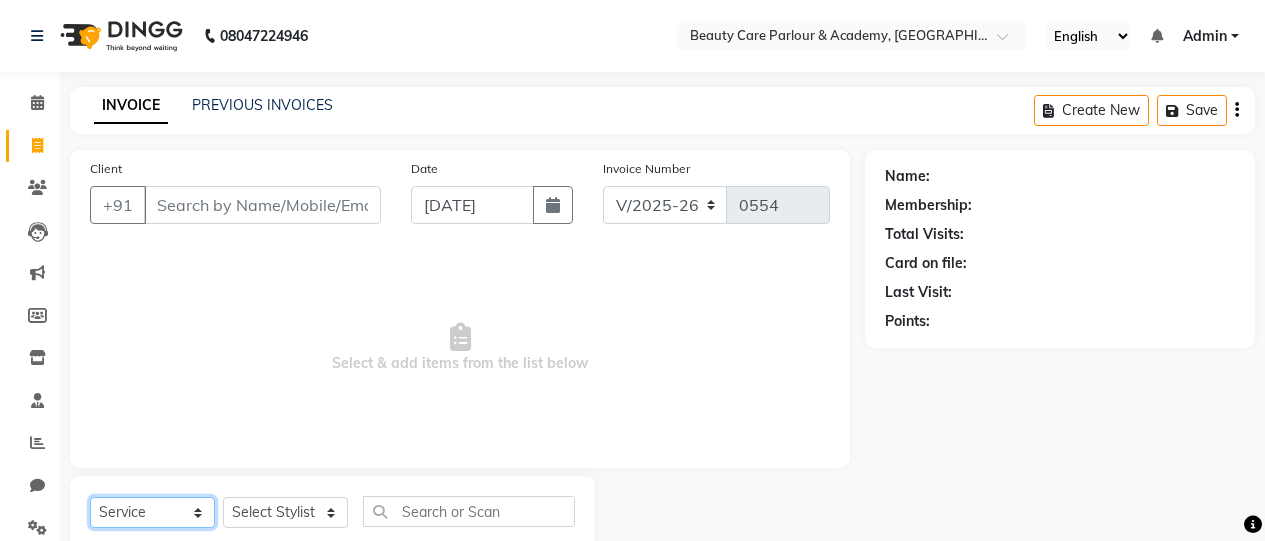 click on "Select  Service  Product  Membership  Package Voucher Prepaid Gift Card" 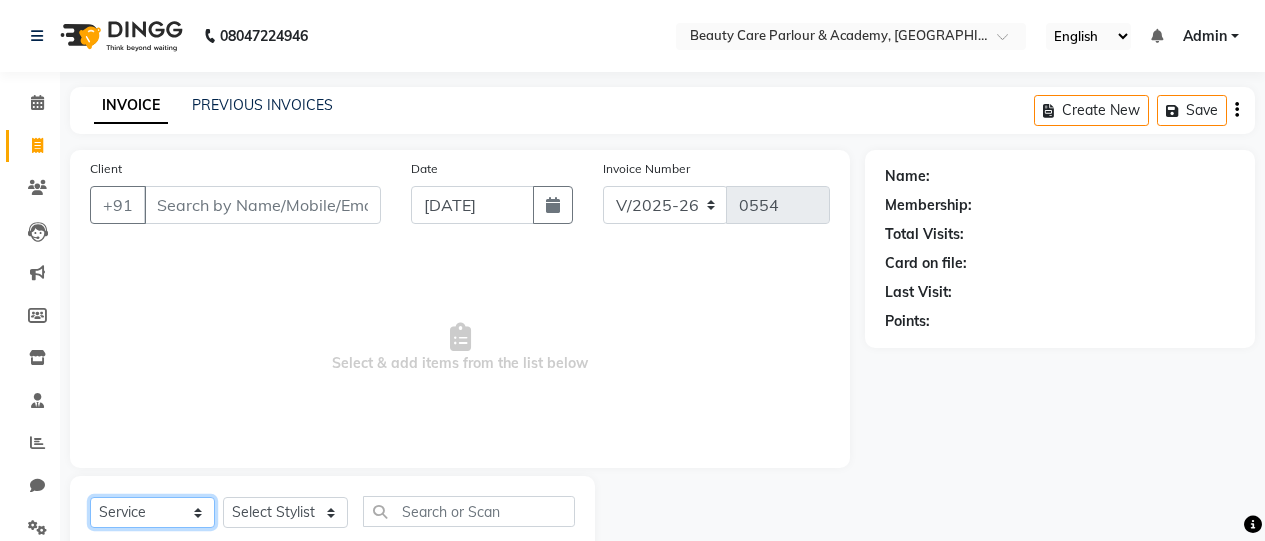 select on "product" 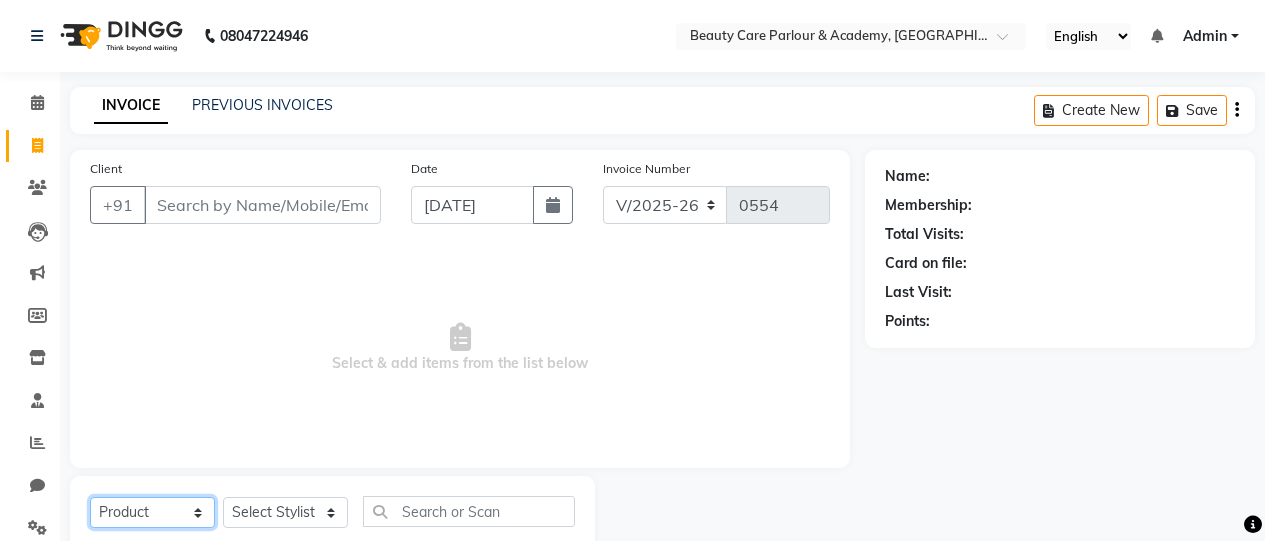 click on "Select  Service  Product  Membership  Package Voucher Prepaid Gift Card" 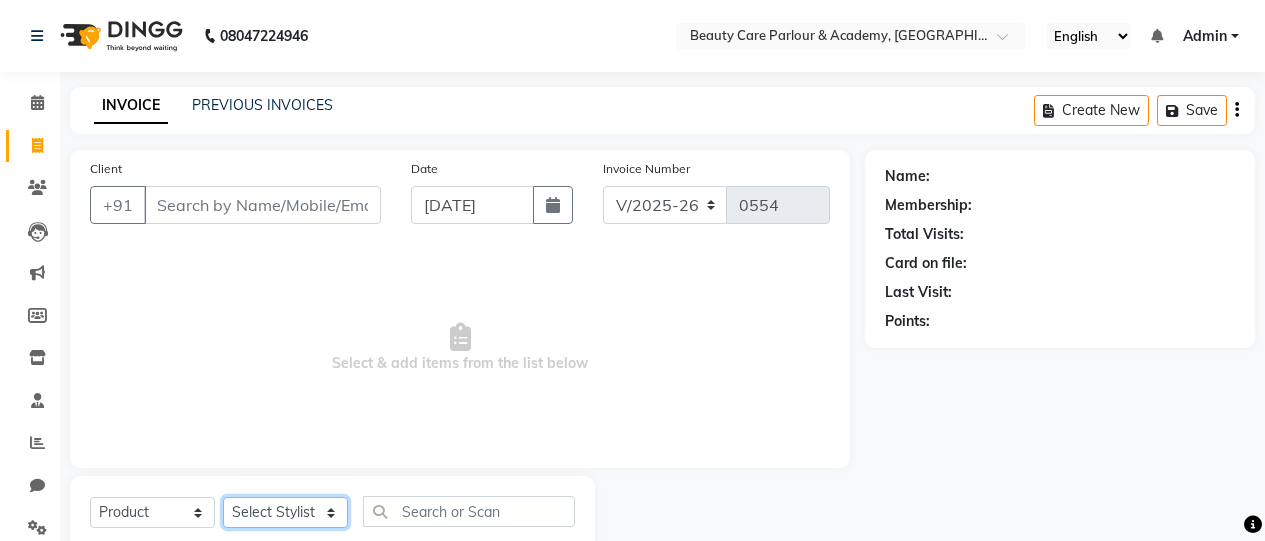 click on "Select Stylist [PERSON_NAME] [PERSON_NAME] [PERSON_NAME] [PERSON_NAME] [PERSON_NAME] Rohini  [PERSON_NAME]" 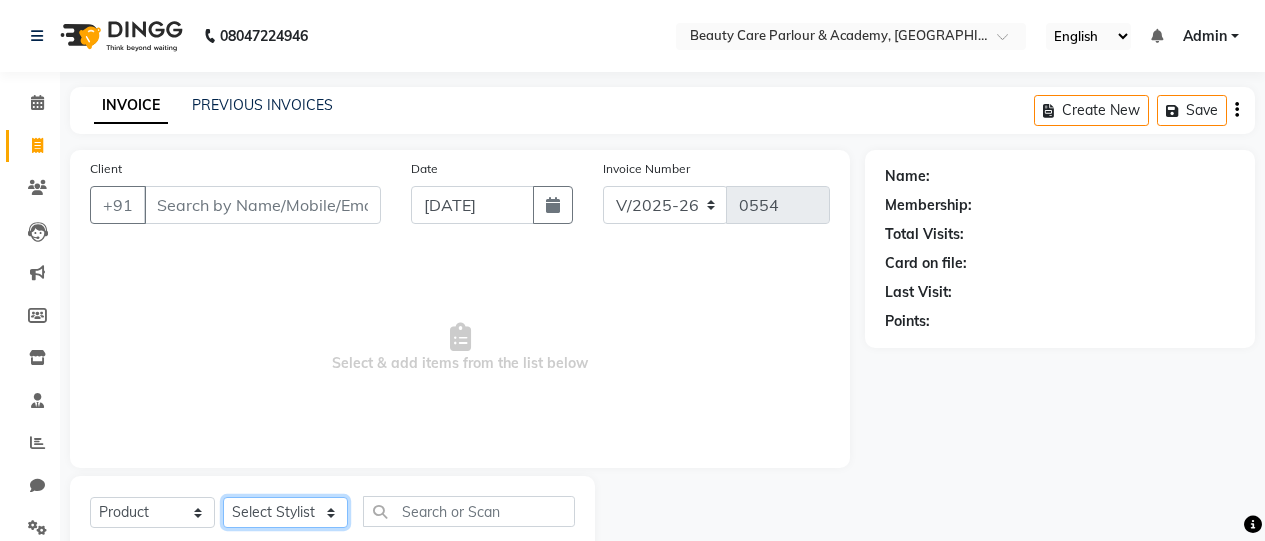 select on "80220" 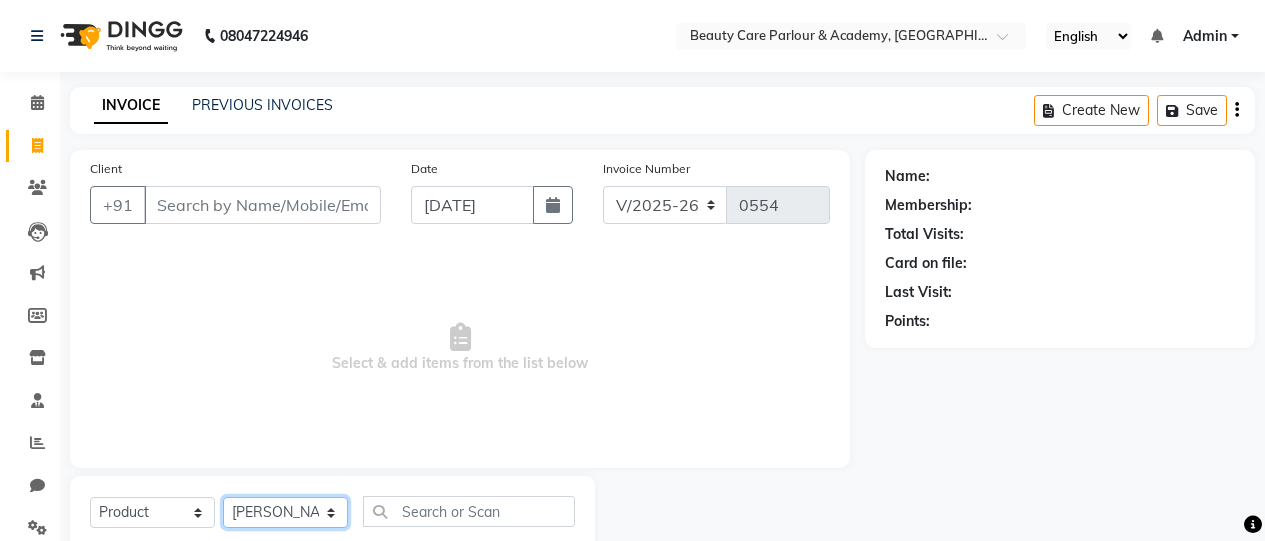 click on "Select Stylist [PERSON_NAME] [PERSON_NAME] [PERSON_NAME] [PERSON_NAME] [PERSON_NAME] Rohini  [PERSON_NAME]" 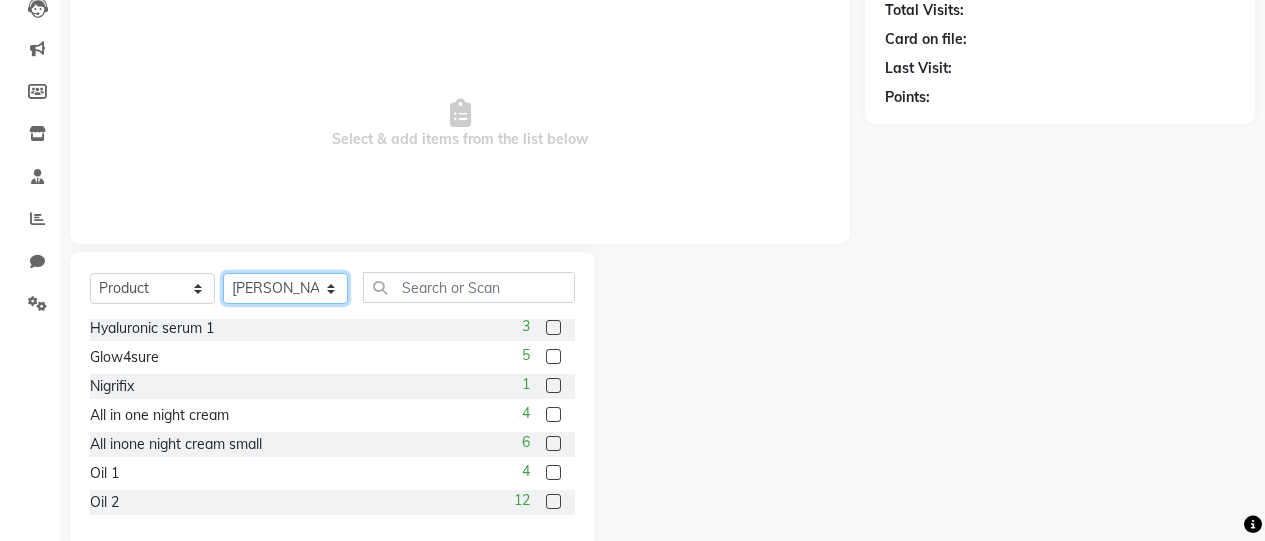 scroll, scrollTop: 234, scrollLeft: 0, axis: vertical 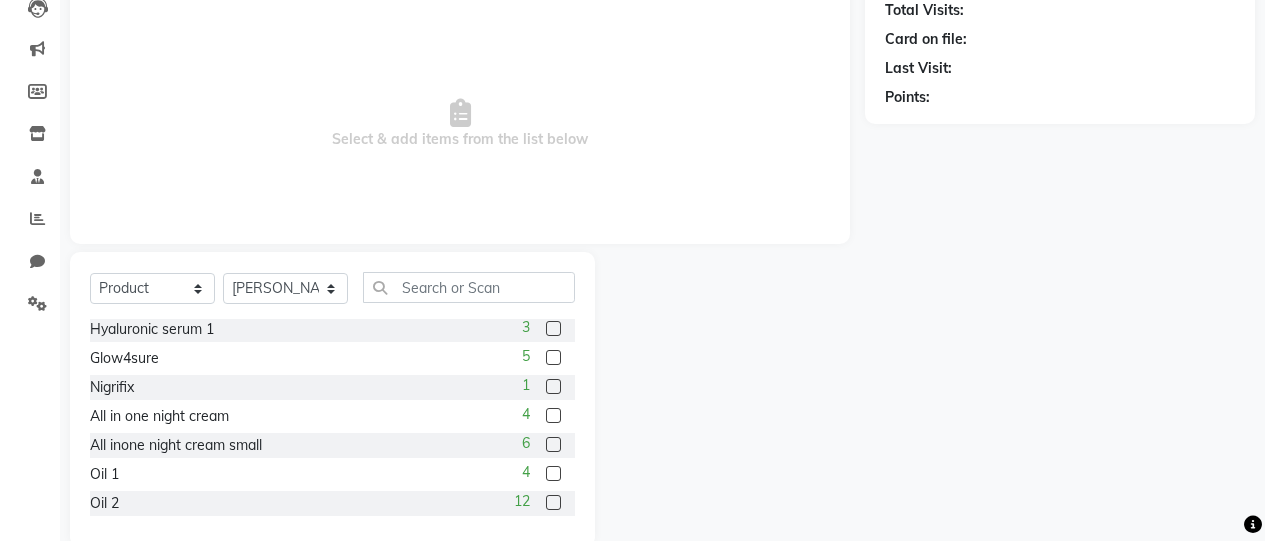 click 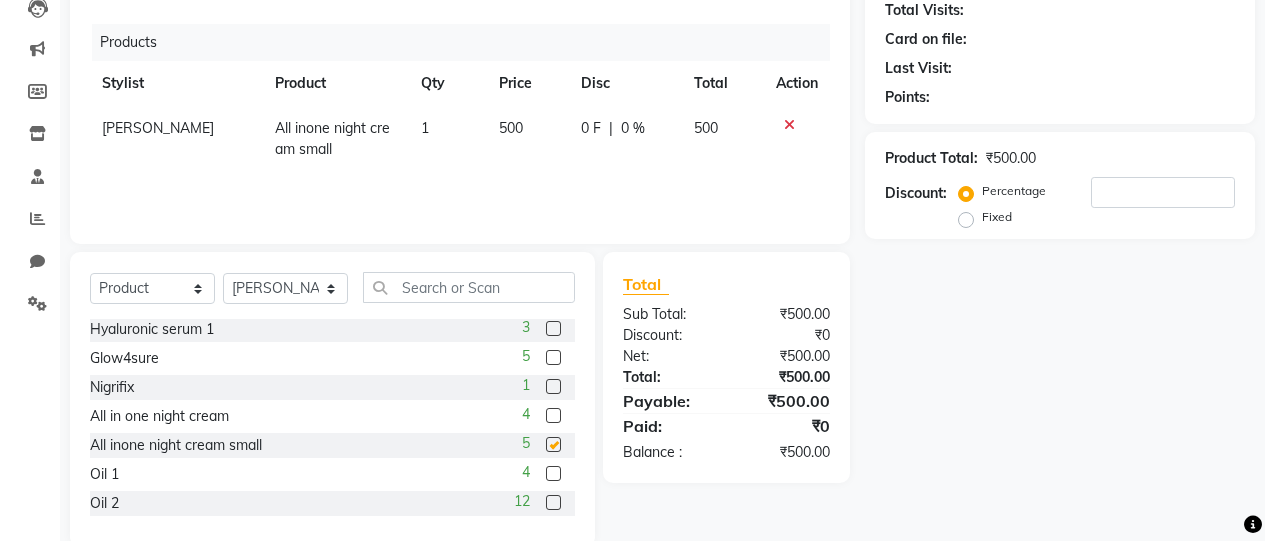 checkbox on "false" 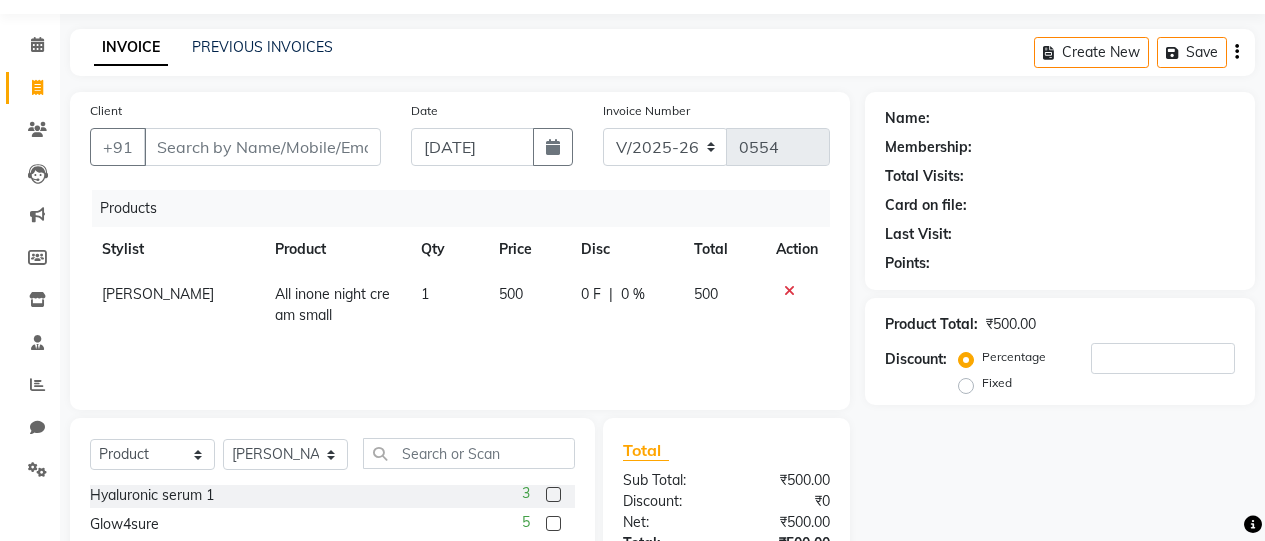 scroll, scrollTop: 59, scrollLeft: 0, axis: vertical 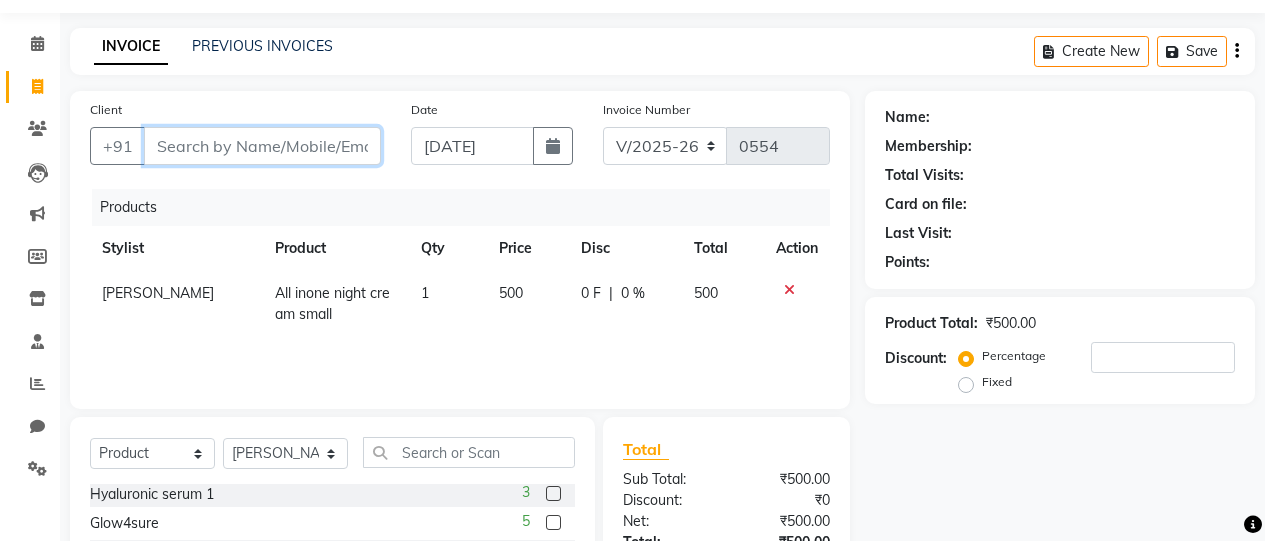 click on "Client" at bounding box center [262, 146] 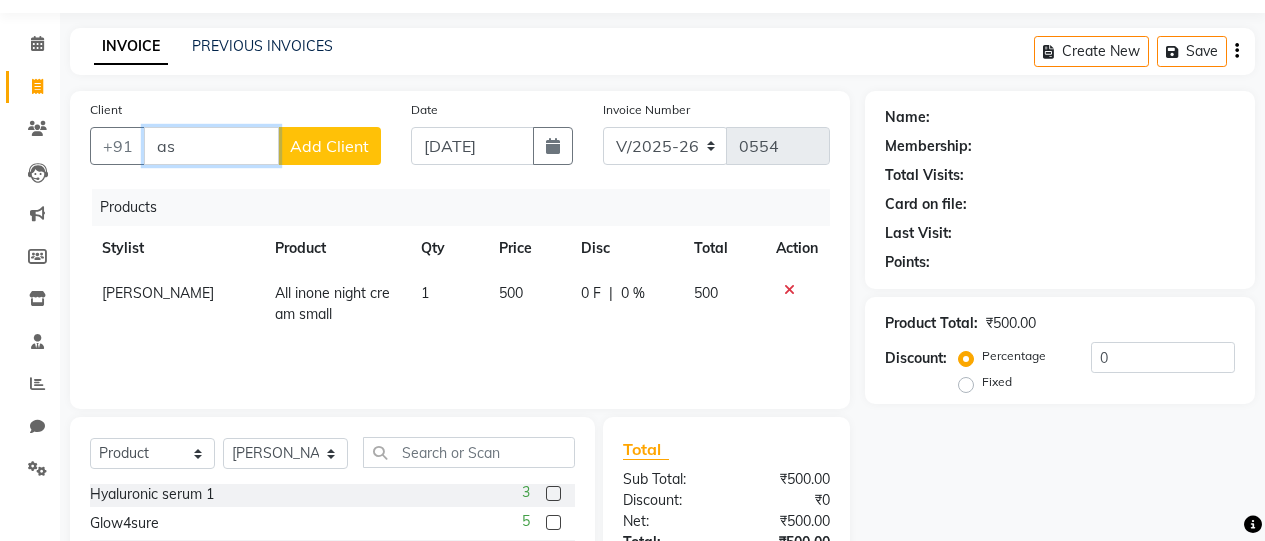 type on "a" 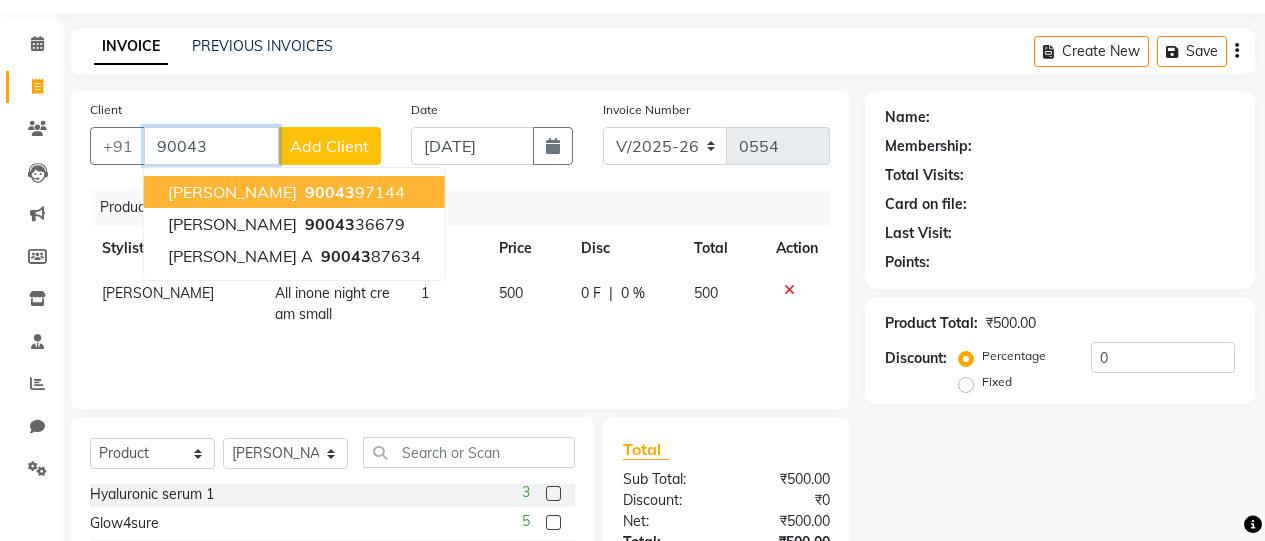 click on "[PERSON_NAME]" at bounding box center [232, 192] 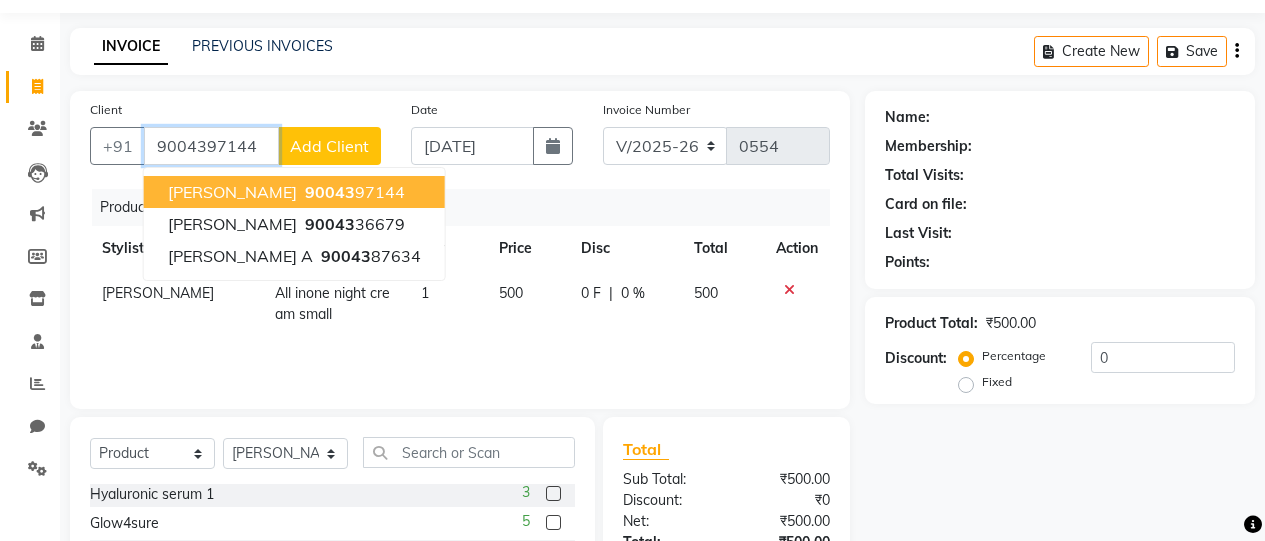 type on "9004397144" 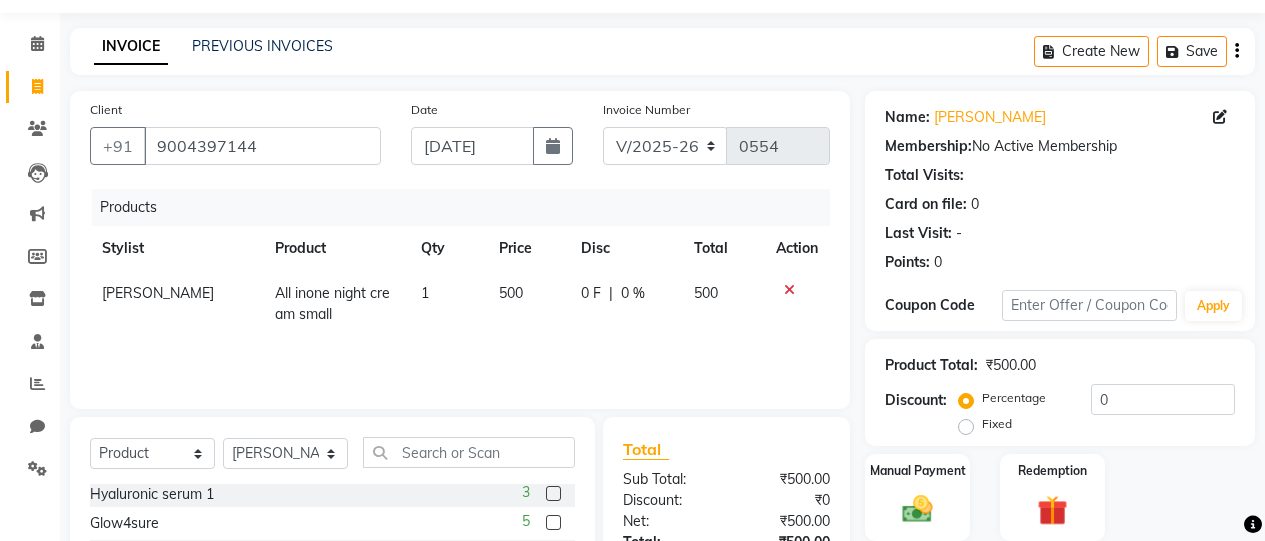 scroll, scrollTop: 260, scrollLeft: 0, axis: vertical 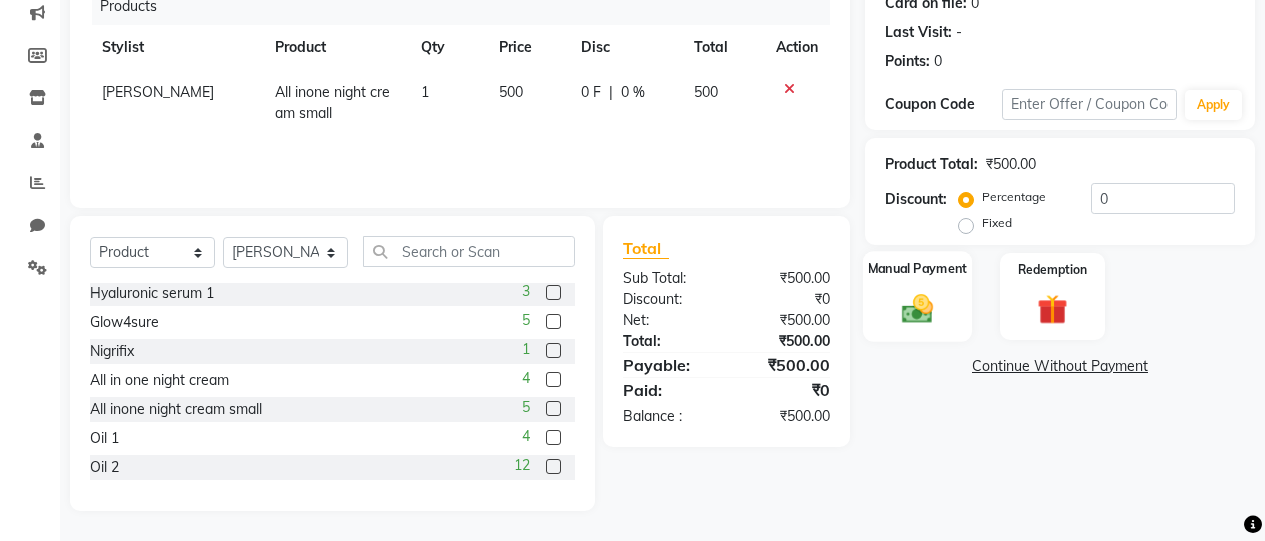 click 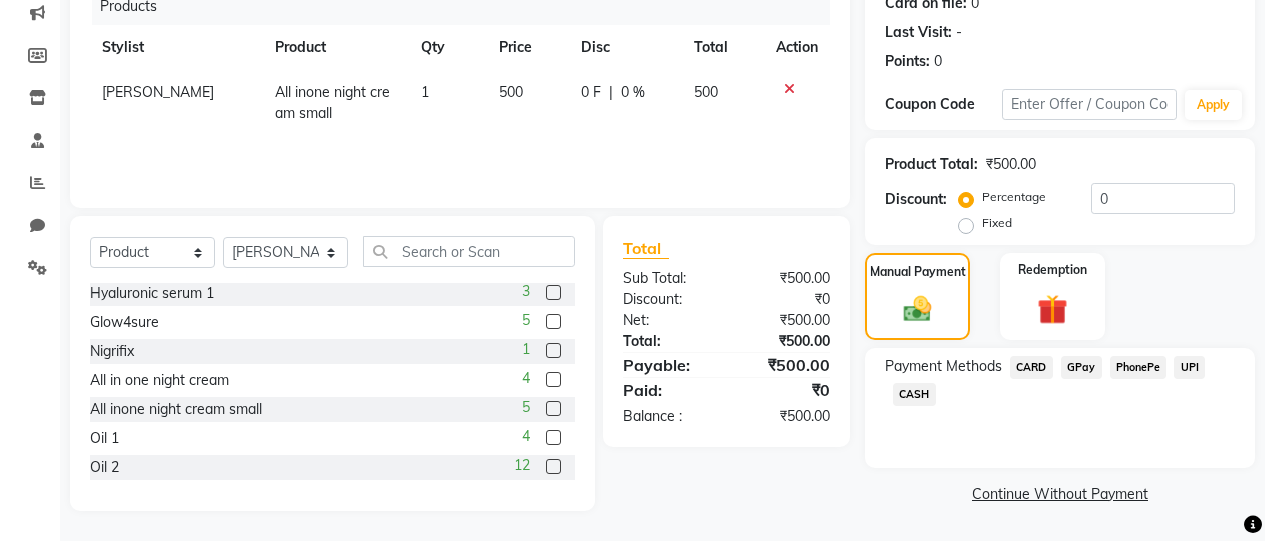 click on "CASH" 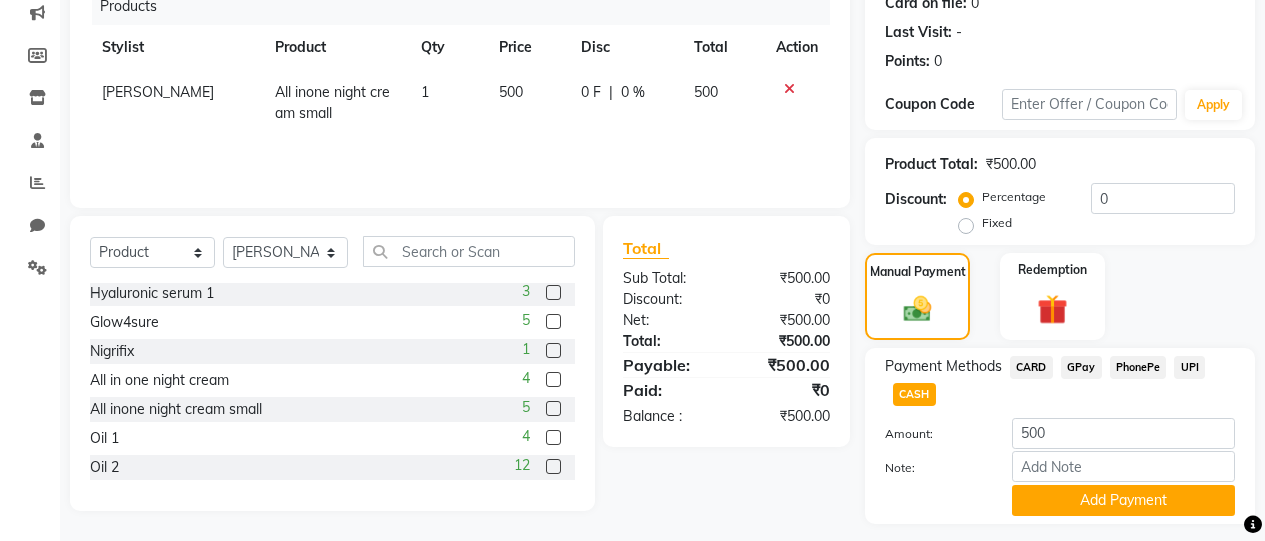 scroll, scrollTop: 314, scrollLeft: 0, axis: vertical 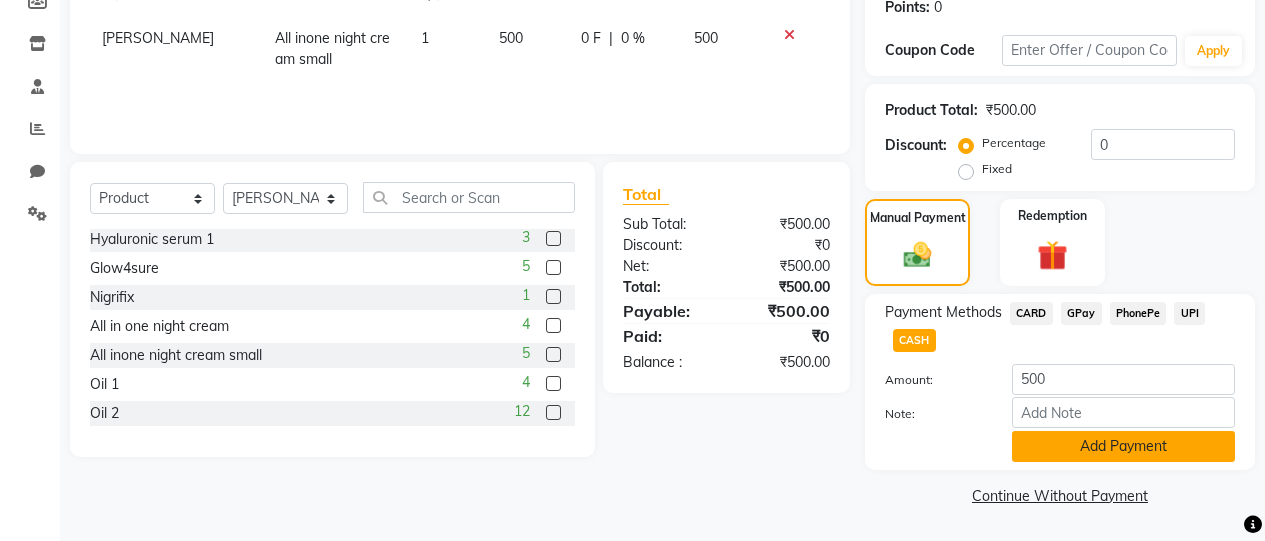 click on "Add Payment" 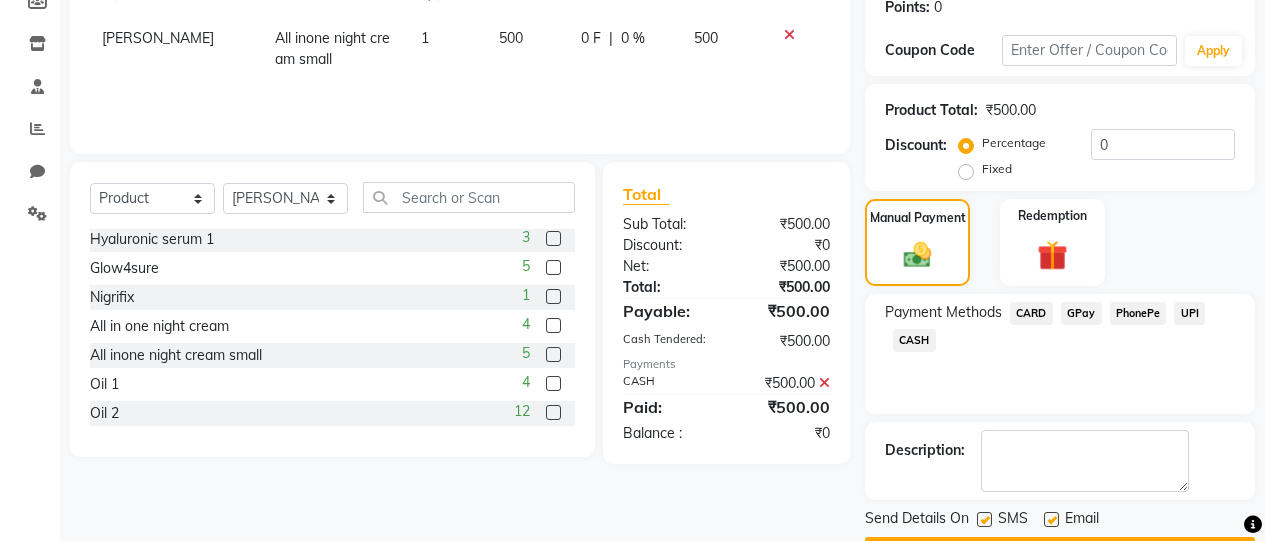 scroll, scrollTop: 371, scrollLeft: 0, axis: vertical 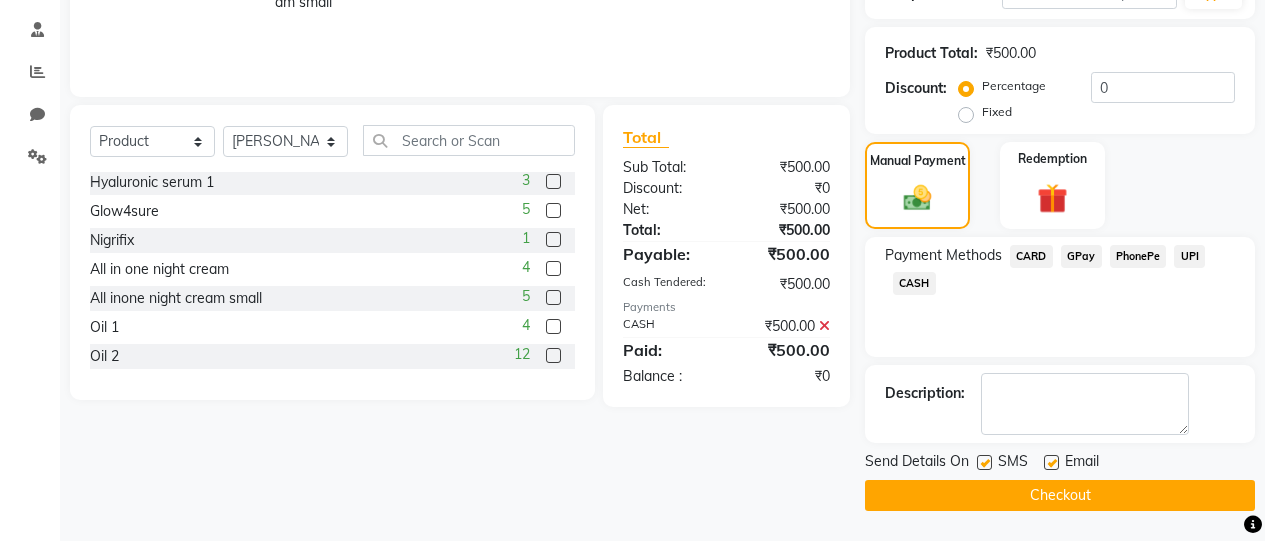 click on "Checkout" 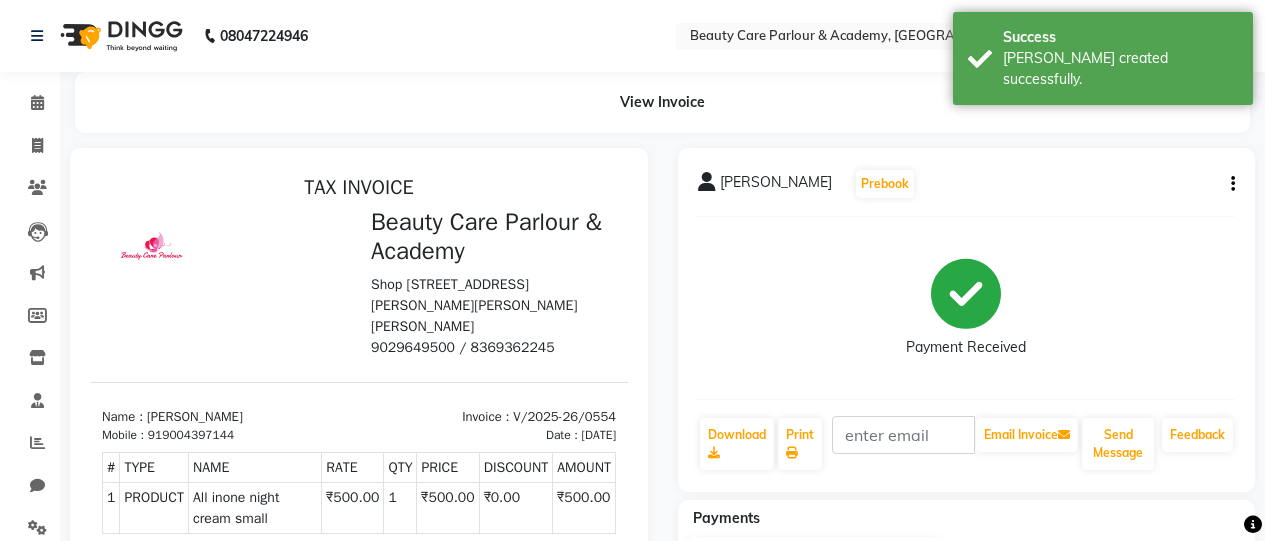 scroll, scrollTop: 0, scrollLeft: 0, axis: both 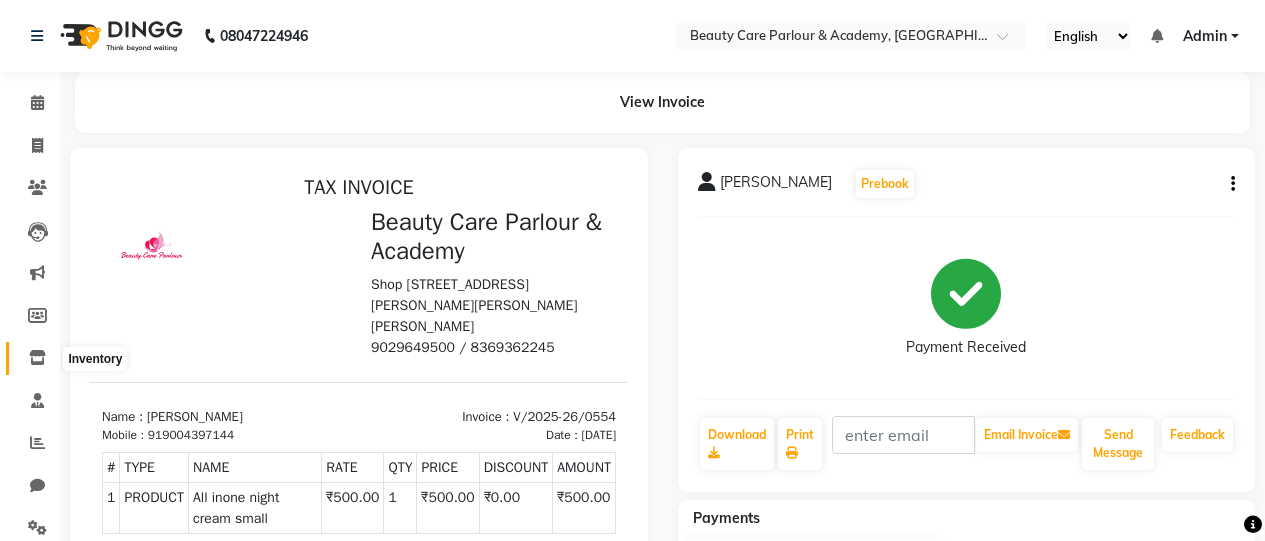 click 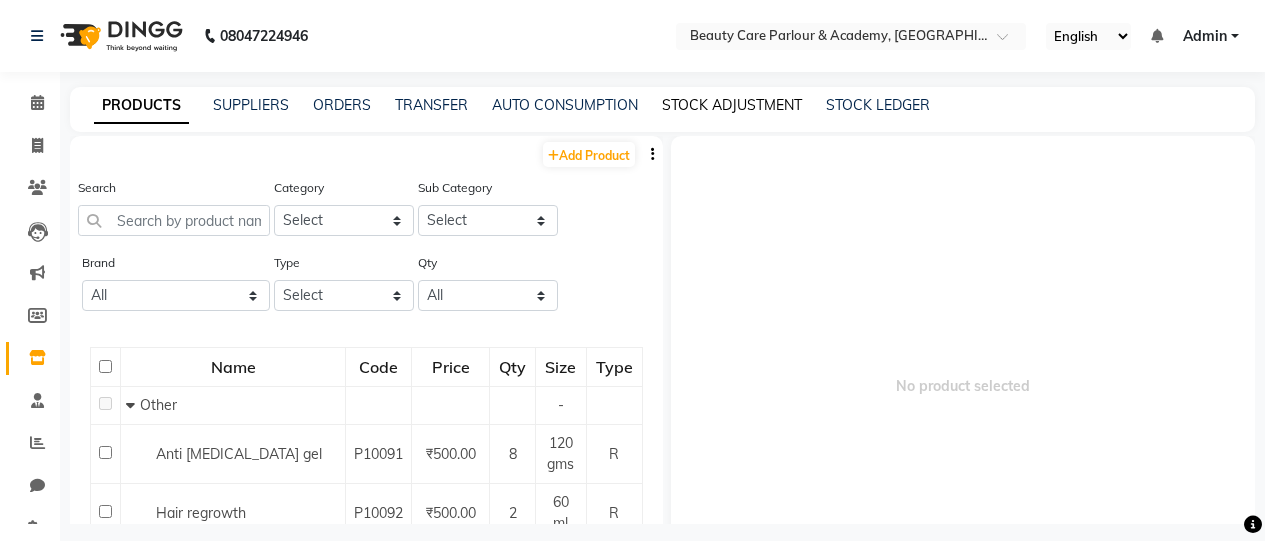 click on "STOCK ADJUSTMENT" 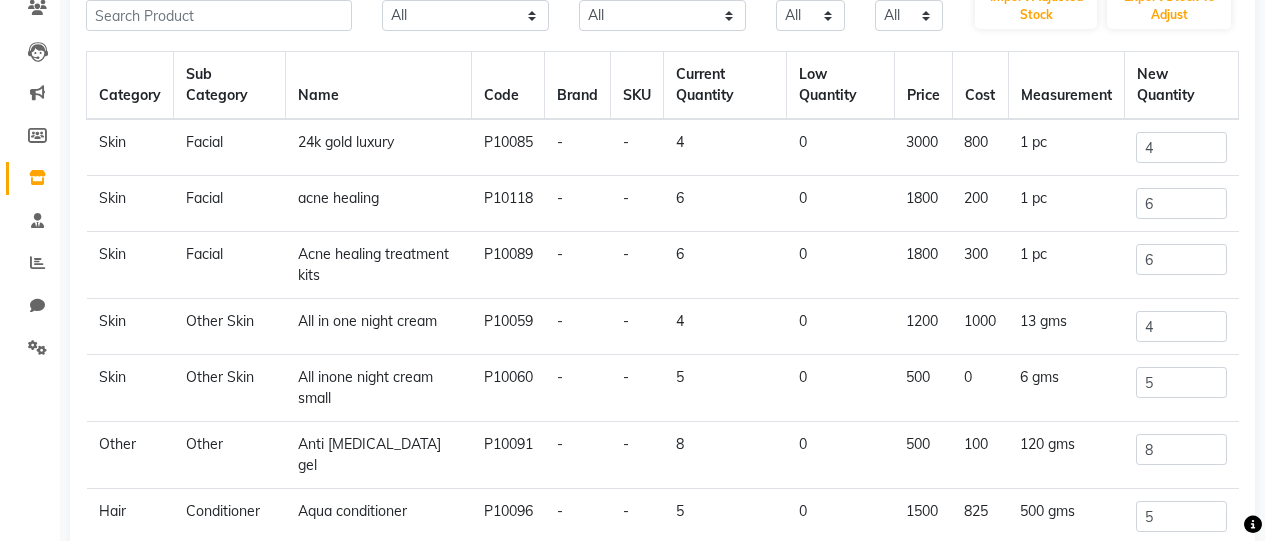 scroll, scrollTop: 181, scrollLeft: 0, axis: vertical 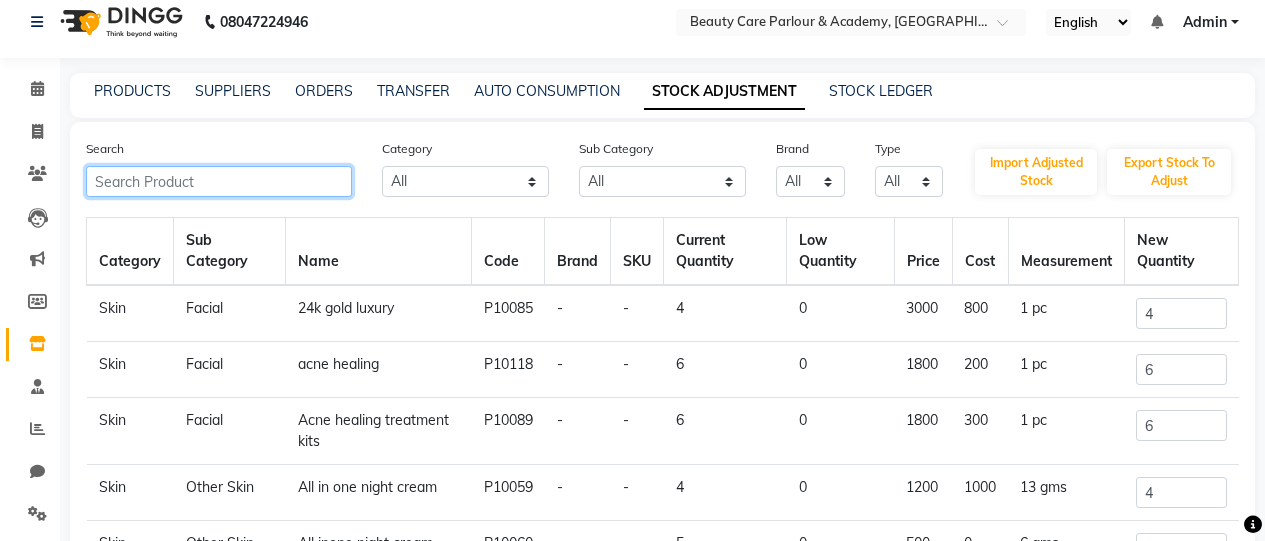 click 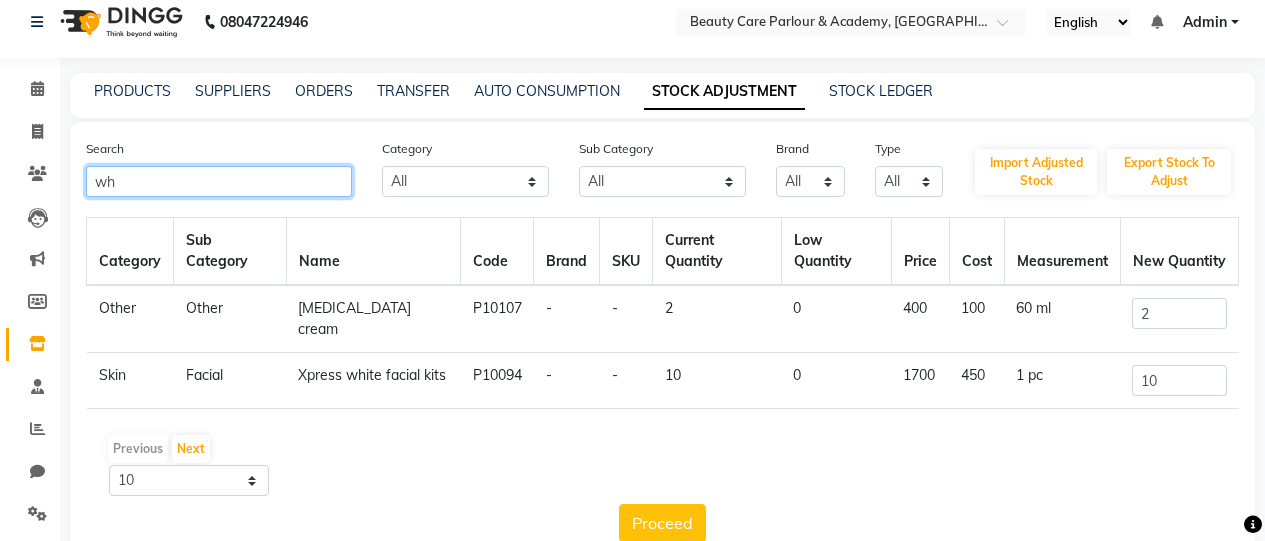 type on "wh" 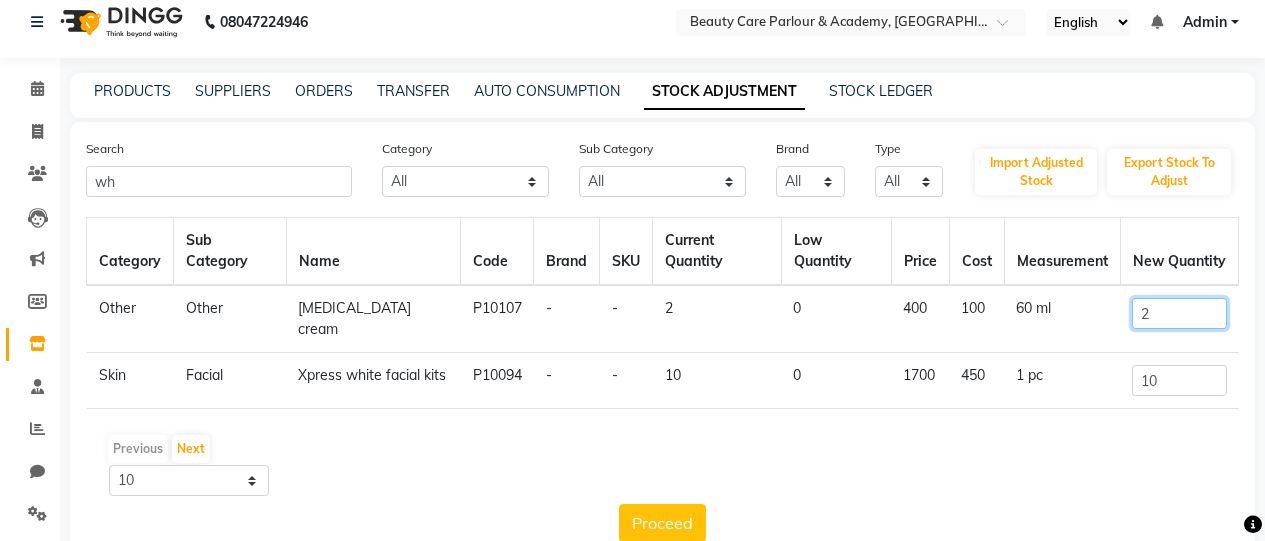 click on "2" 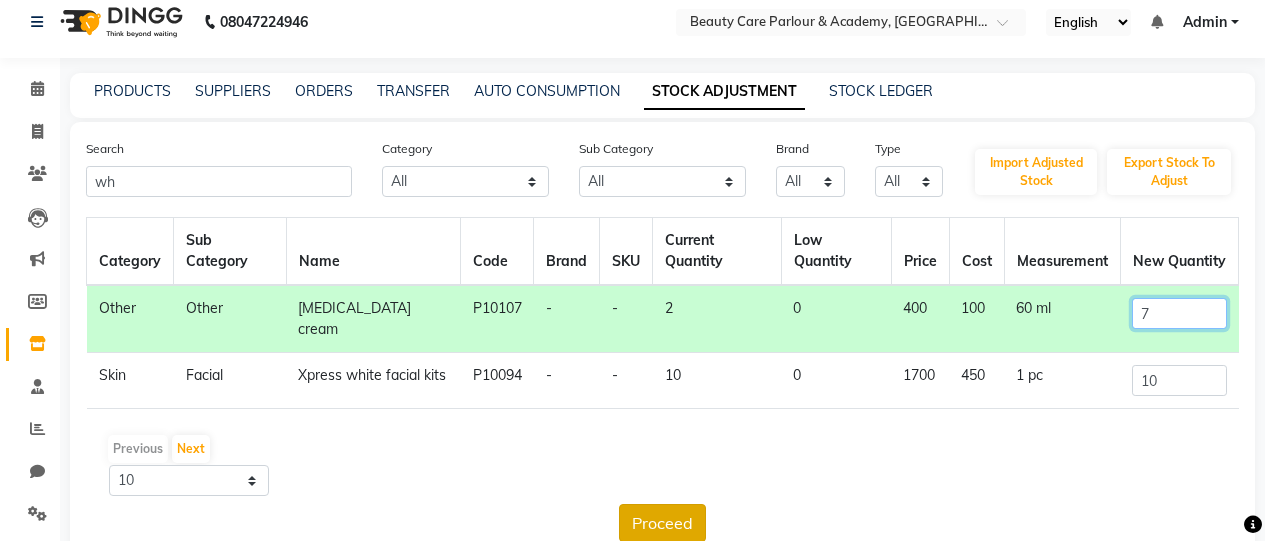 type on "7" 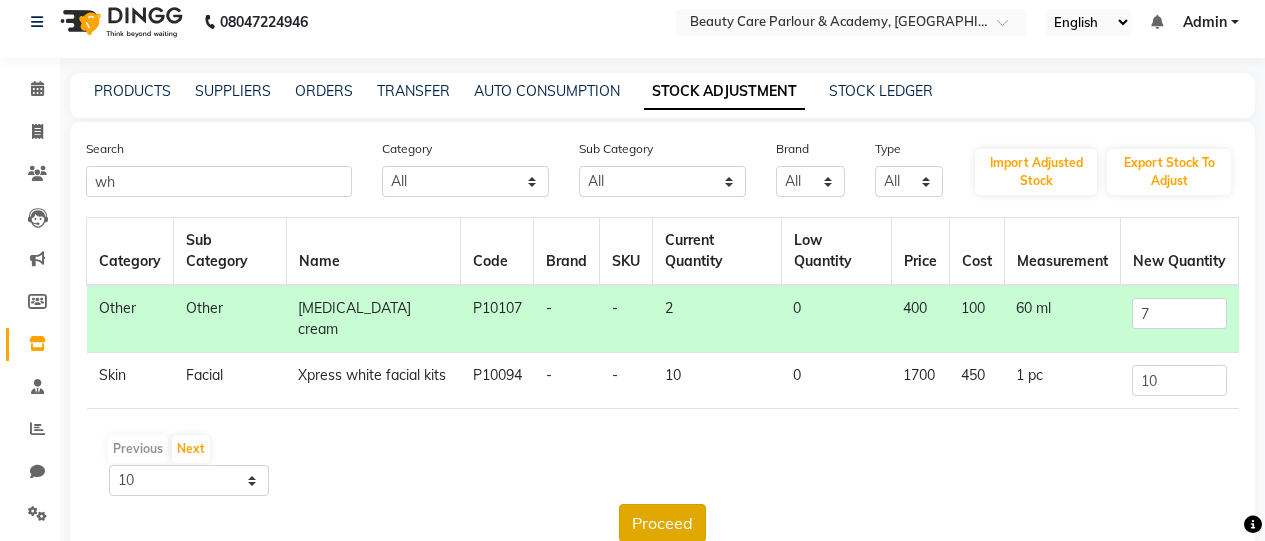 click on "Proceed" 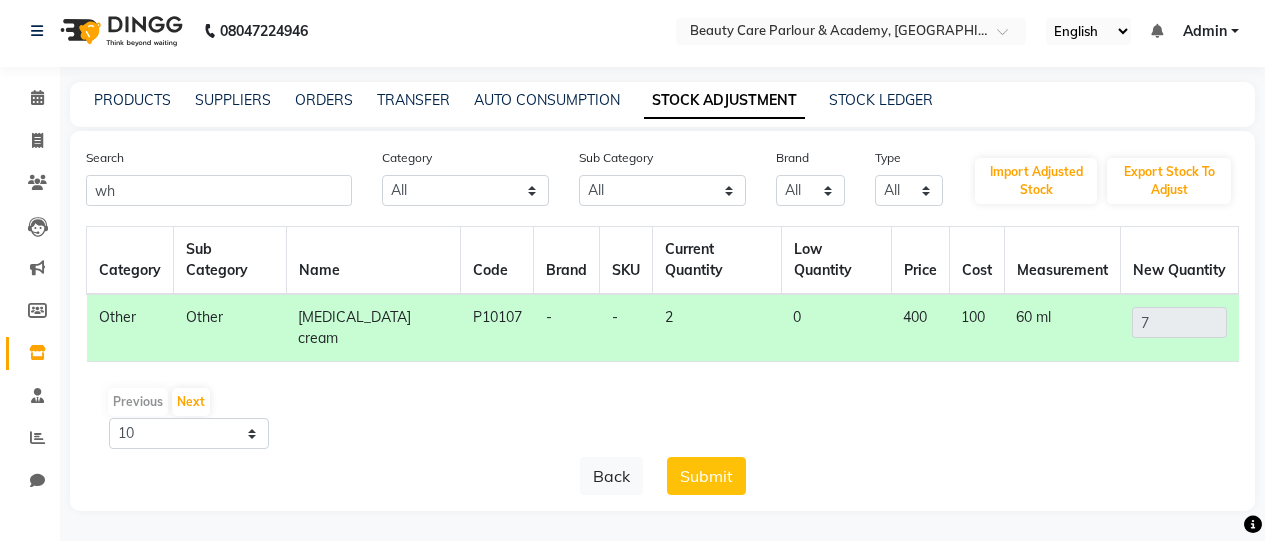 scroll, scrollTop: 0, scrollLeft: 0, axis: both 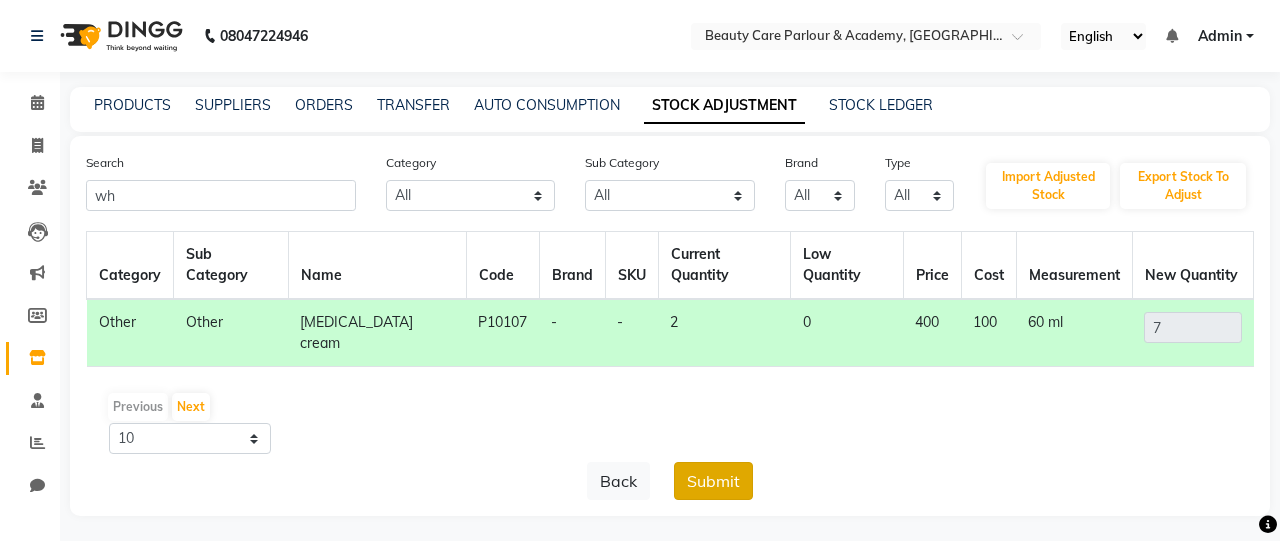 click on "Submit" 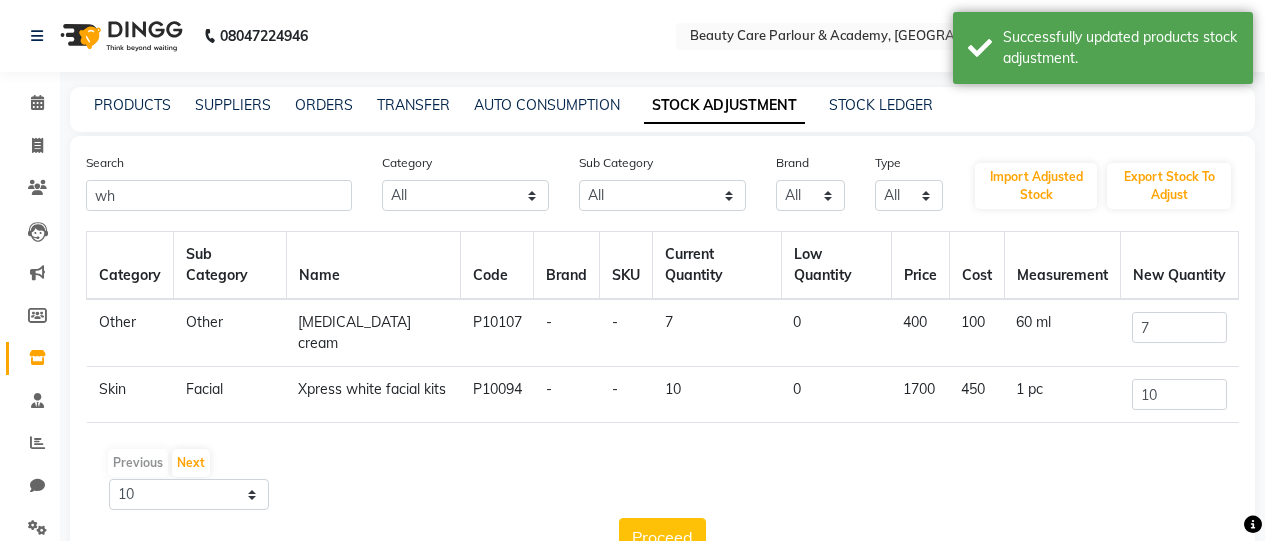 scroll, scrollTop: 61, scrollLeft: 0, axis: vertical 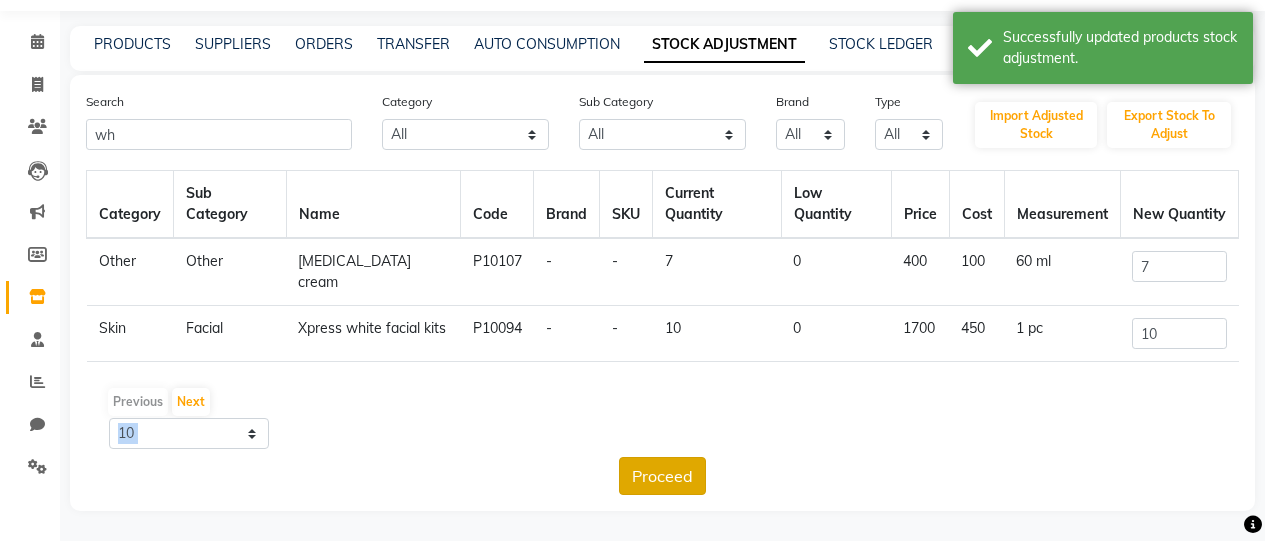 drag, startPoint x: 764, startPoint y: 441, endPoint x: 661, endPoint y: 466, distance: 105.99056 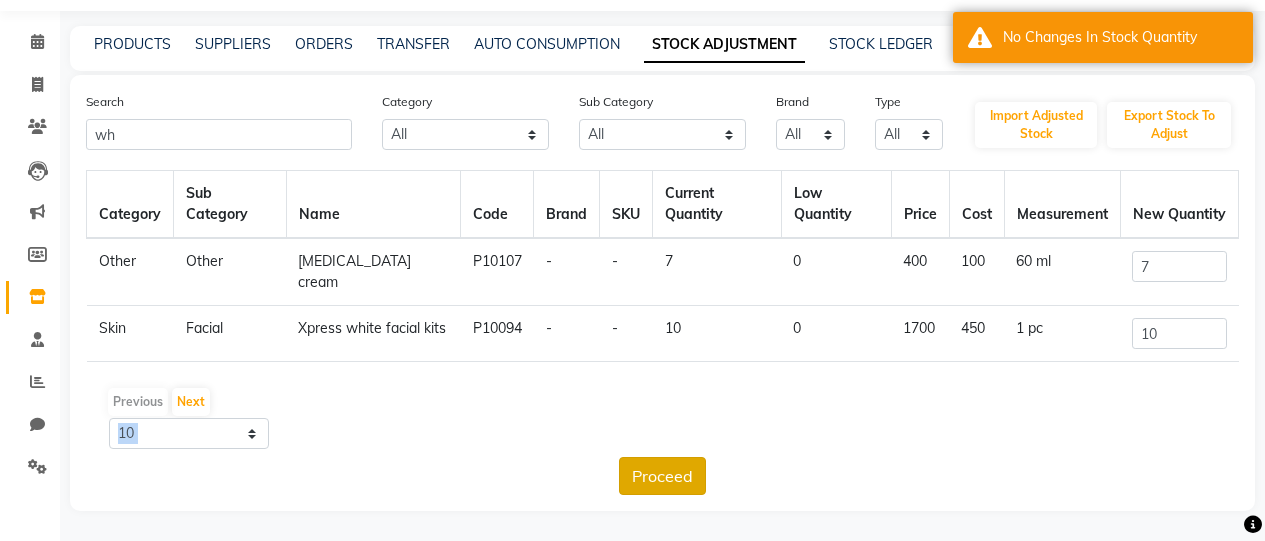 click on "Proceed" 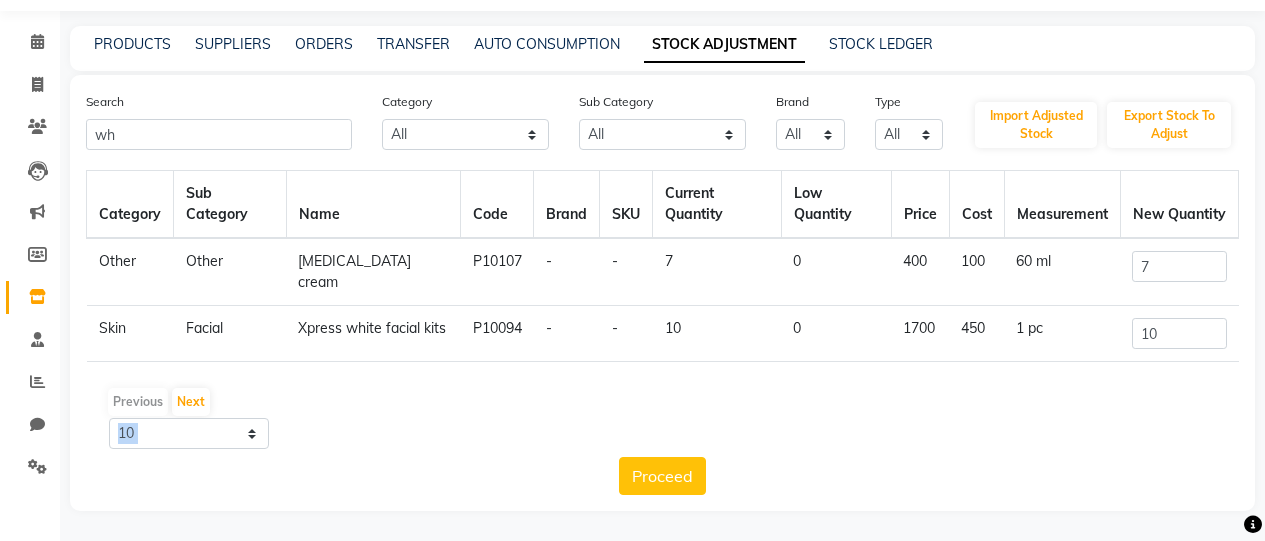 click on "Category Sub Category Name Code Brand SKU Current Quantity Low Quantity Price Cost Measurement New Quantity Other  Other   [MEDICAL_DATA]  cream    P10107   -   -   7   0   400   100   60 ml  7 Skin  Facial   Xpress white  facial  kits    P10094   -   -   10   0   1700   450   1 pc  10  Previous   Next  10 50 100  Proceed" 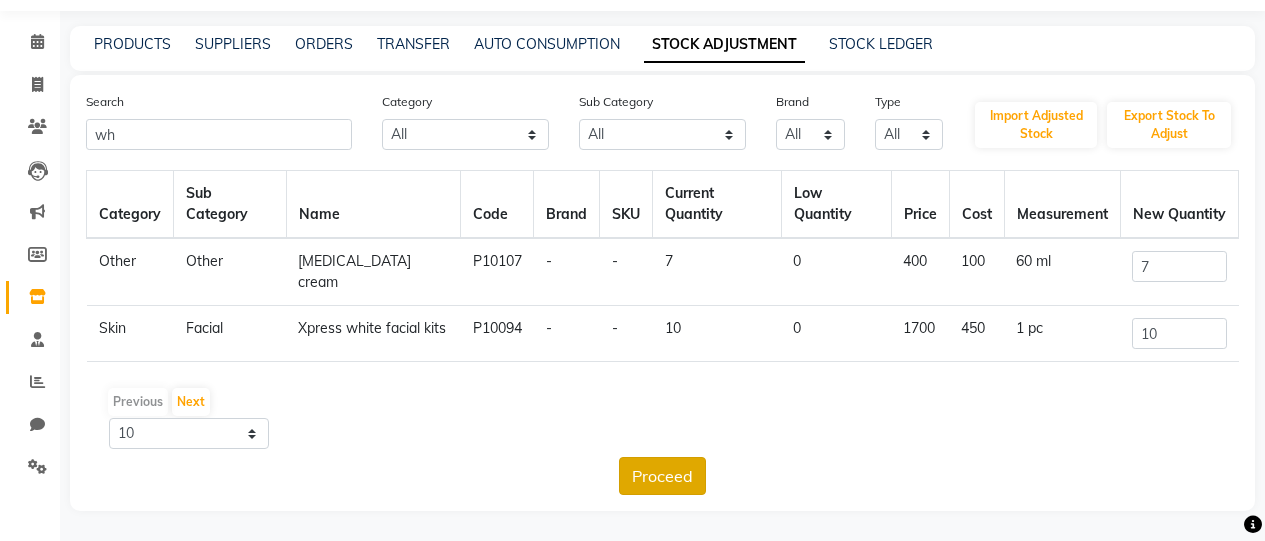click on "Proceed" 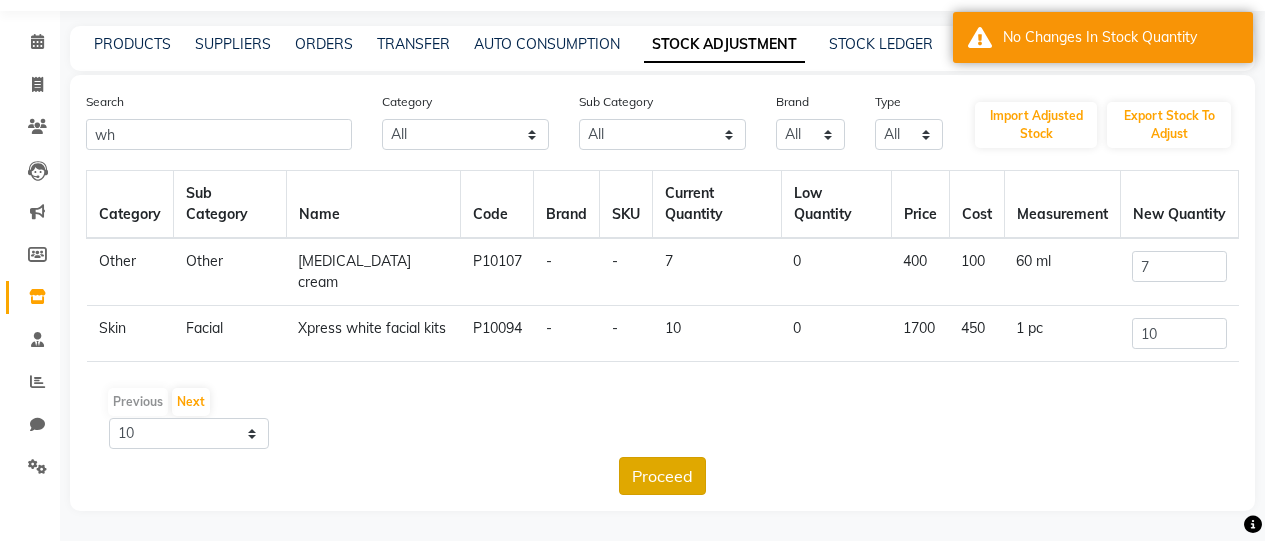 click on "Proceed" 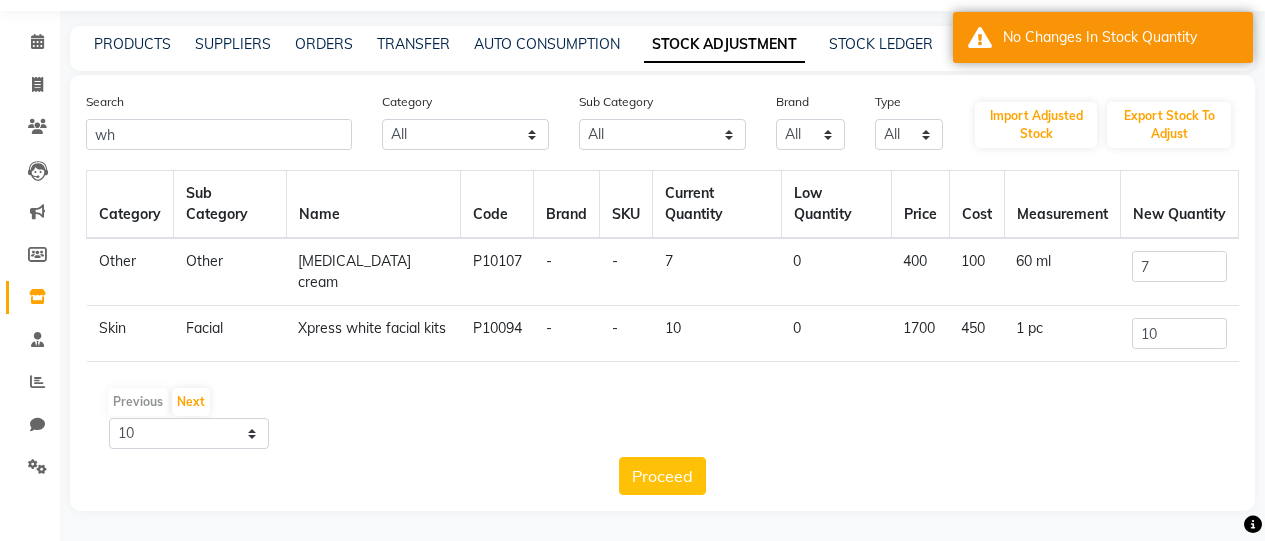 scroll, scrollTop: 59, scrollLeft: 0, axis: vertical 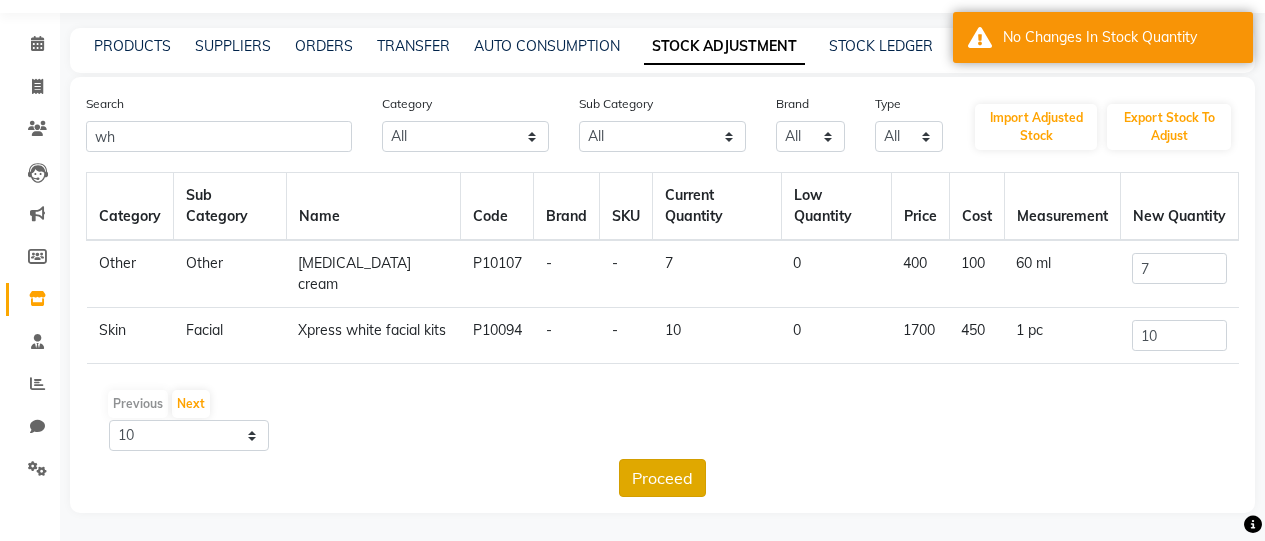 click on "Proceed" 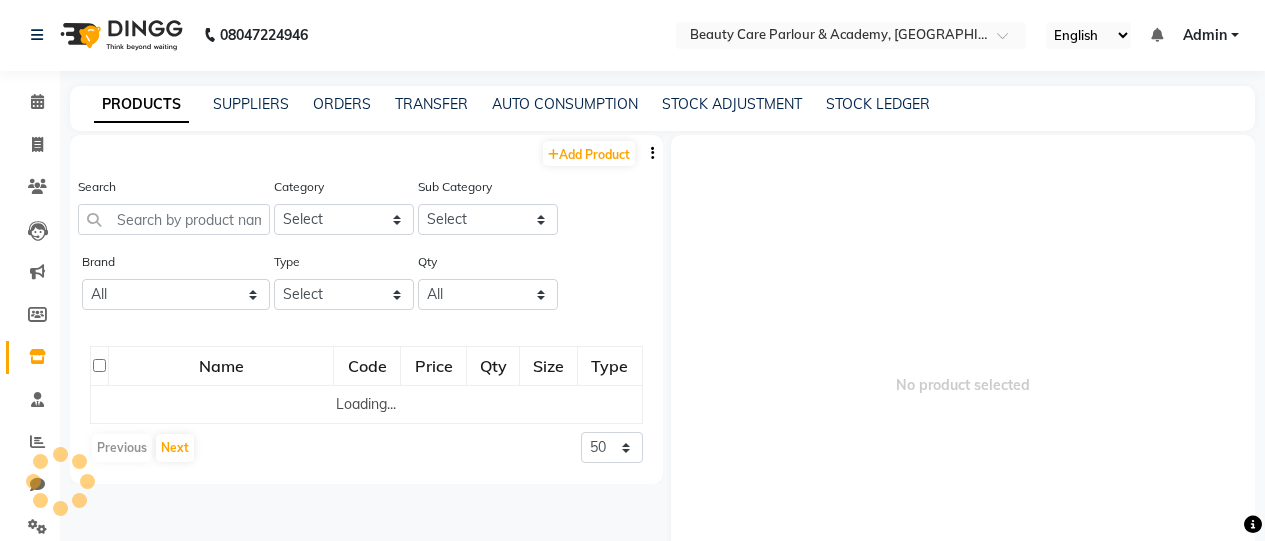scroll, scrollTop: 0, scrollLeft: 0, axis: both 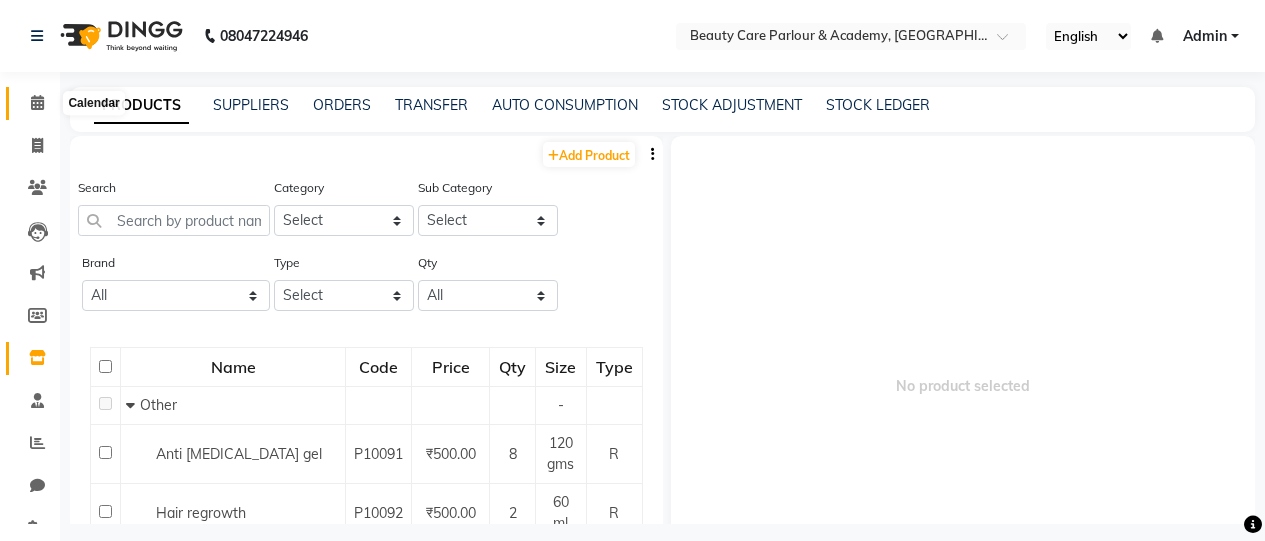 click 